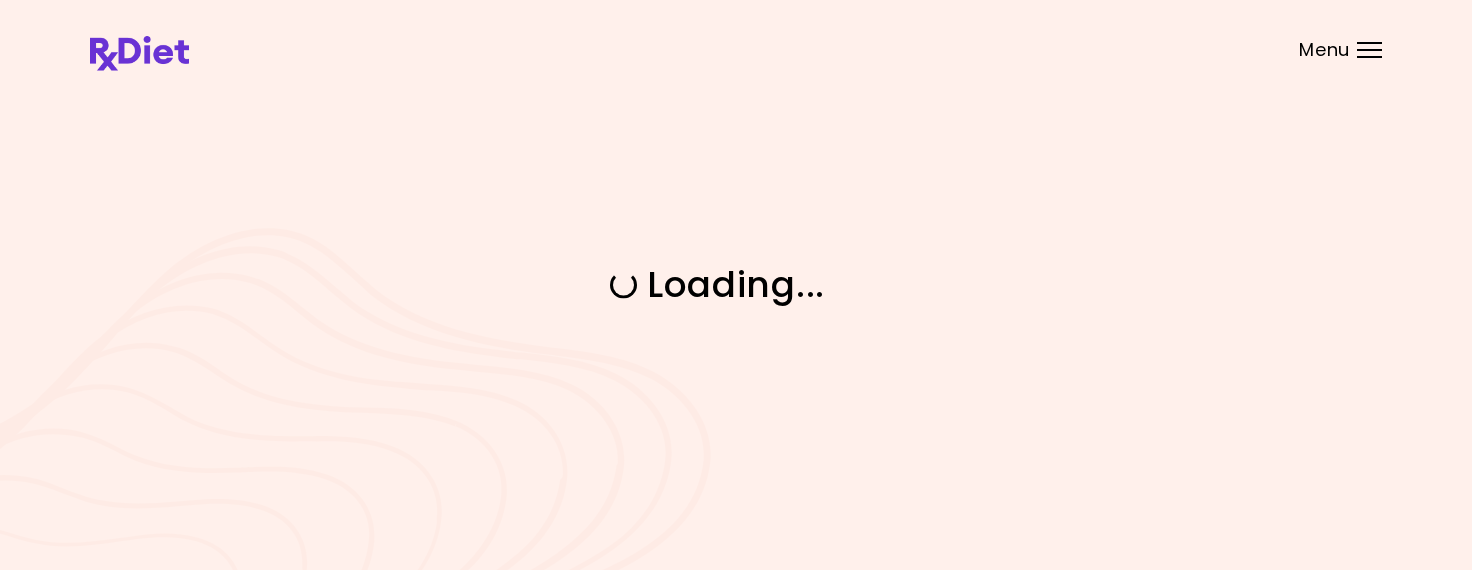 scroll, scrollTop: 0, scrollLeft: 0, axis: both 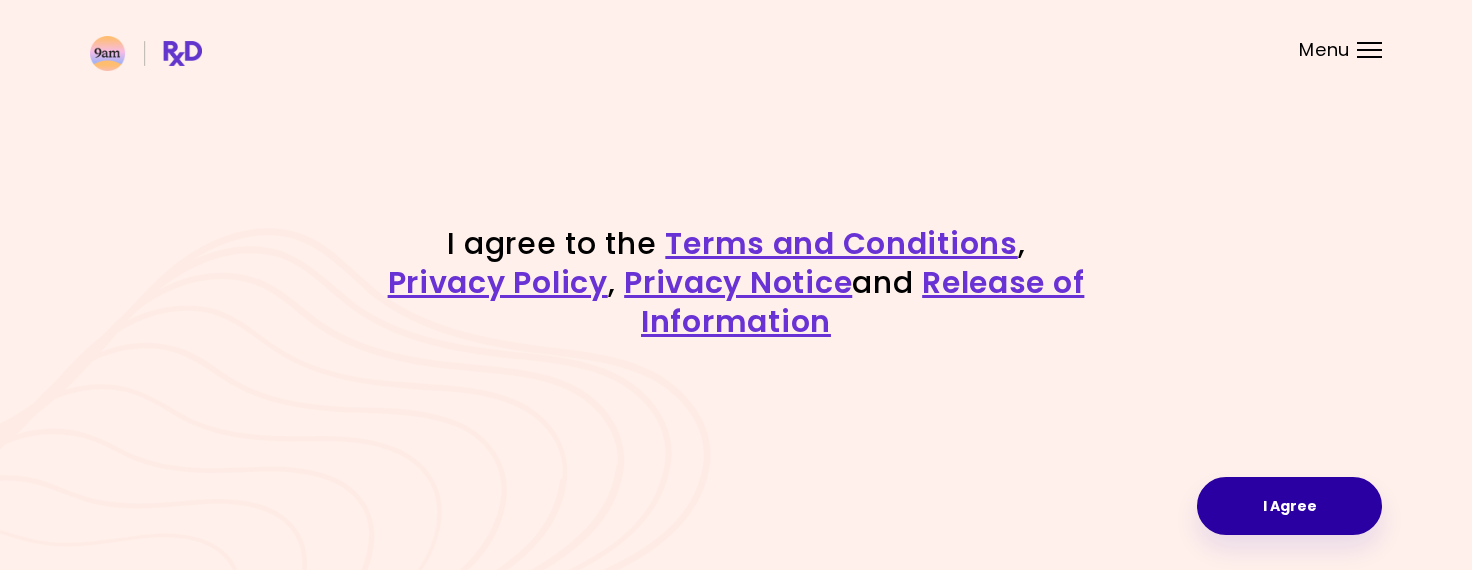 click on "I Agree" at bounding box center [1289, 506] 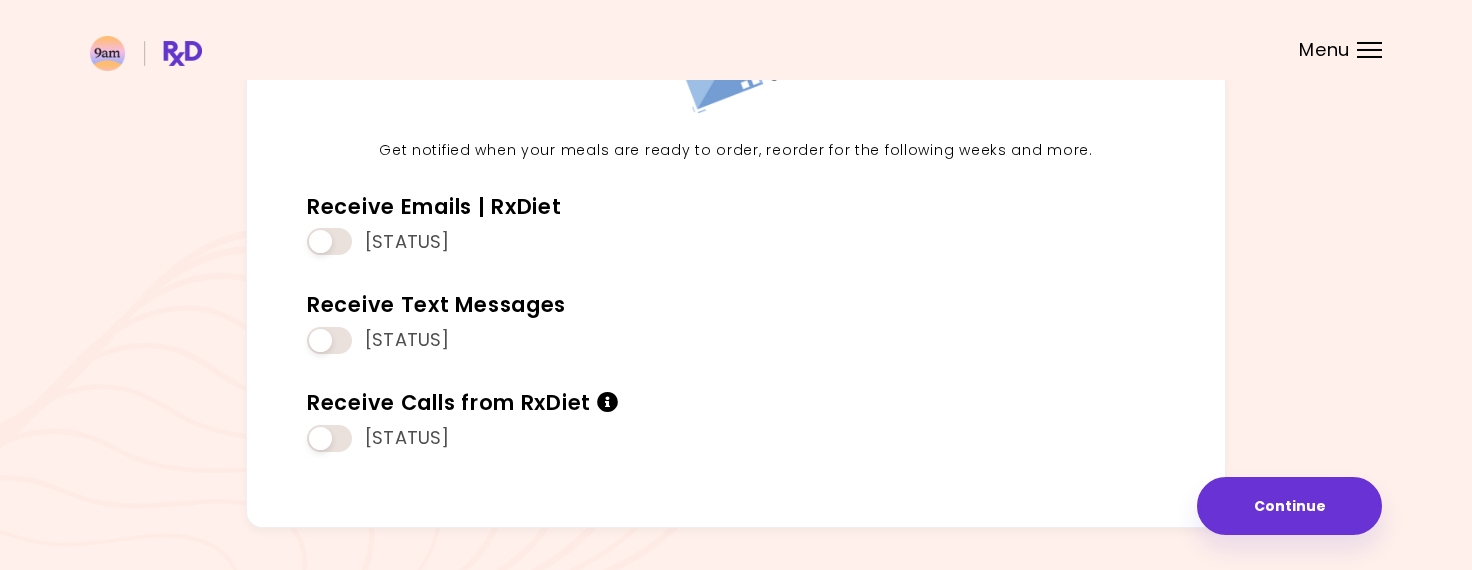scroll, scrollTop: 214, scrollLeft: 0, axis: vertical 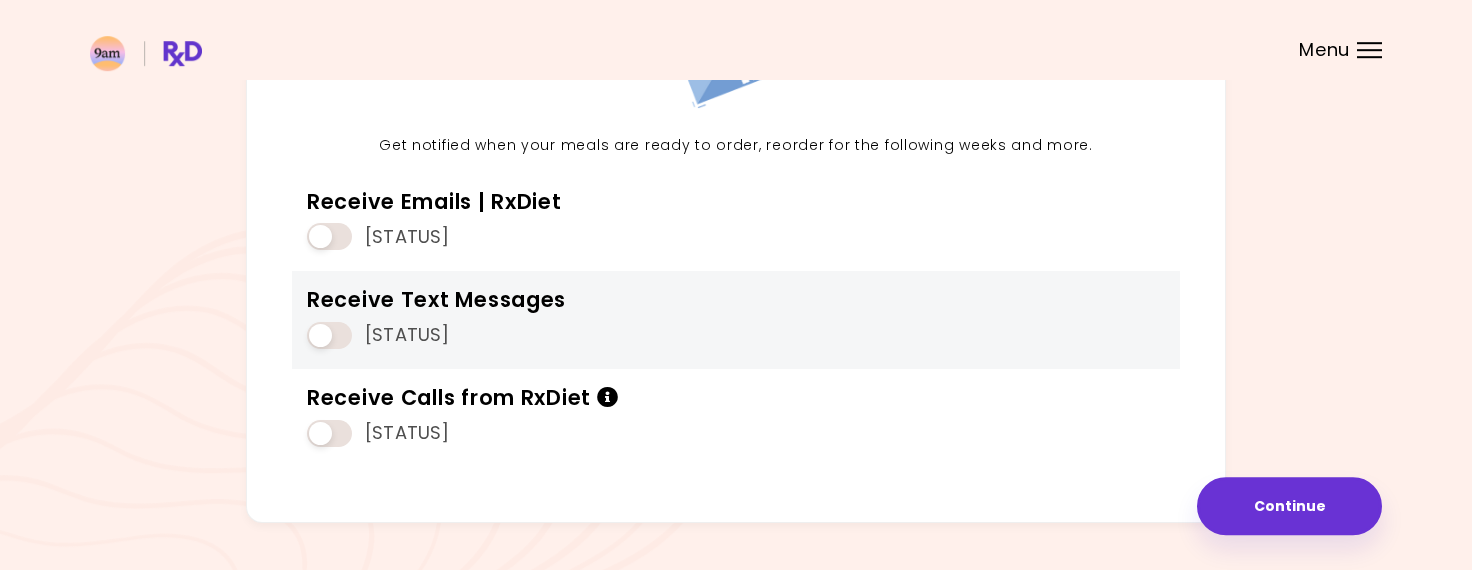 click at bounding box center [329, 335] 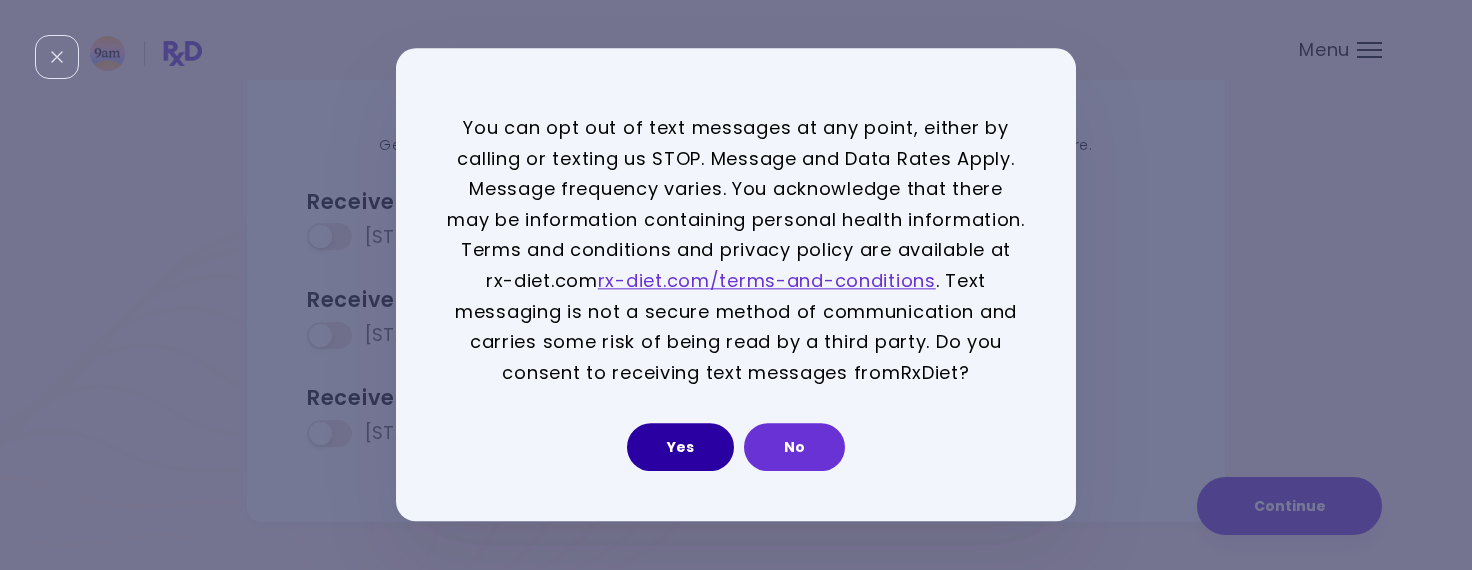 click on "Yes" at bounding box center (680, 448) 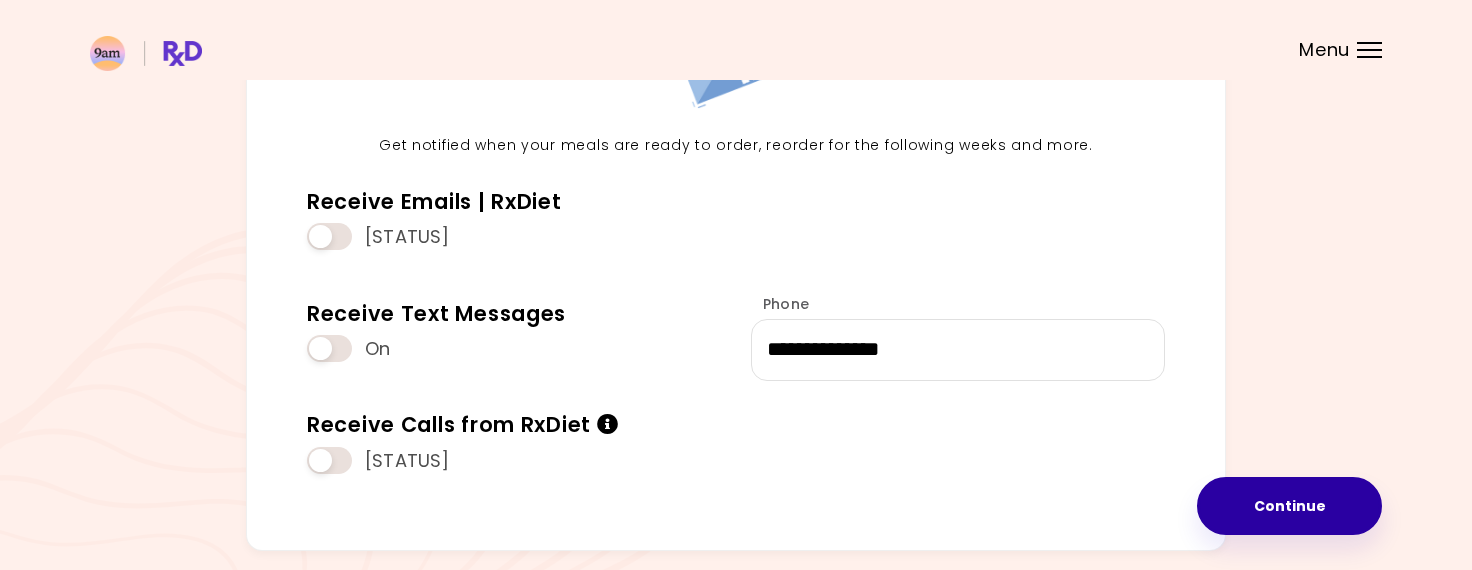 click on "Continue" at bounding box center (1289, 506) 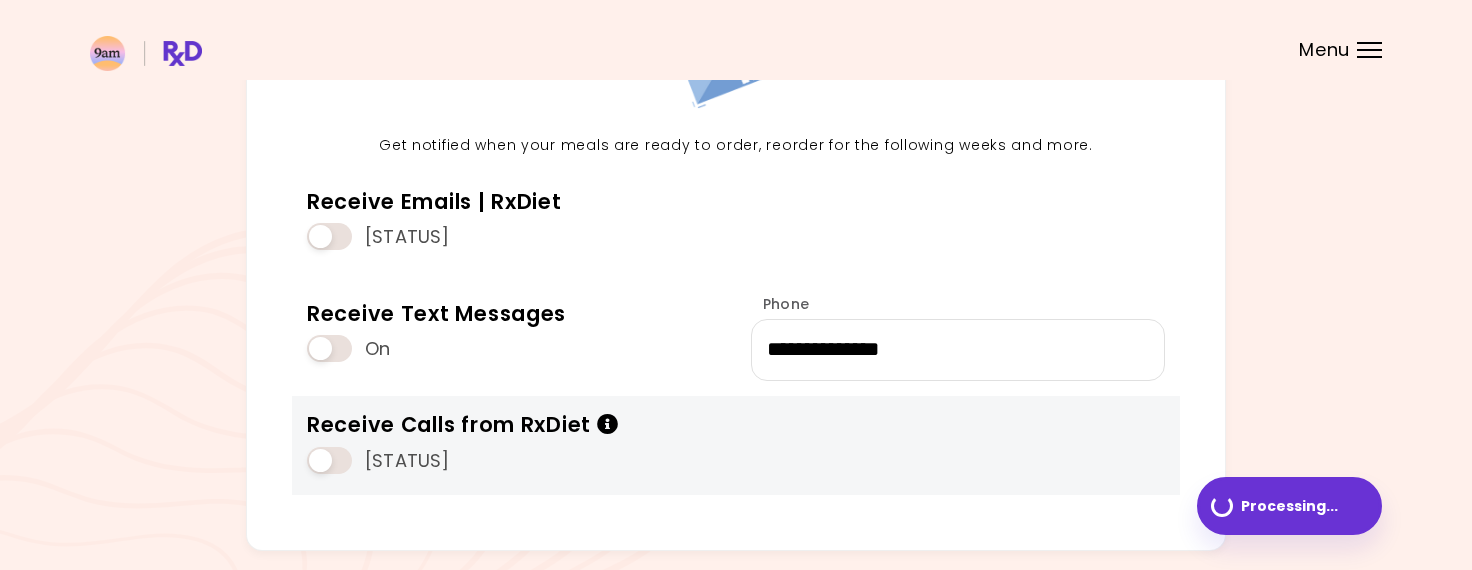 scroll, scrollTop: 0, scrollLeft: 0, axis: both 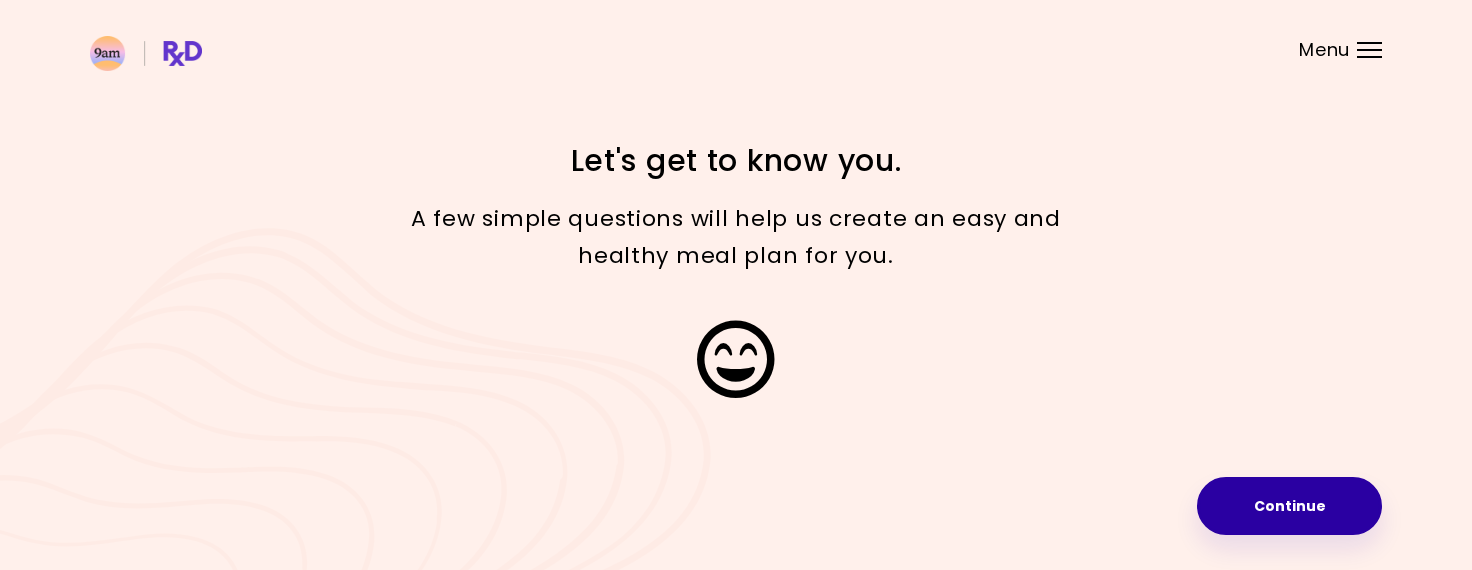click on "Continue" at bounding box center (1289, 506) 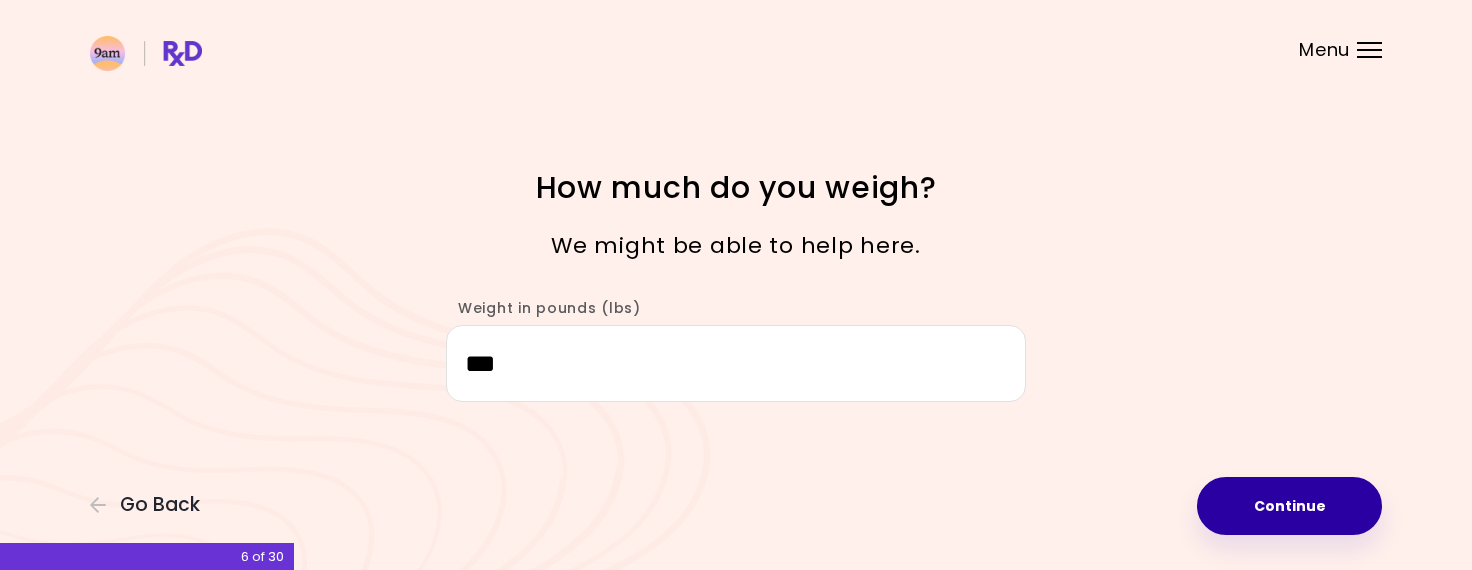 click on "Continue" at bounding box center [1289, 506] 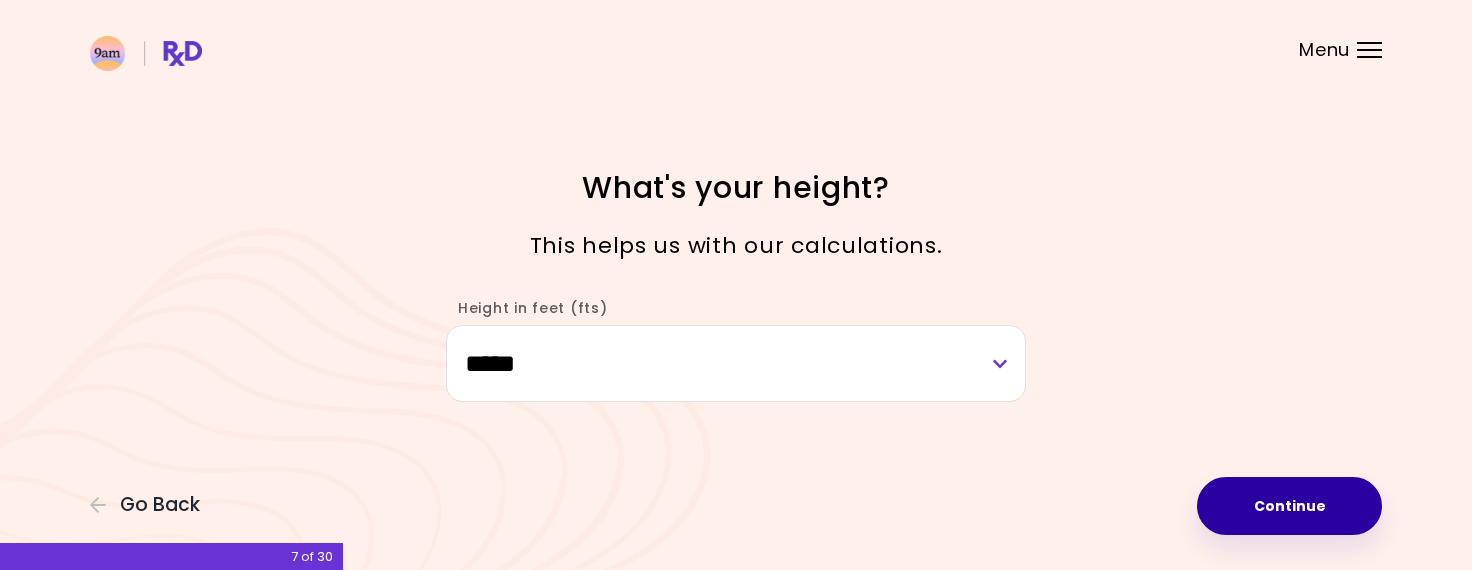 click on "Continue" at bounding box center (1289, 506) 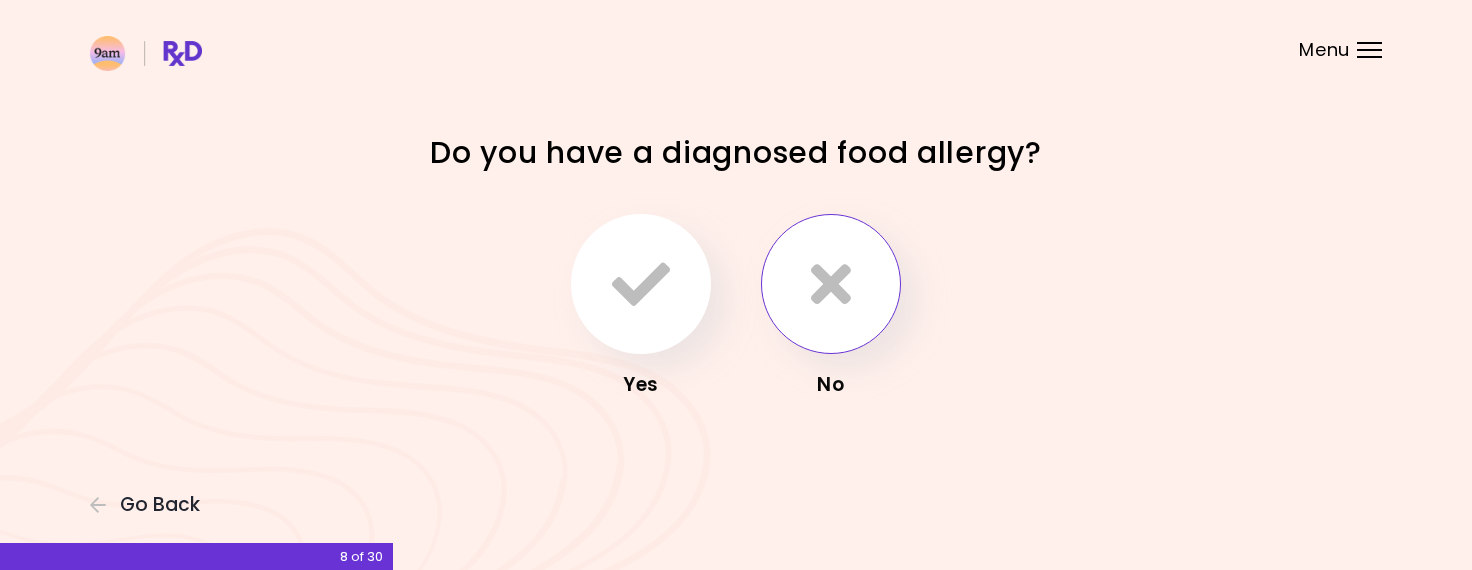 click at bounding box center (831, 284) 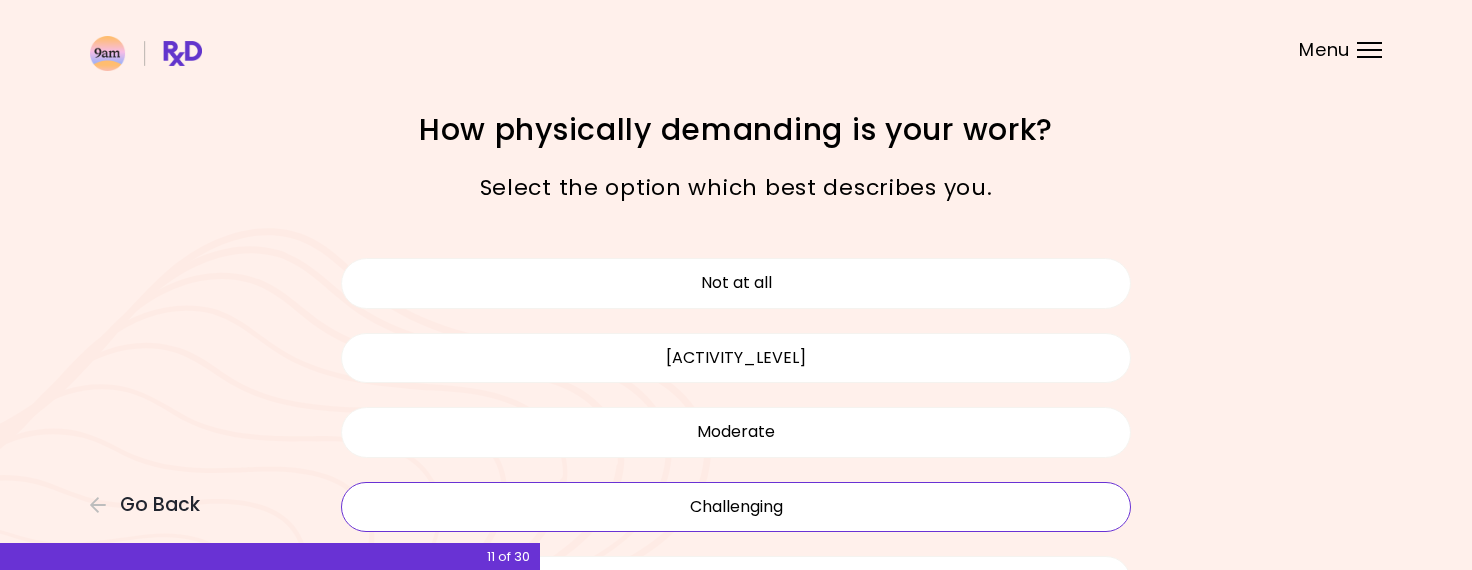 click on "Challenging" at bounding box center (736, 507) 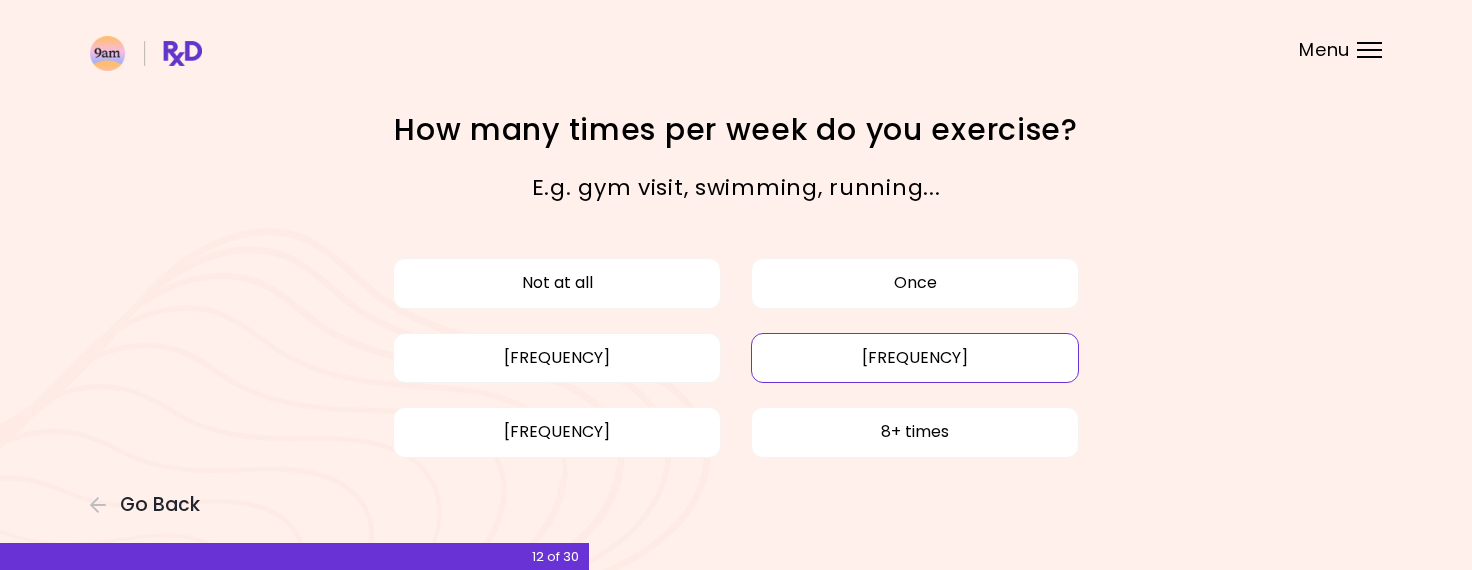 click on "[FREQUENCY]" at bounding box center (915, 358) 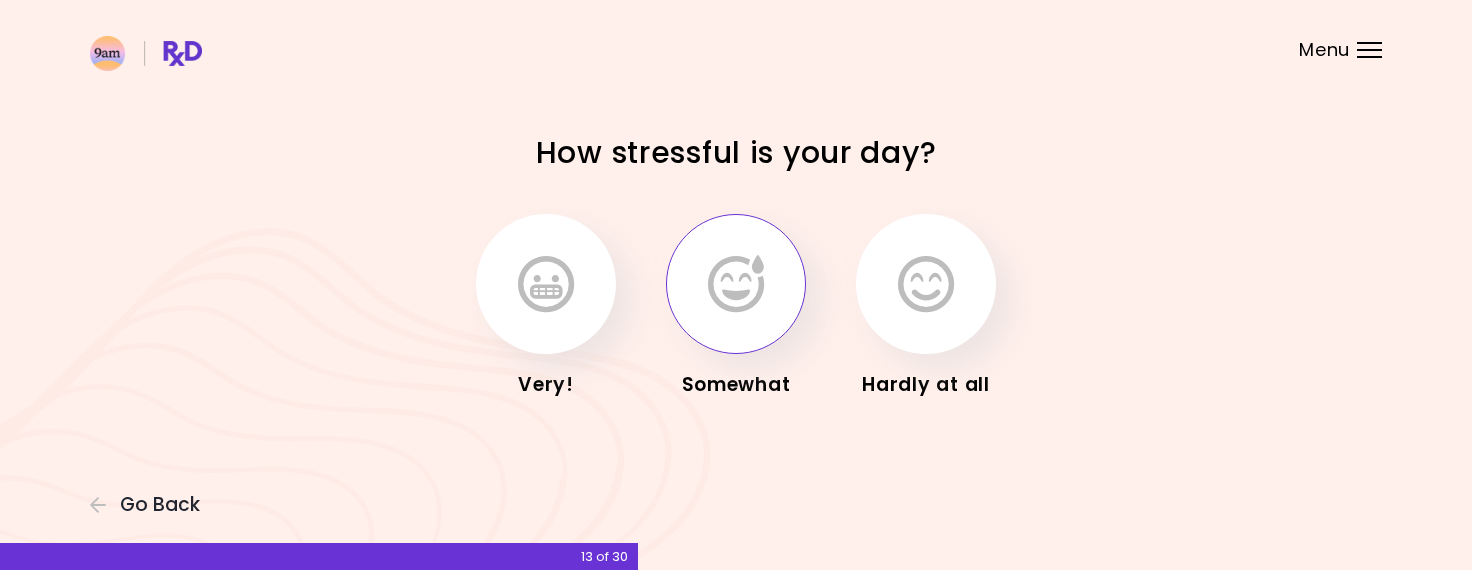 click at bounding box center [736, 284] 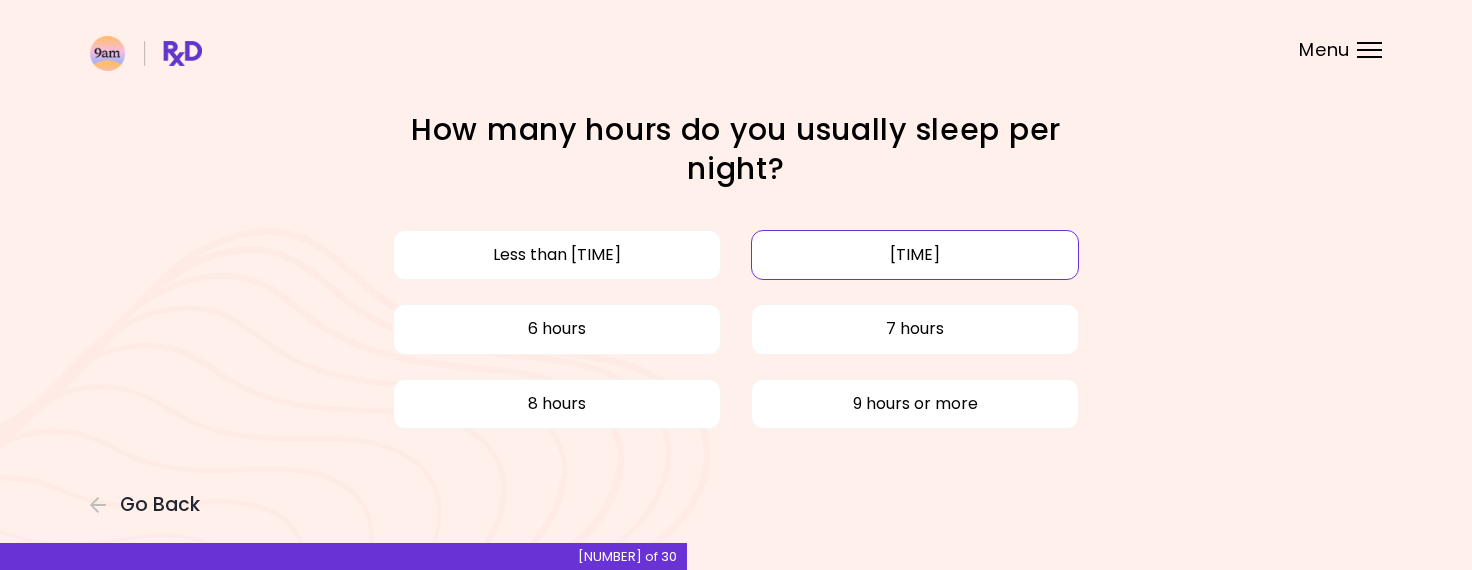 click on "[TIME]" at bounding box center (915, 255) 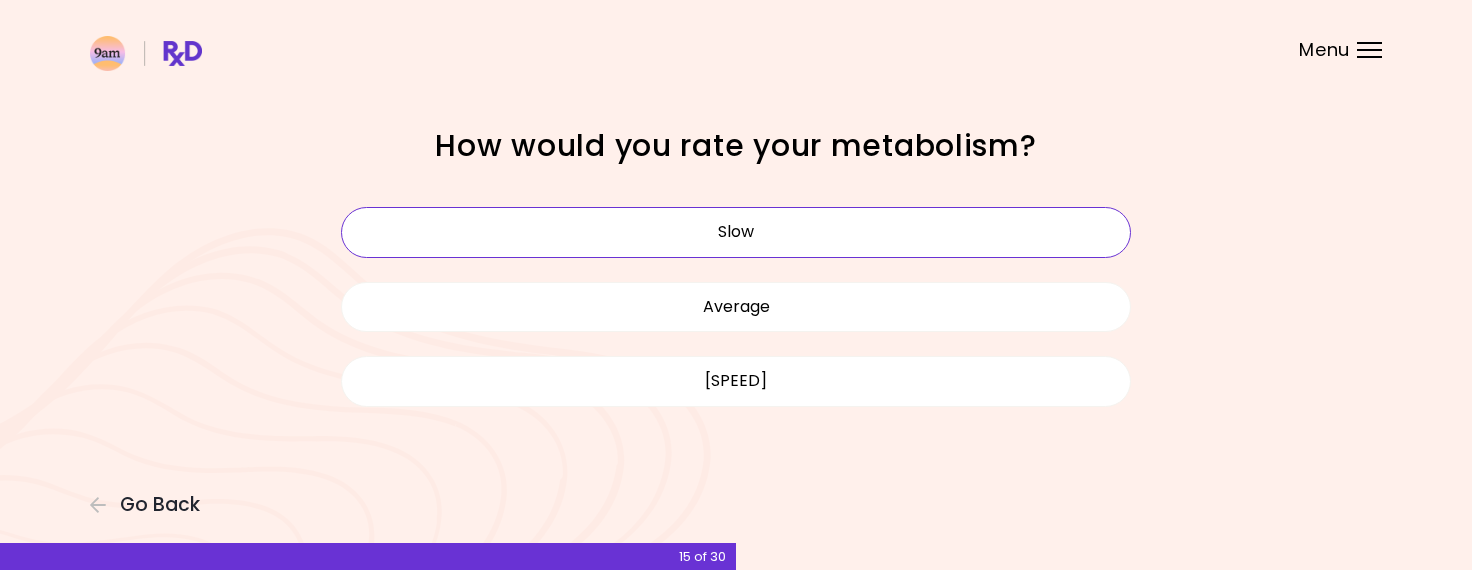 click on "Slow" at bounding box center (736, 232) 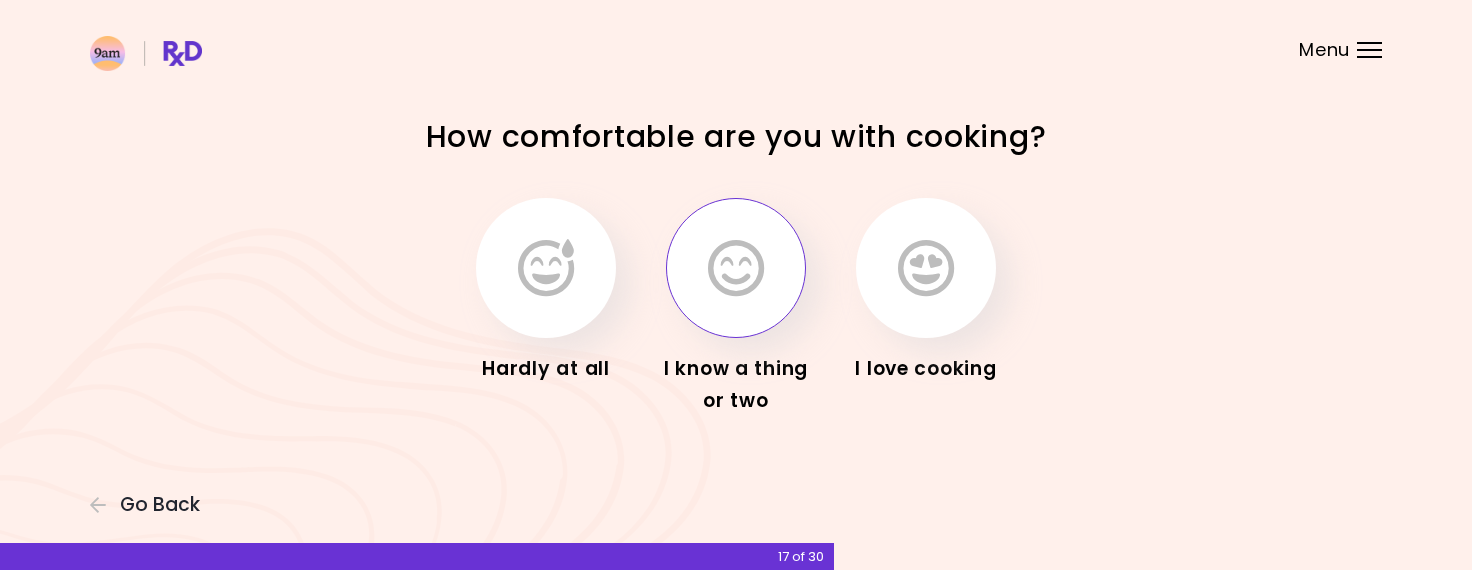 click at bounding box center [736, 268] 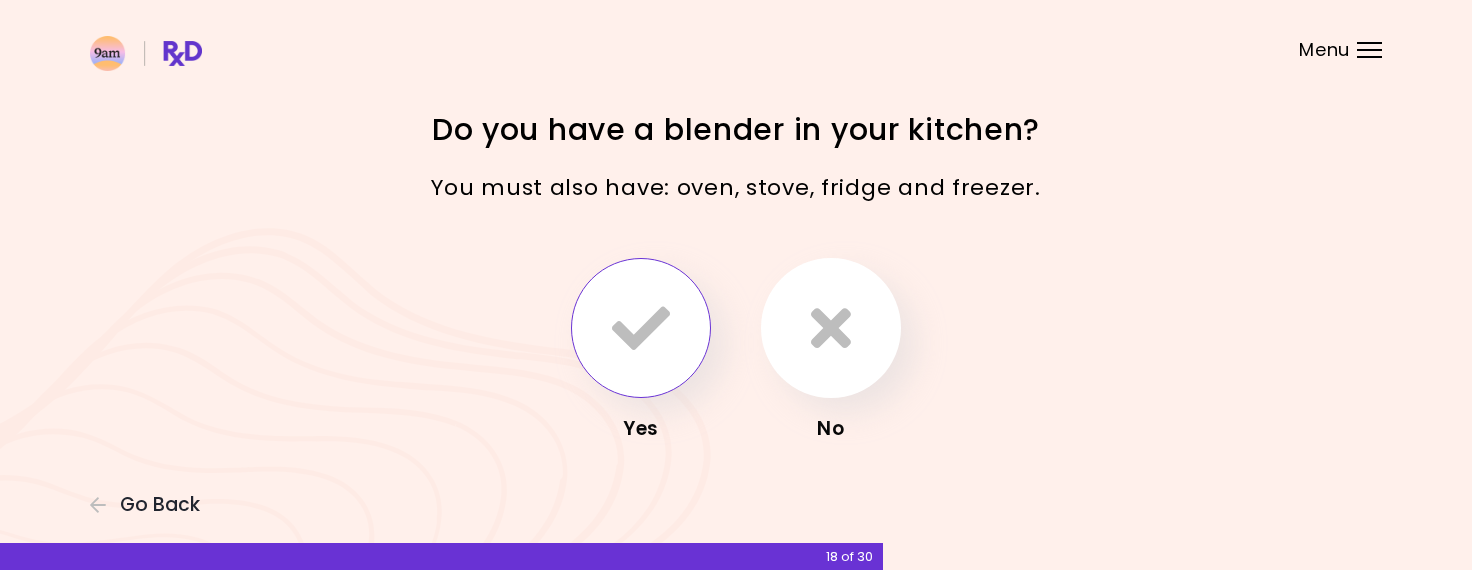 click at bounding box center [641, 328] 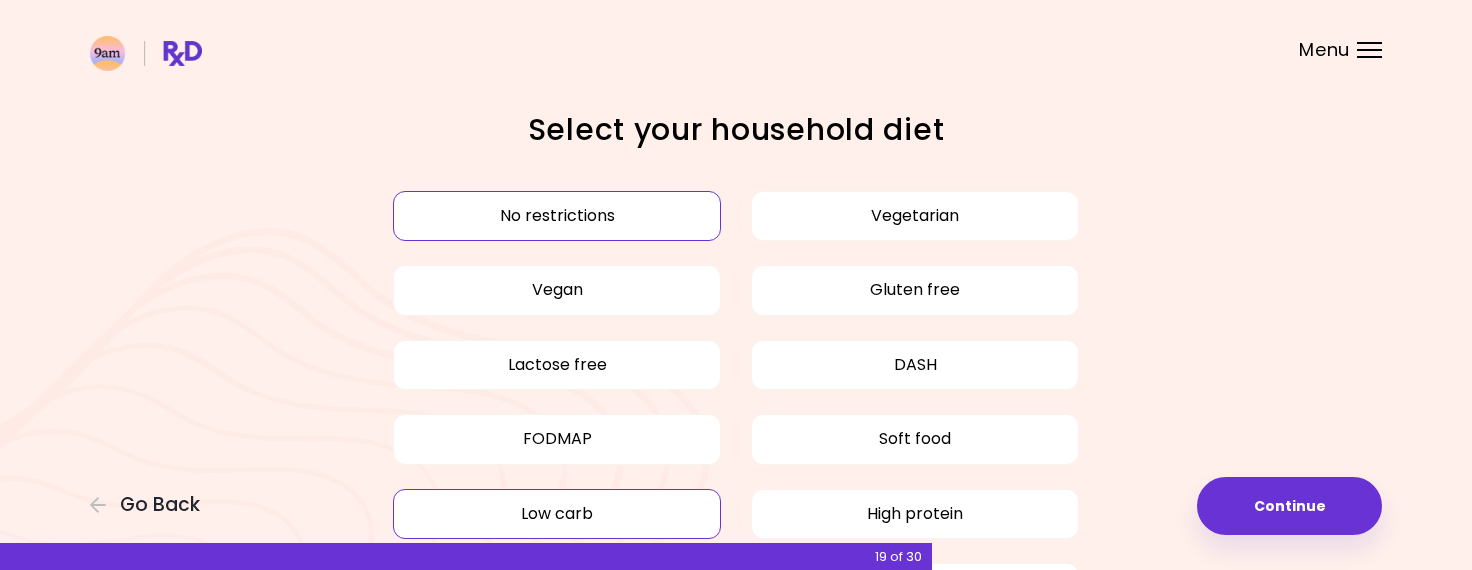 click on "Low carb" at bounding box center [557, 514] 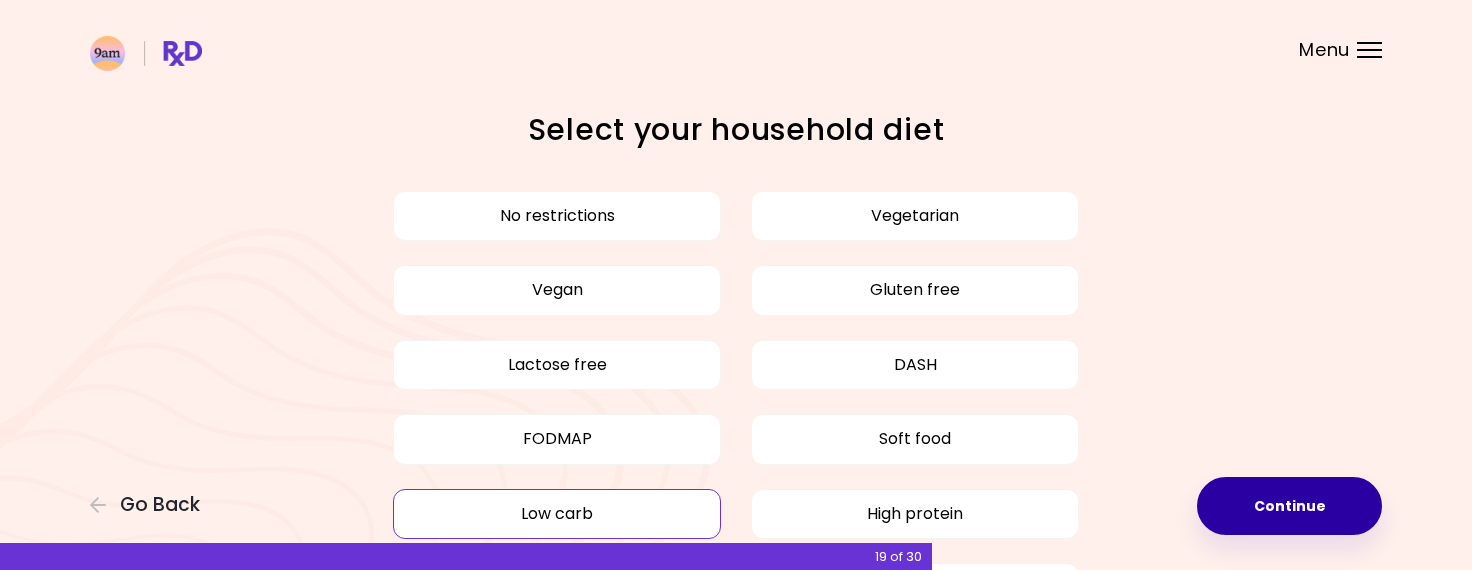 click on "Continue" at bounding box center [1289, 506] 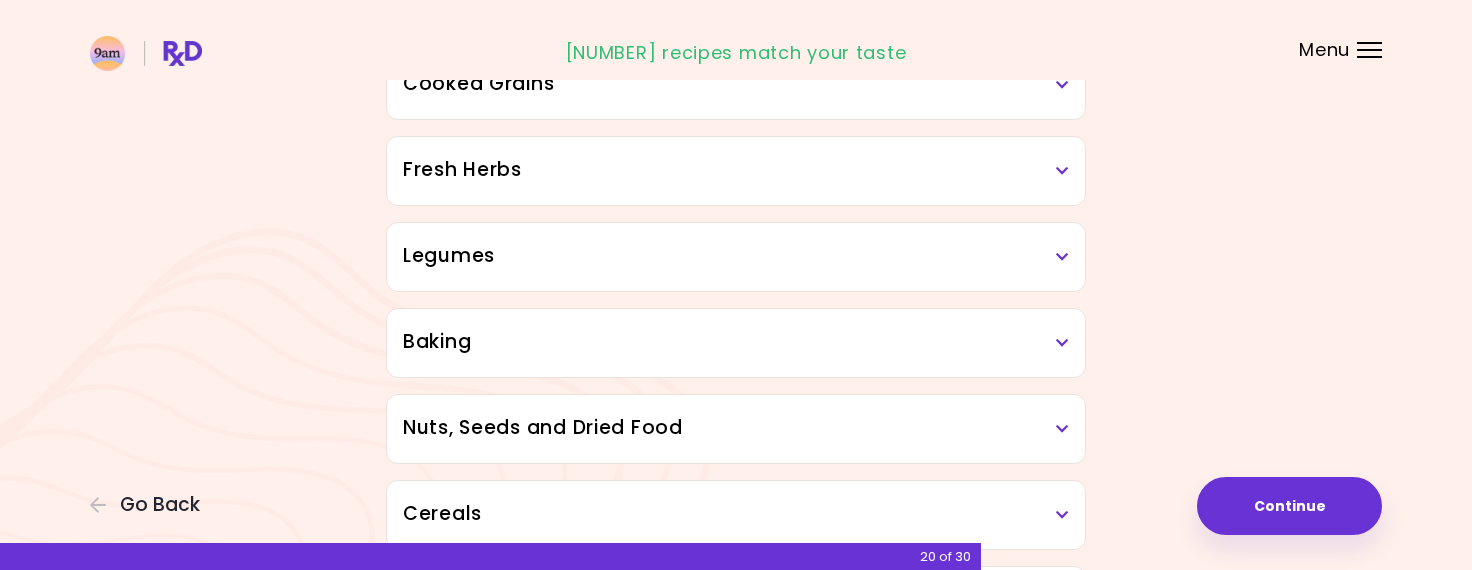 scroll, scrollTop: 1132, scrollLeft: 0, axis: vertical 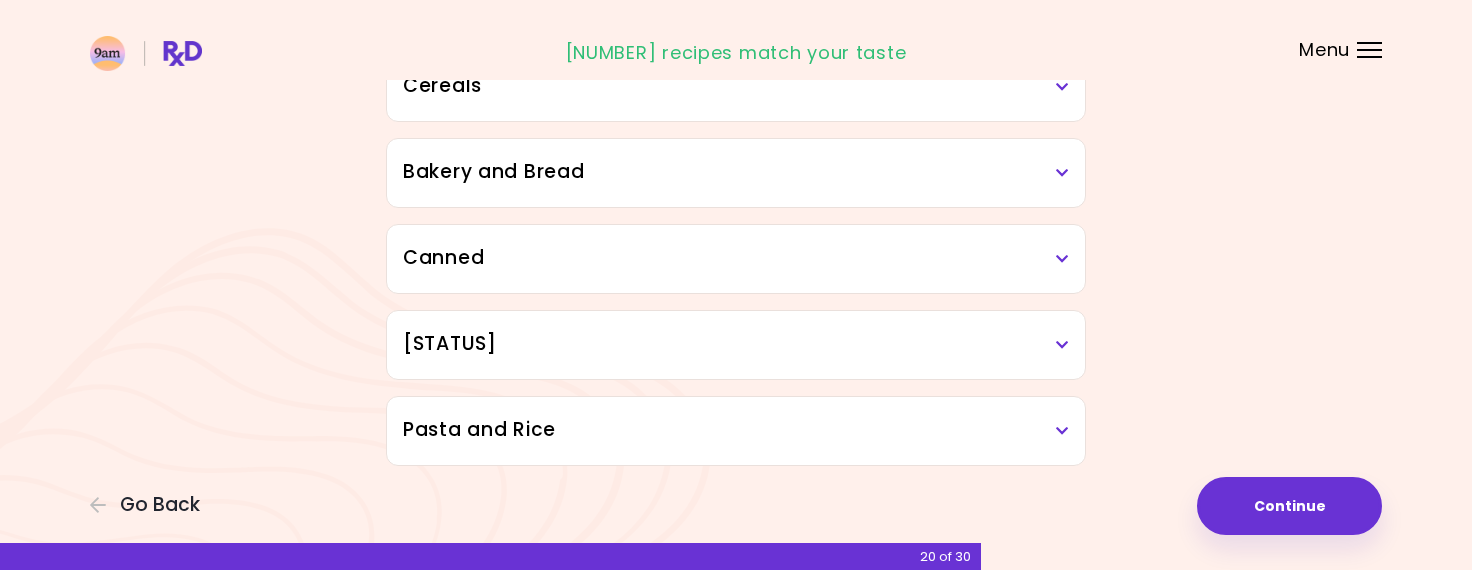 click on "Canned" at bounding box center [736, 258] 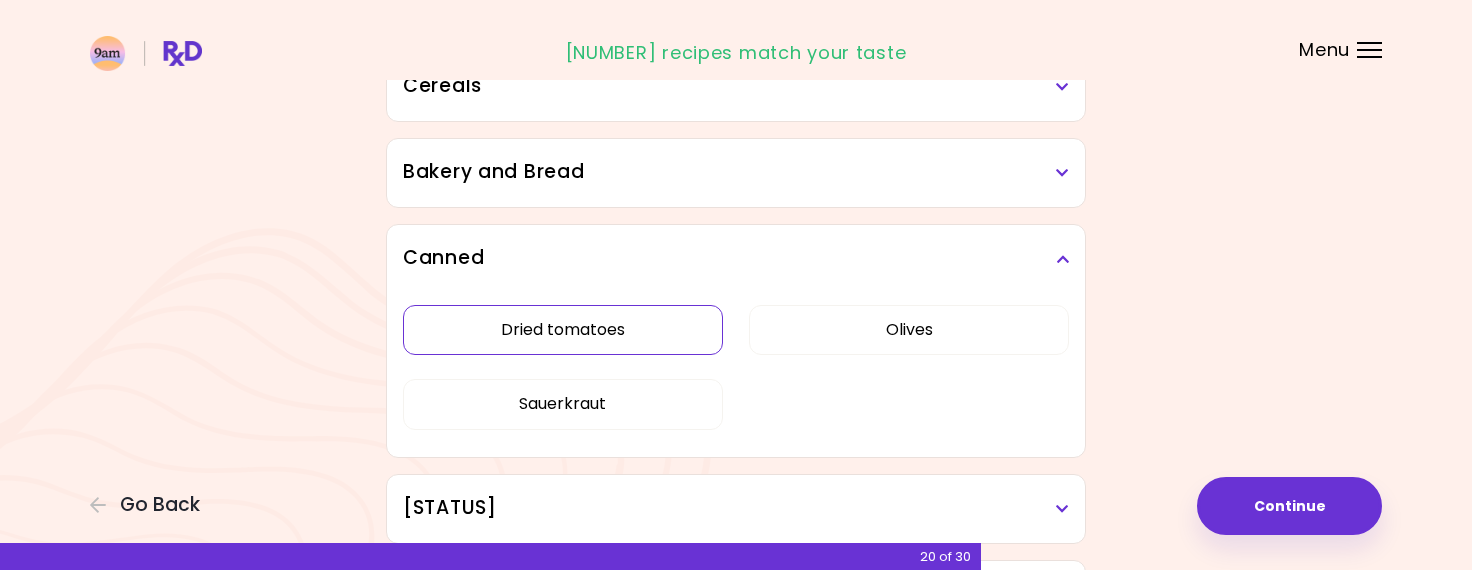click on "Dried tomatoes" at bounding box center [563, 330] 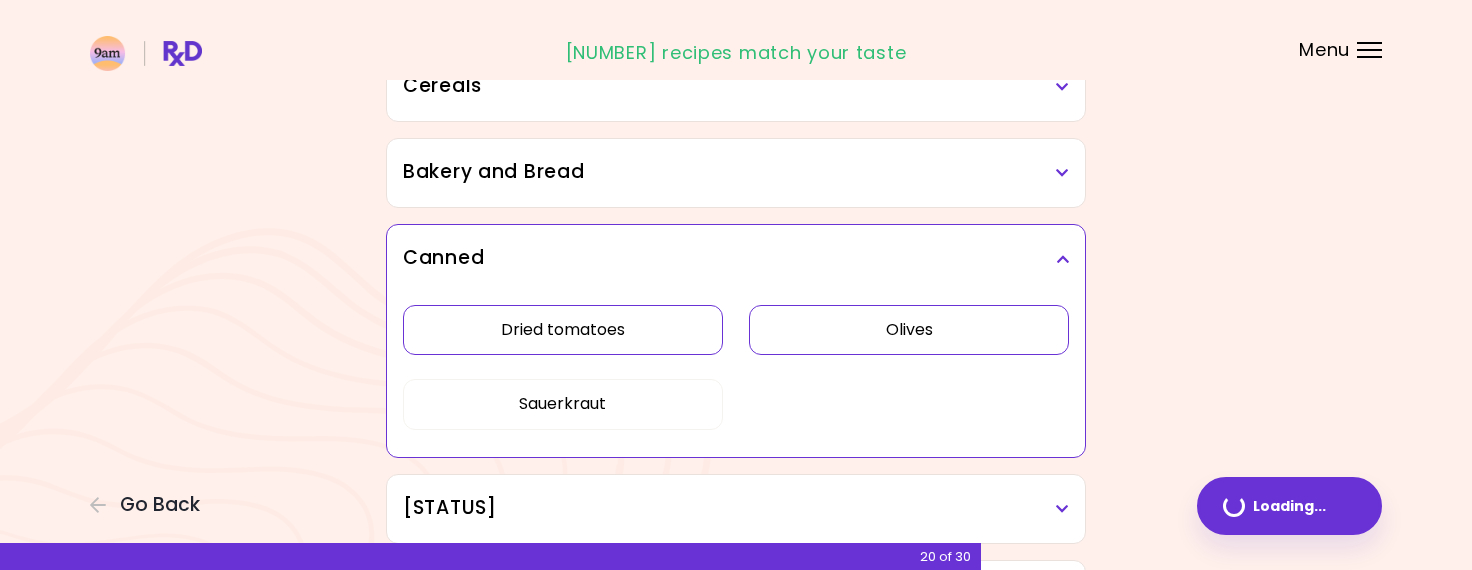 click on "Olives" at bounding box center [909, 330] 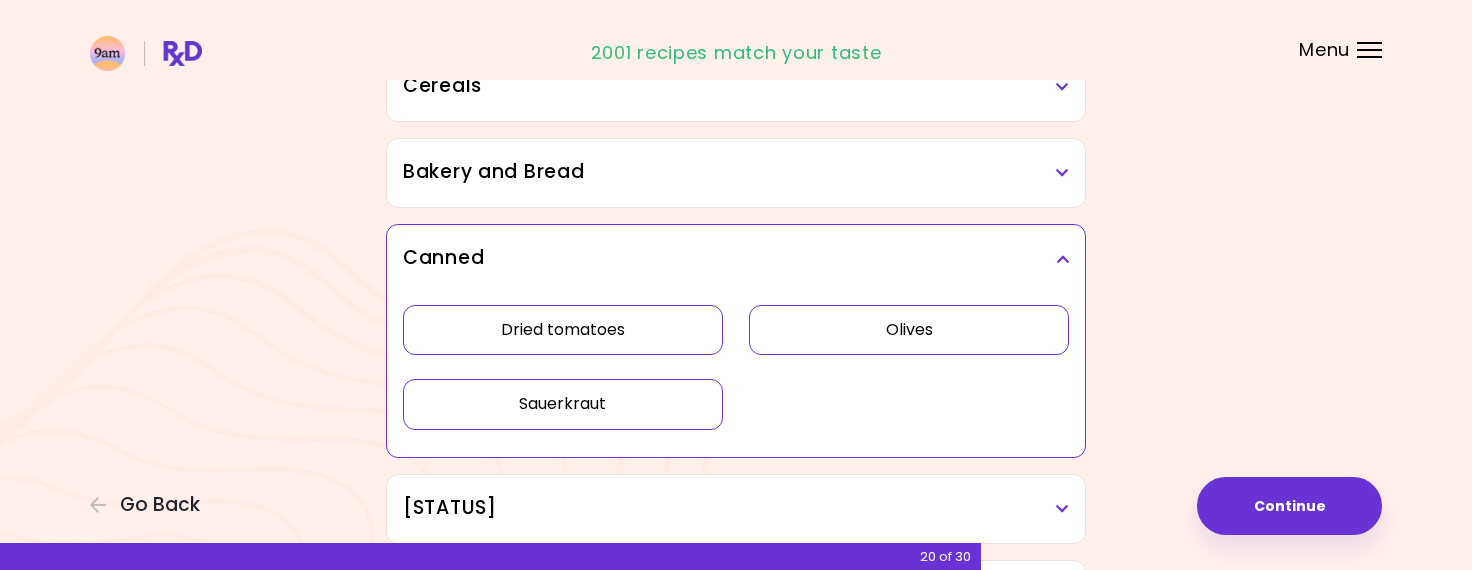 click on "Sauerkraut" at bounding box center [563, 404] 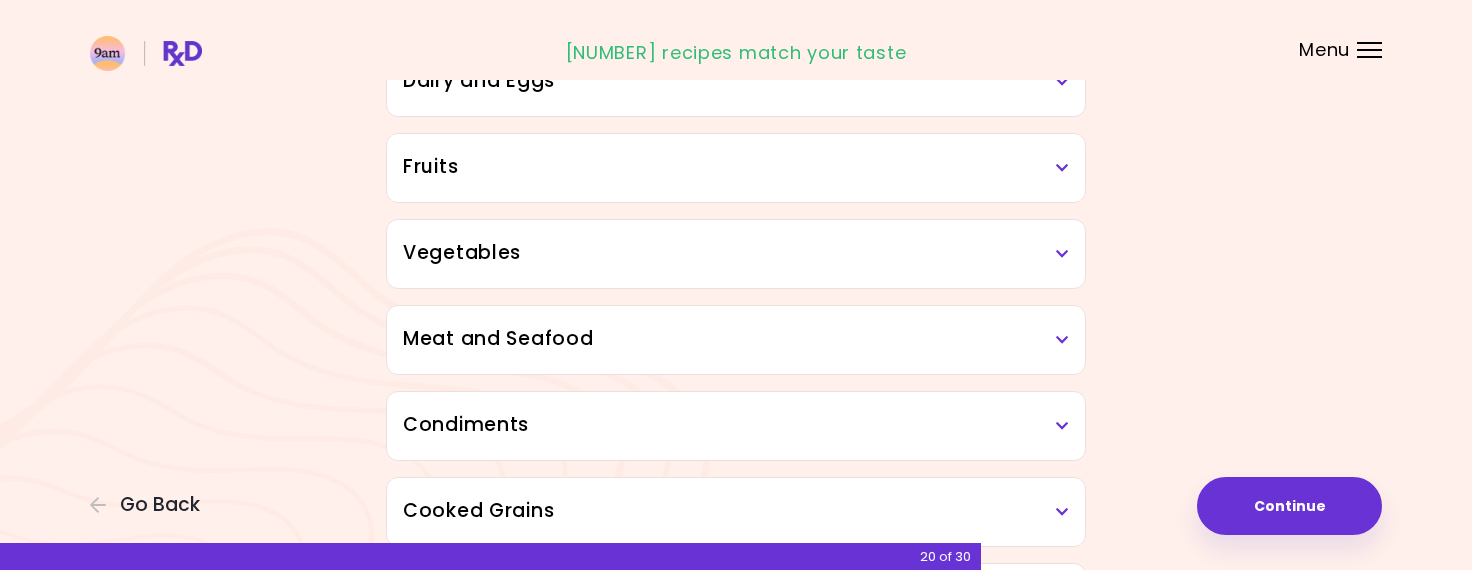 scroll, scrollTop: 0, scrollLeft: 0, axis: both 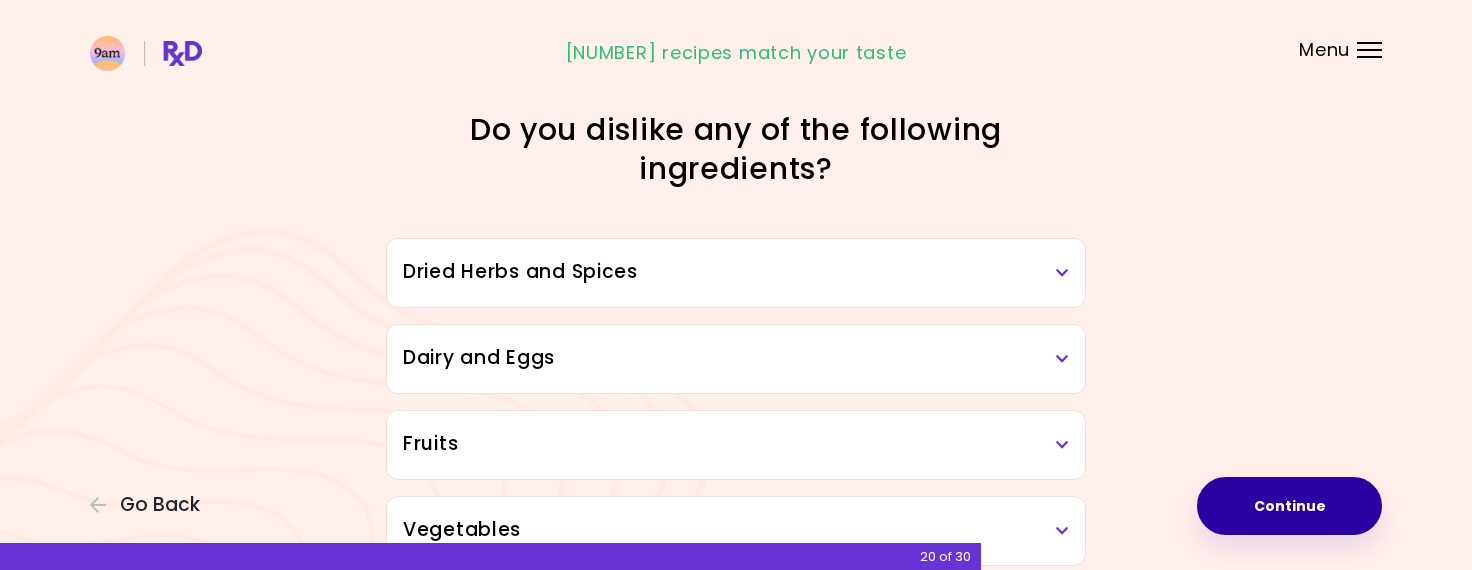 click on "Continue" at bounding box center [1289, 506] 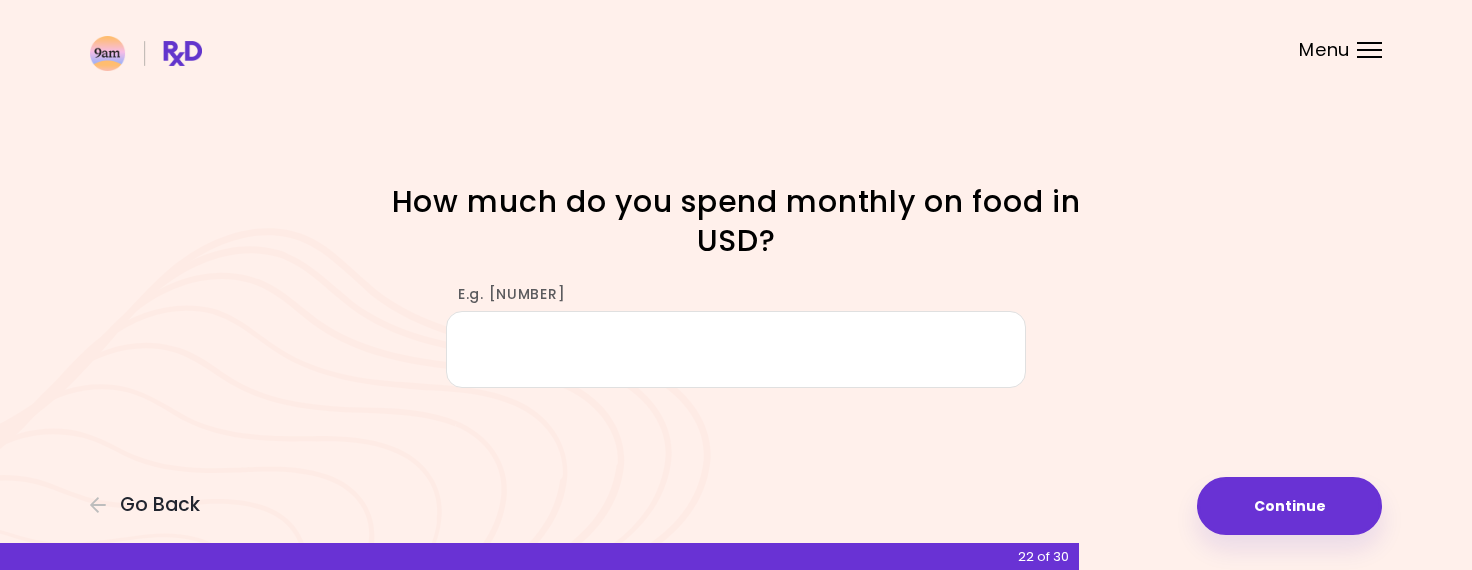 click on "E.g. [NUMBER]" at bounding box center [736, 349] 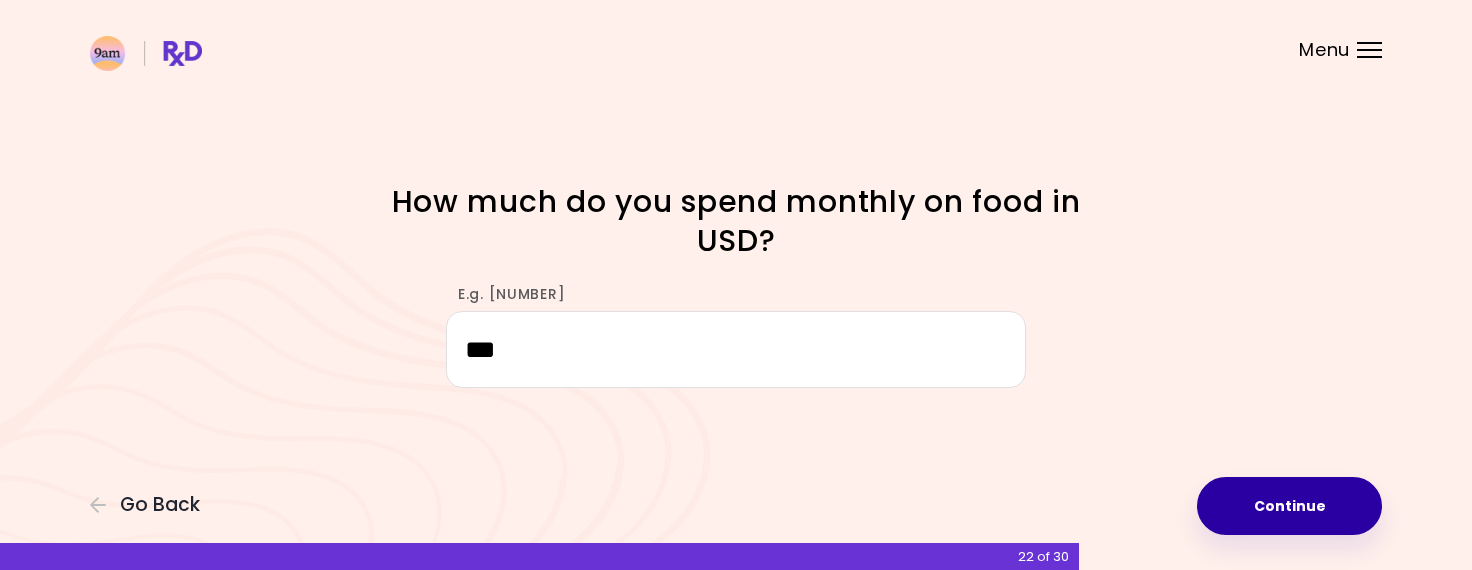 type on "***" 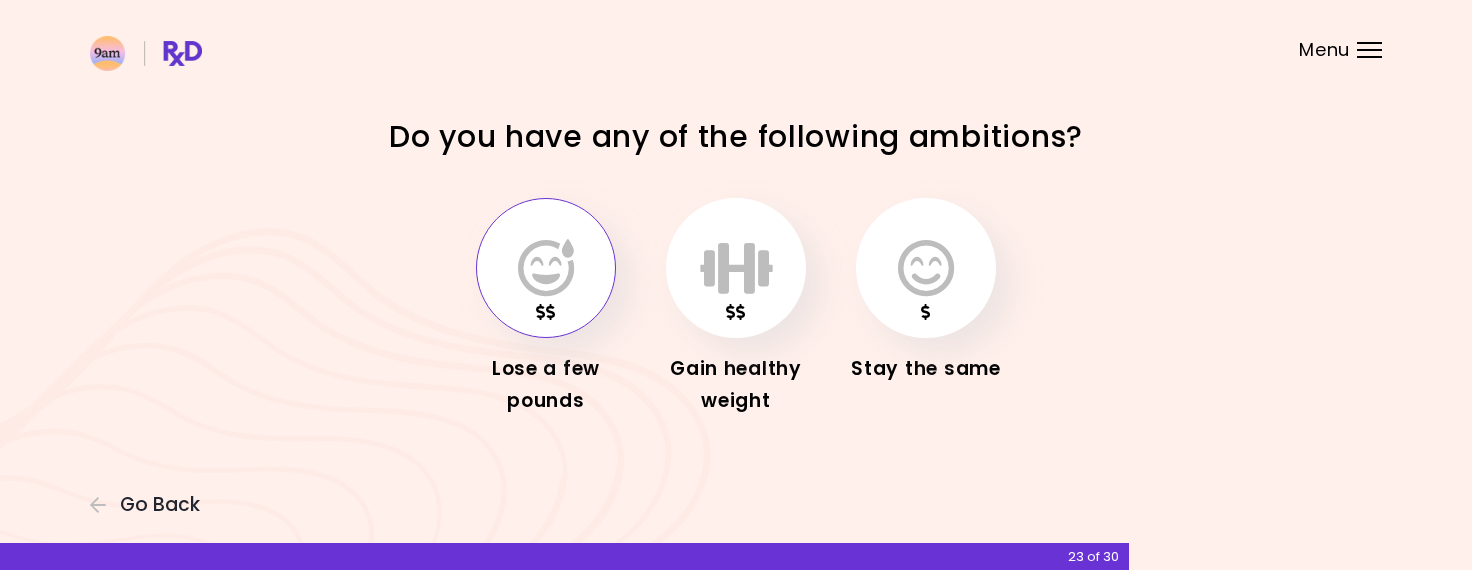 click at bounding box center (546, 268) 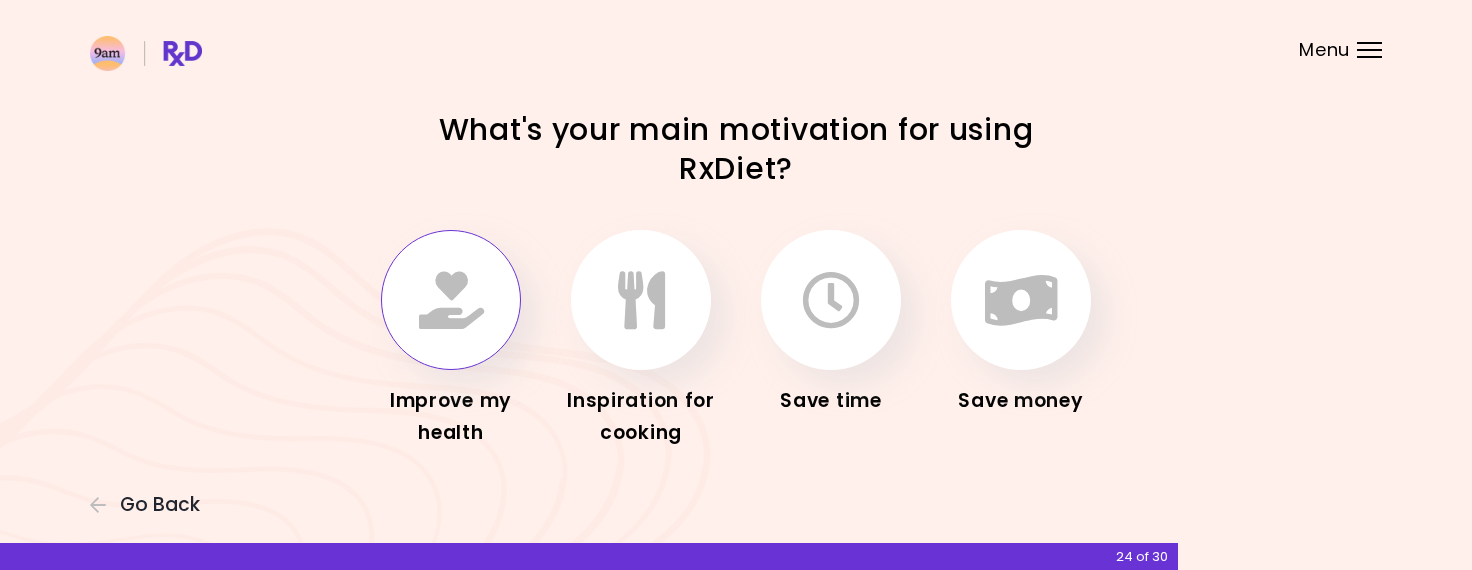 click at bounding box center (451, 300) 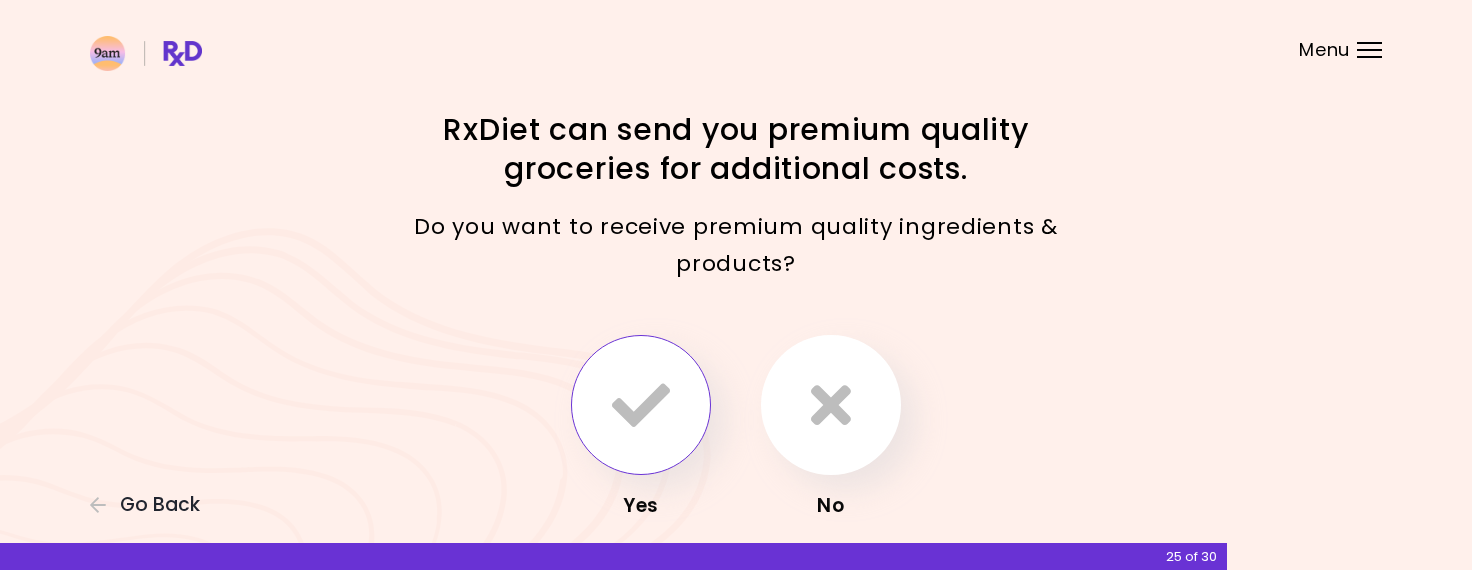 click at bounding box center [641, 405] 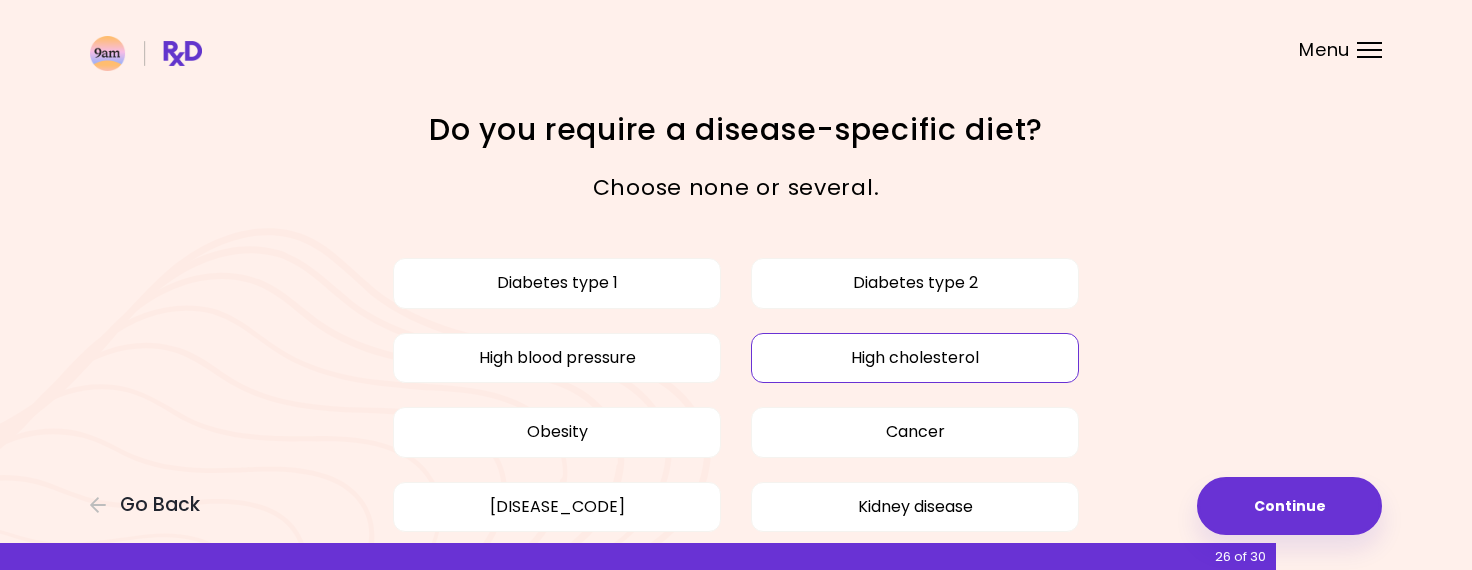 click on "High cholesterol" at bounding box center [915, 358] 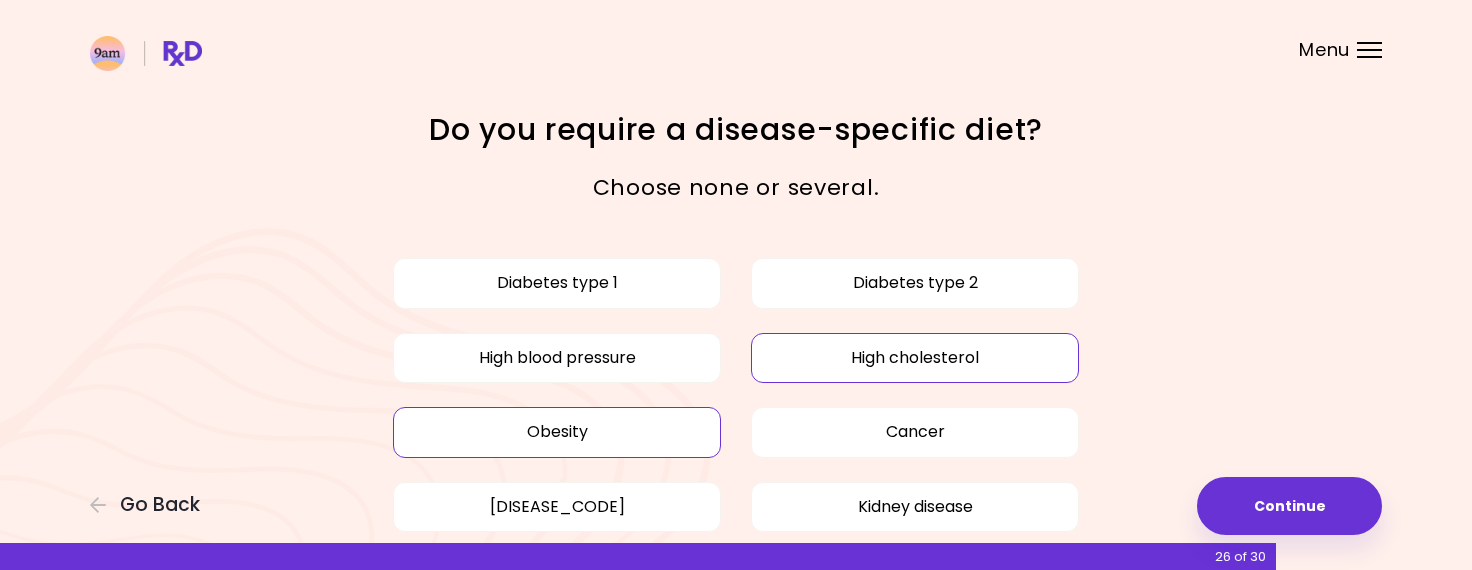 click on "Obesity" at bounding box center (557, 432) 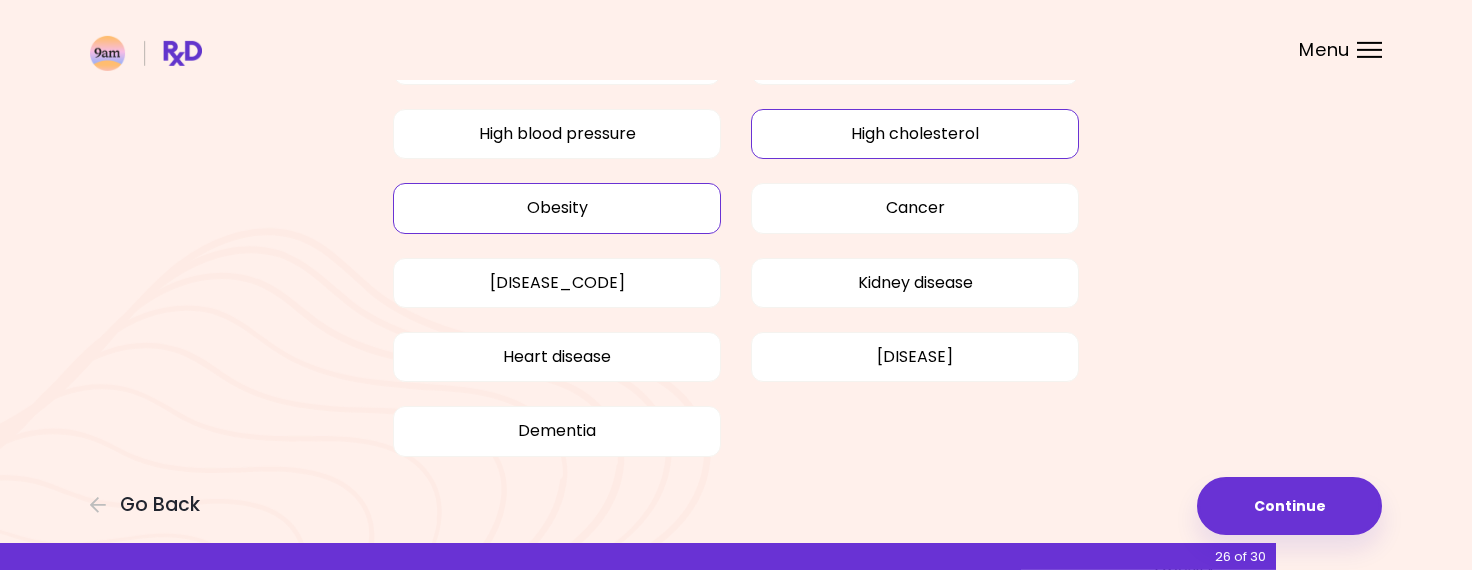 scroll, scrollTop: 256, scrollLeft: 0, axis: vertical 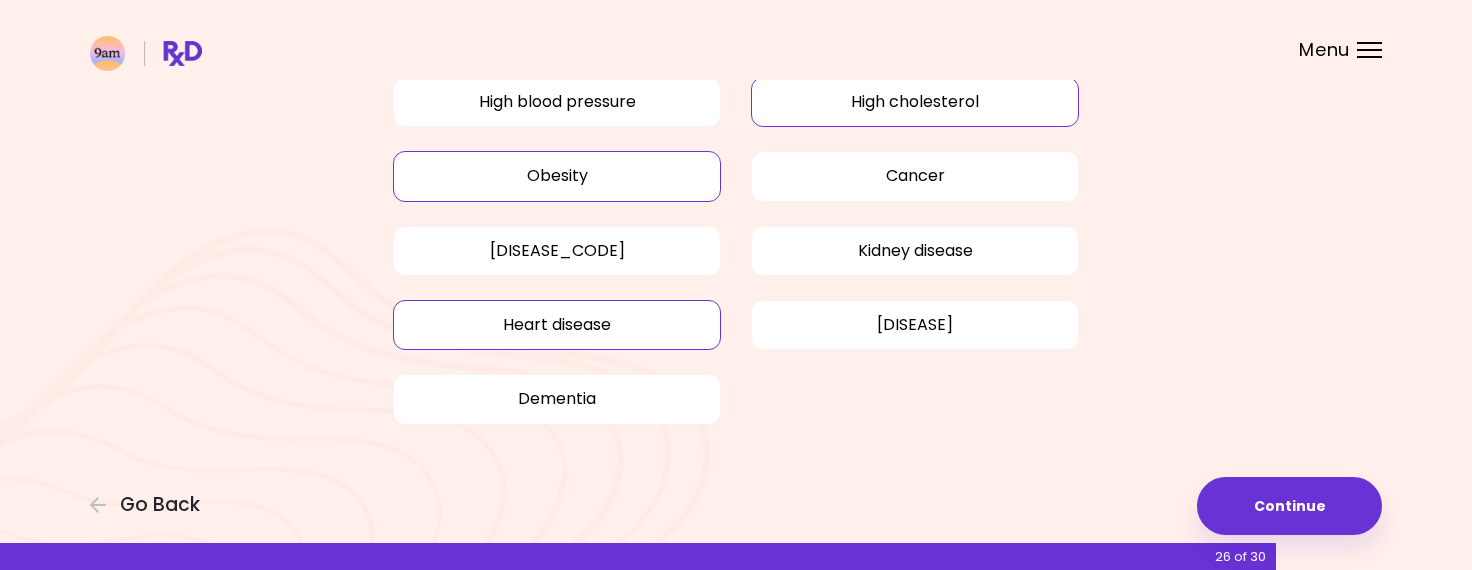 click on "Heart disease" at bounding box center [557, 325] 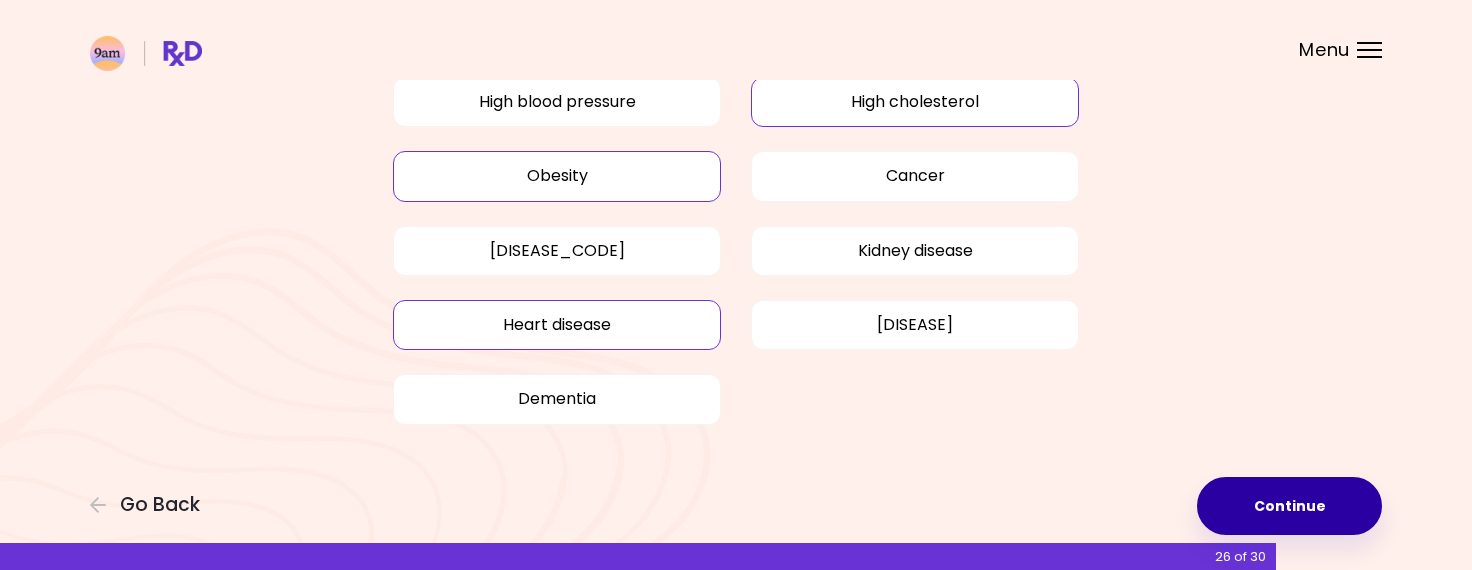 click on "Continue" at bounding box center [1289, 506] 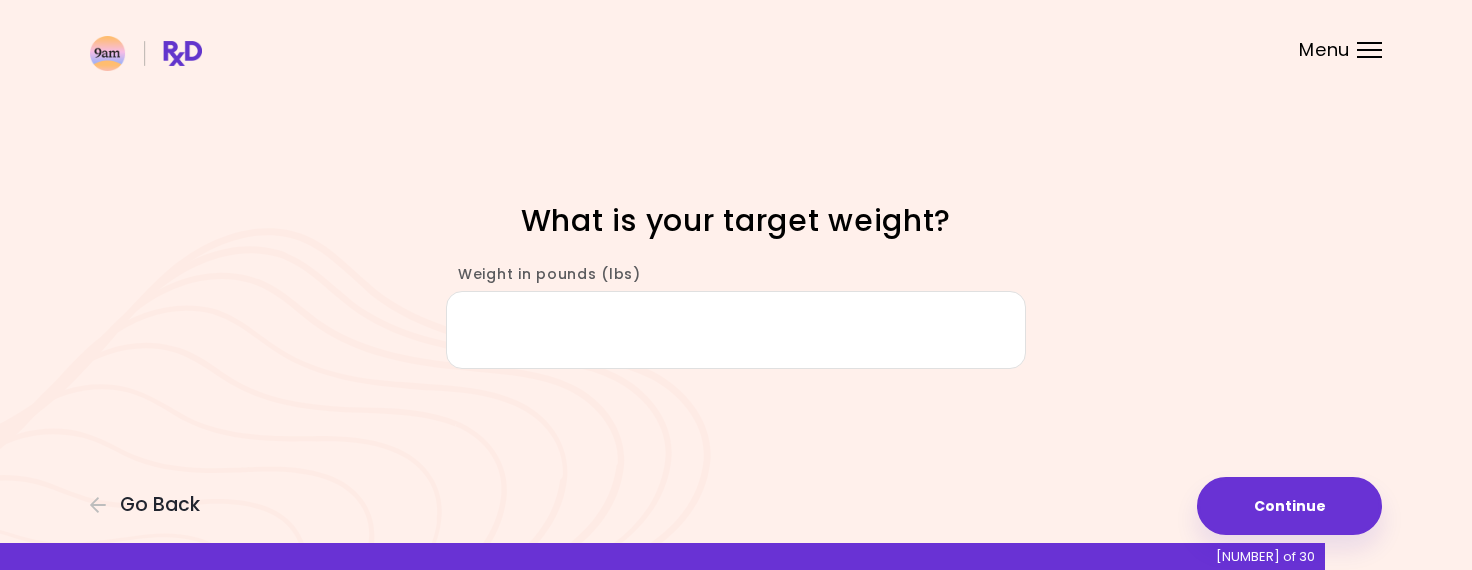 scroll, scrollTop: 0, scrollLeft: 0, axis: both 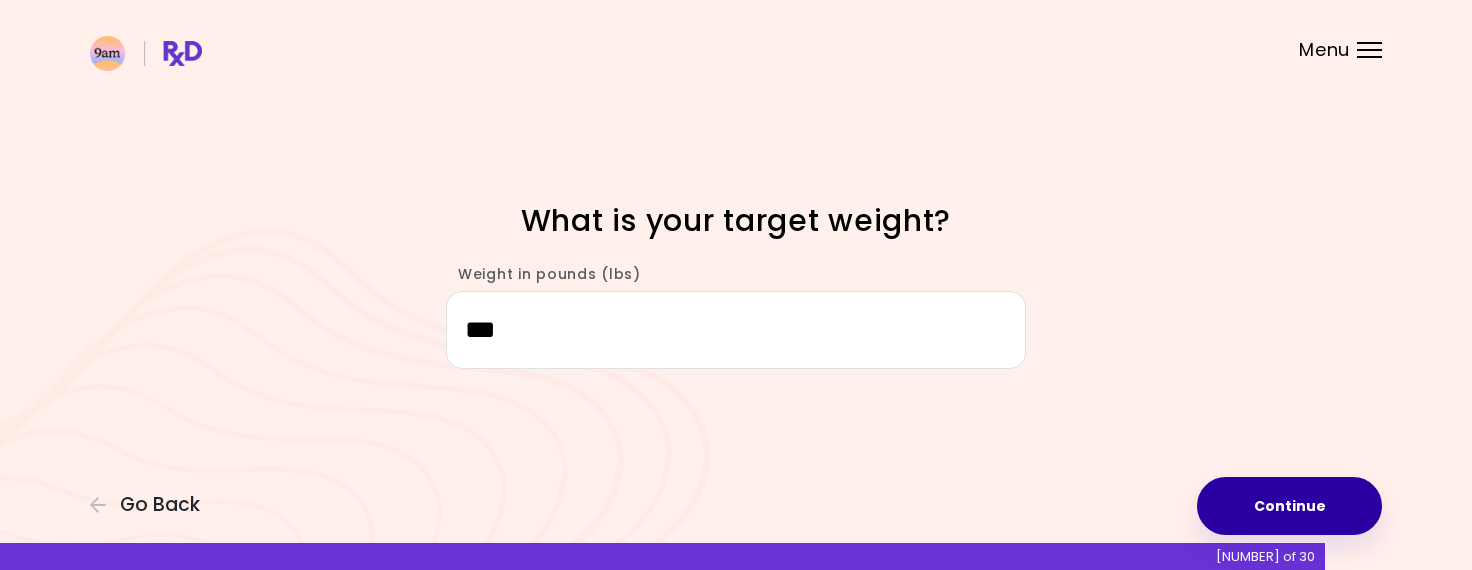 type on "***" 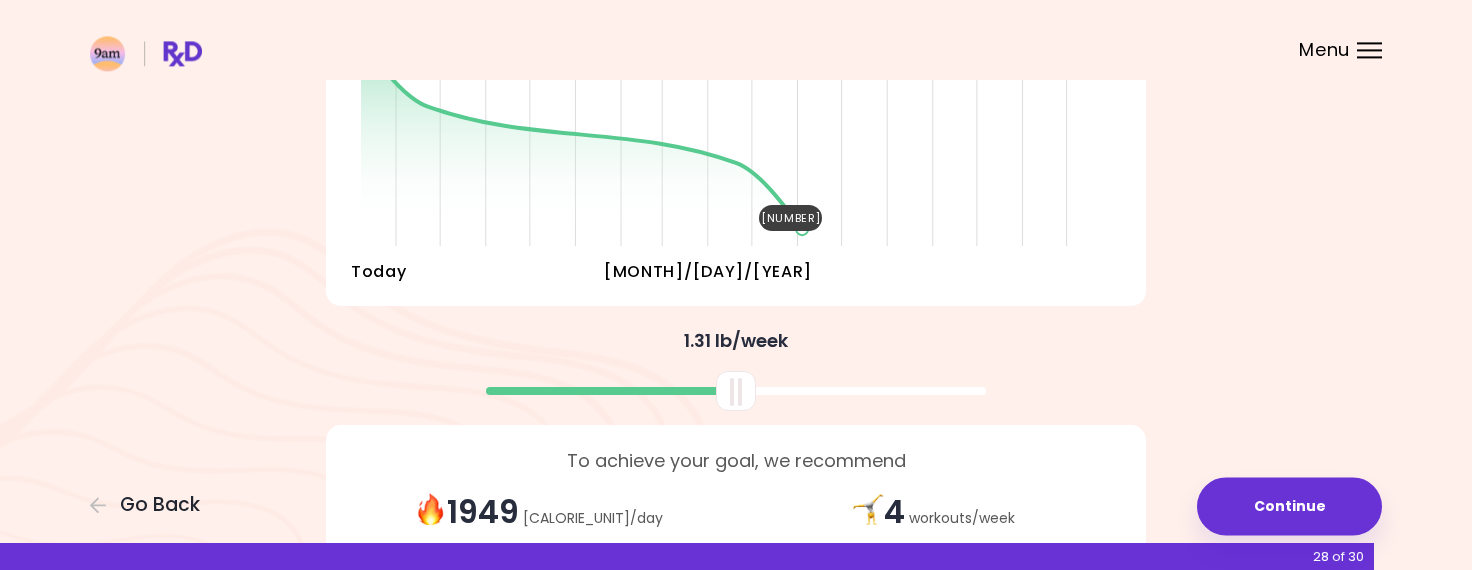 scroll, scrollTop: 427, scrollLeft: 0, axis: vertical 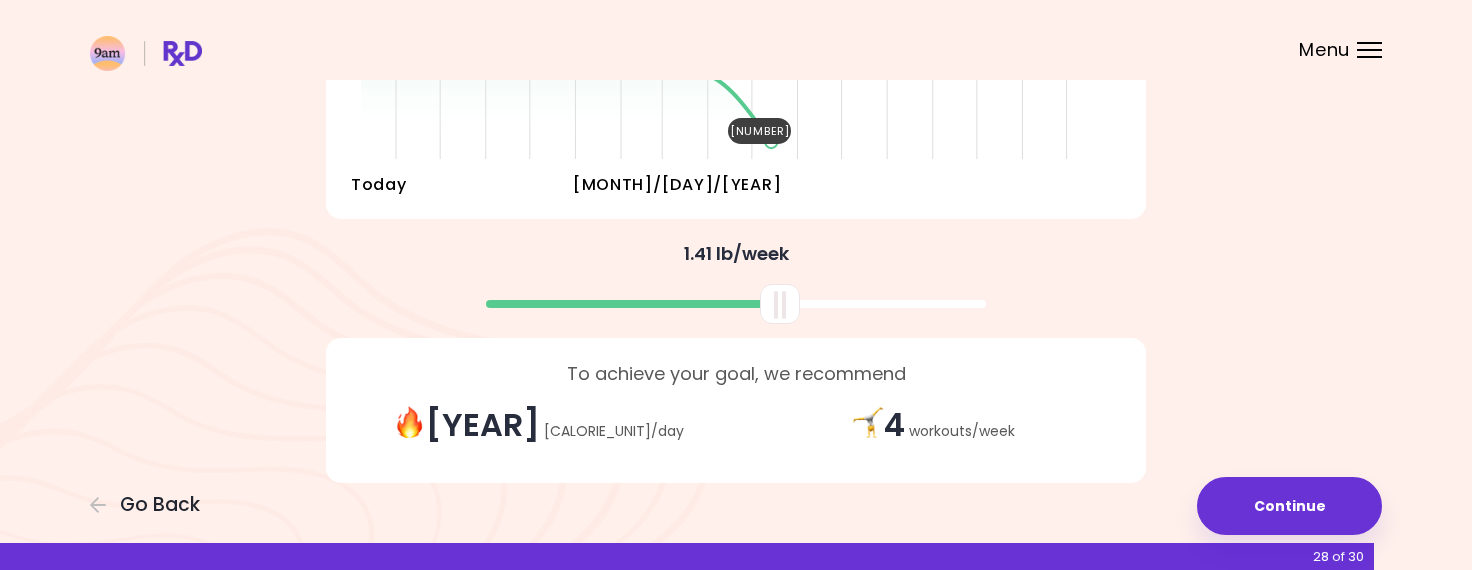 drag, startPoint x: 746, startPoint y: 319, endPoint x: 790, endPoint y: 338, distance: 47.92703 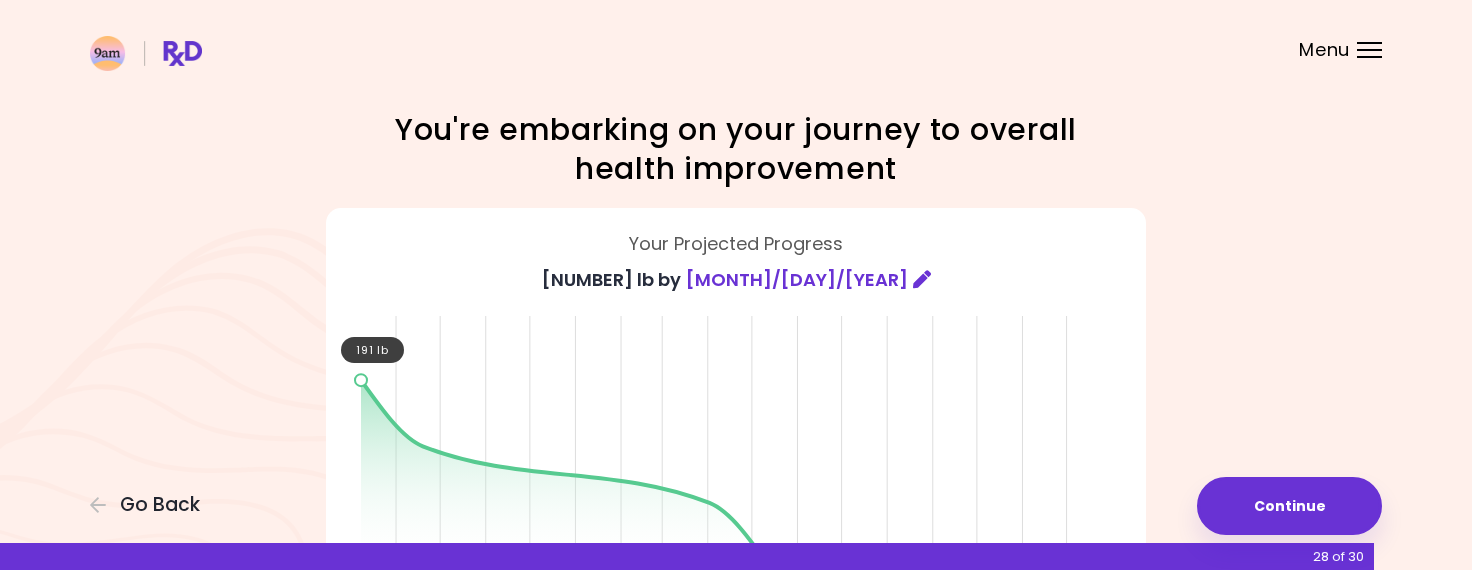 scroll, scrollTop: 427, scrollLeft: 0, axis: vertical 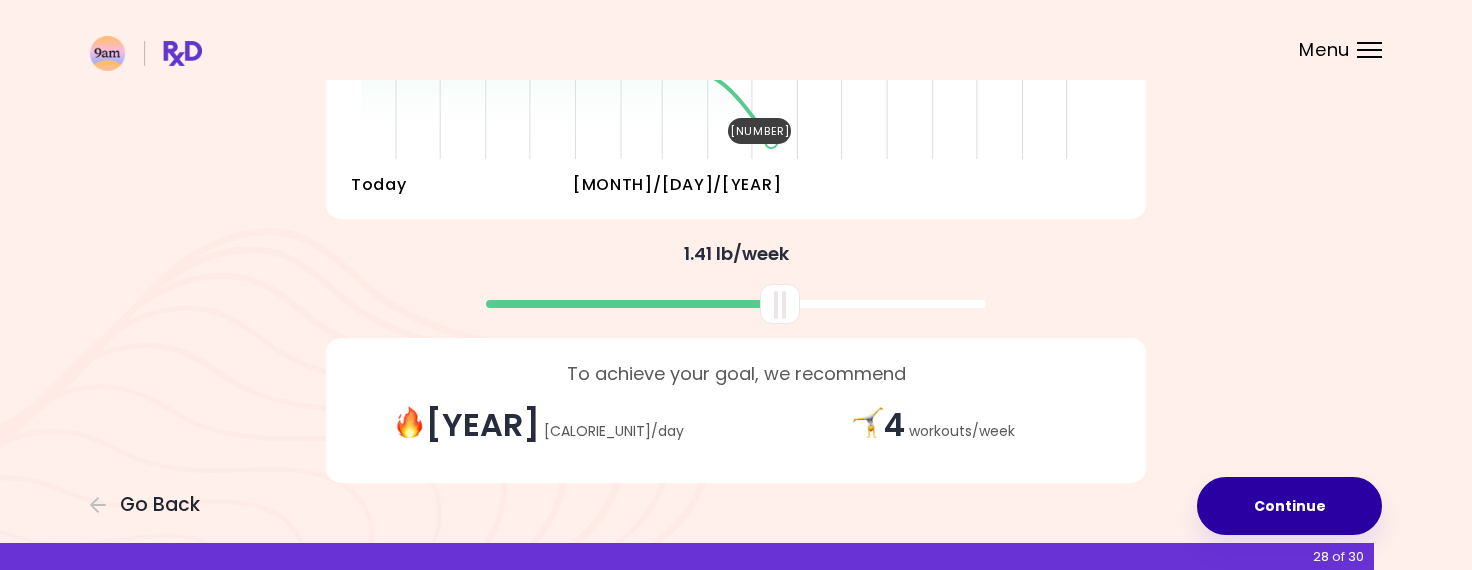 click on "Continue" at bounding box center (1289, 506) 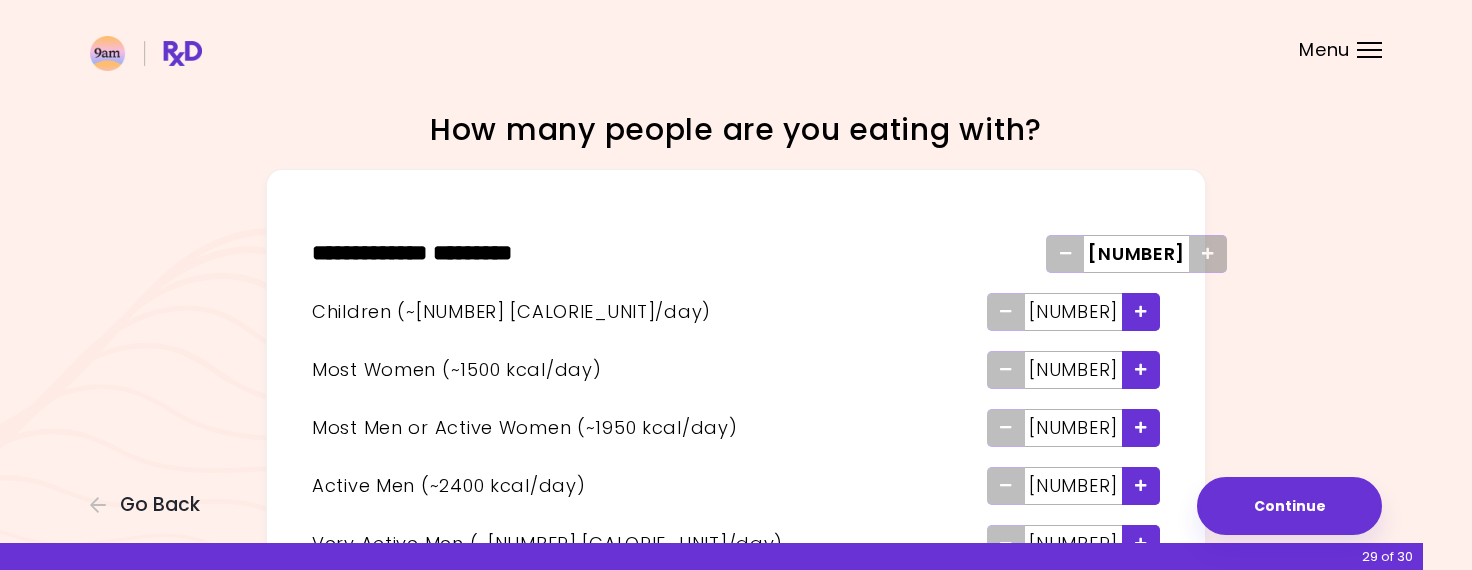 scroll, scrollTop: 168, scrollLeft: 0, axis: vertical 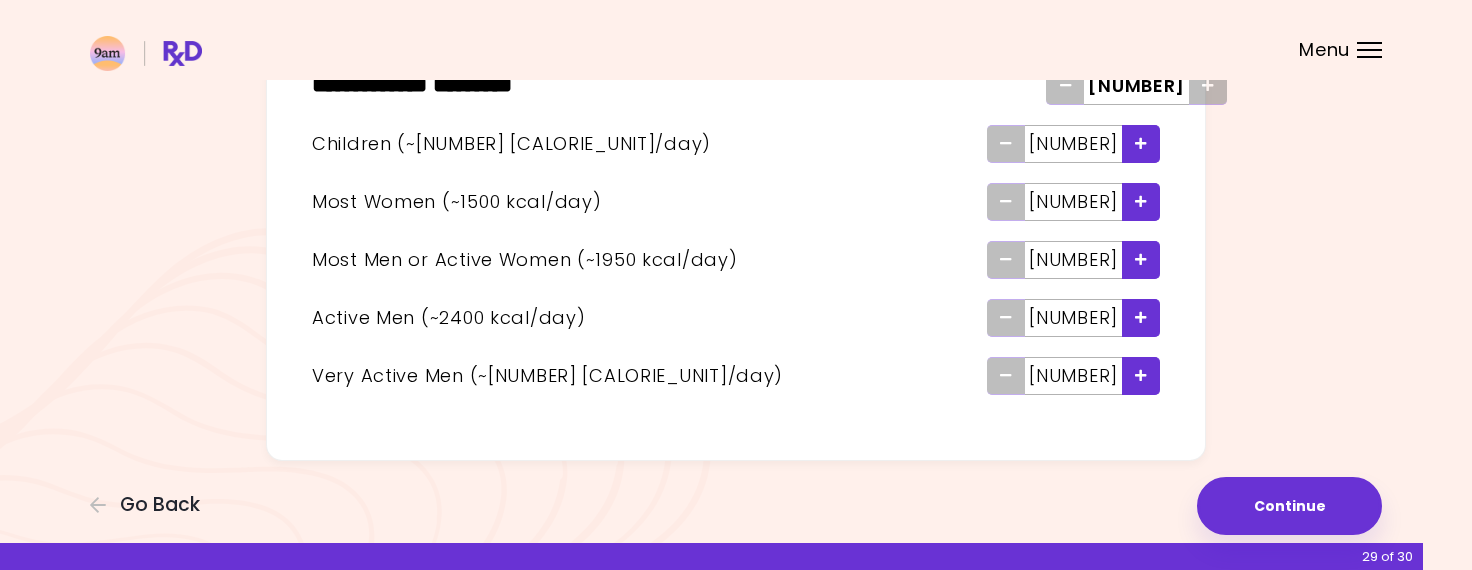 click at bounding box center (1141, 318) 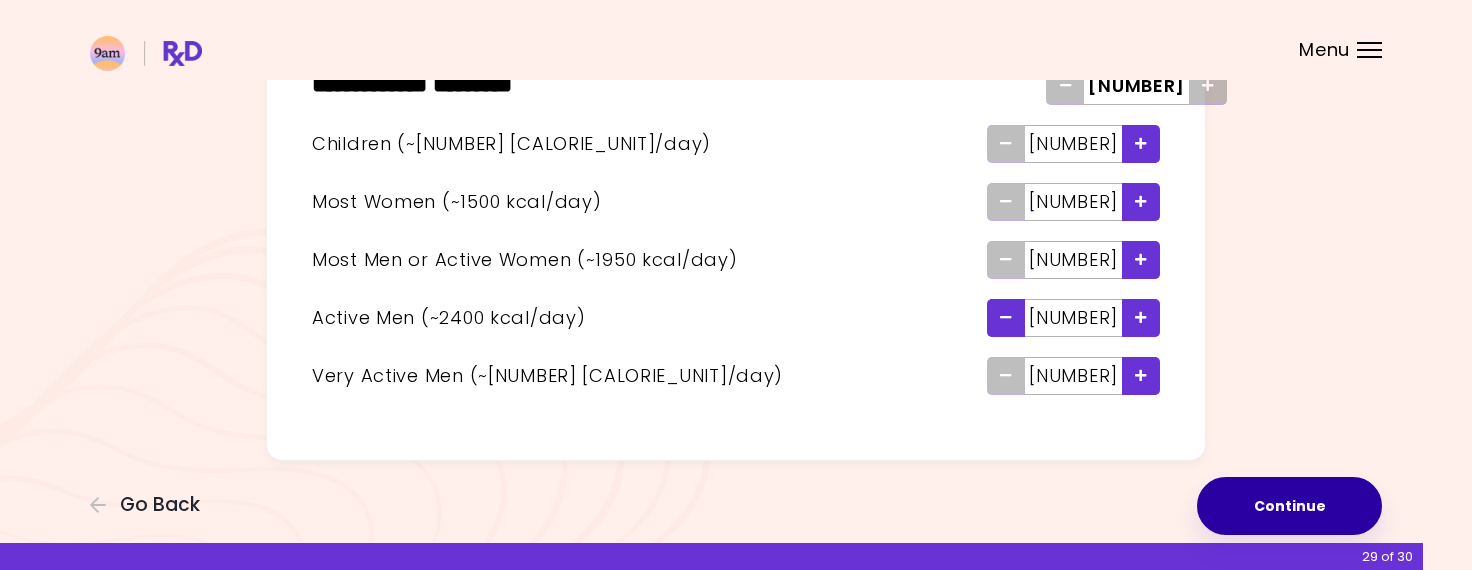 click on "Continue" at bounding box center (1289, 506) 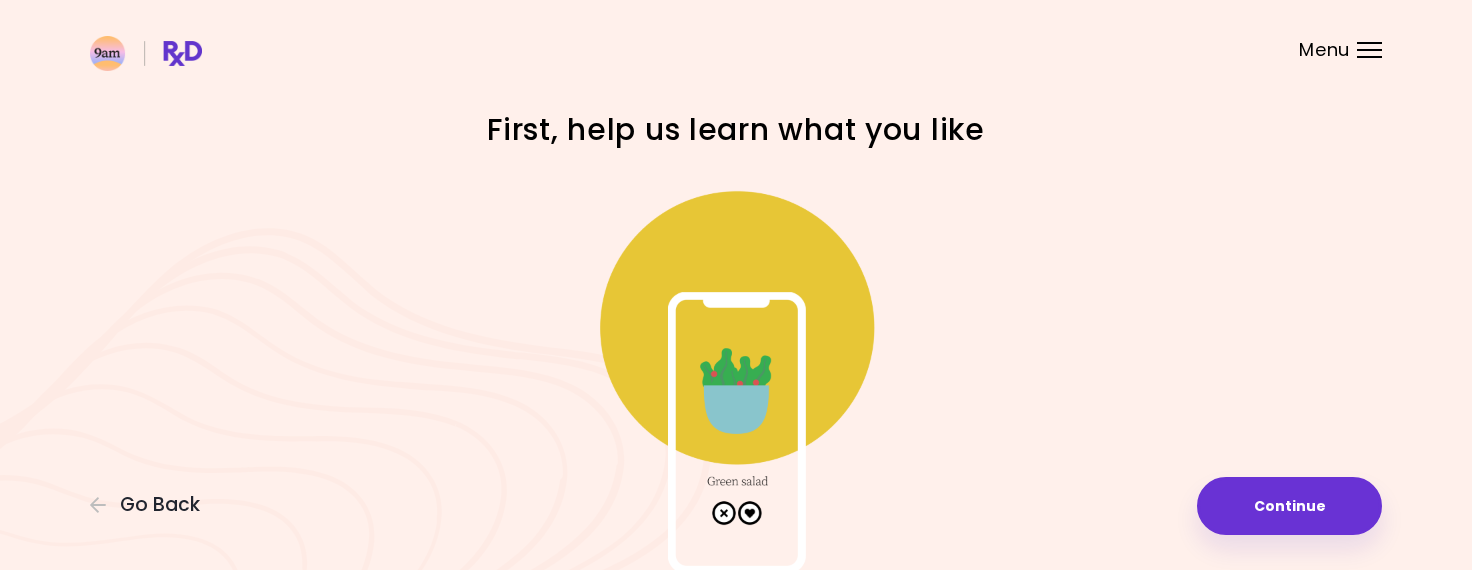 scroll, scrollTop: 124, scrollLeft: 0, axis: vertical 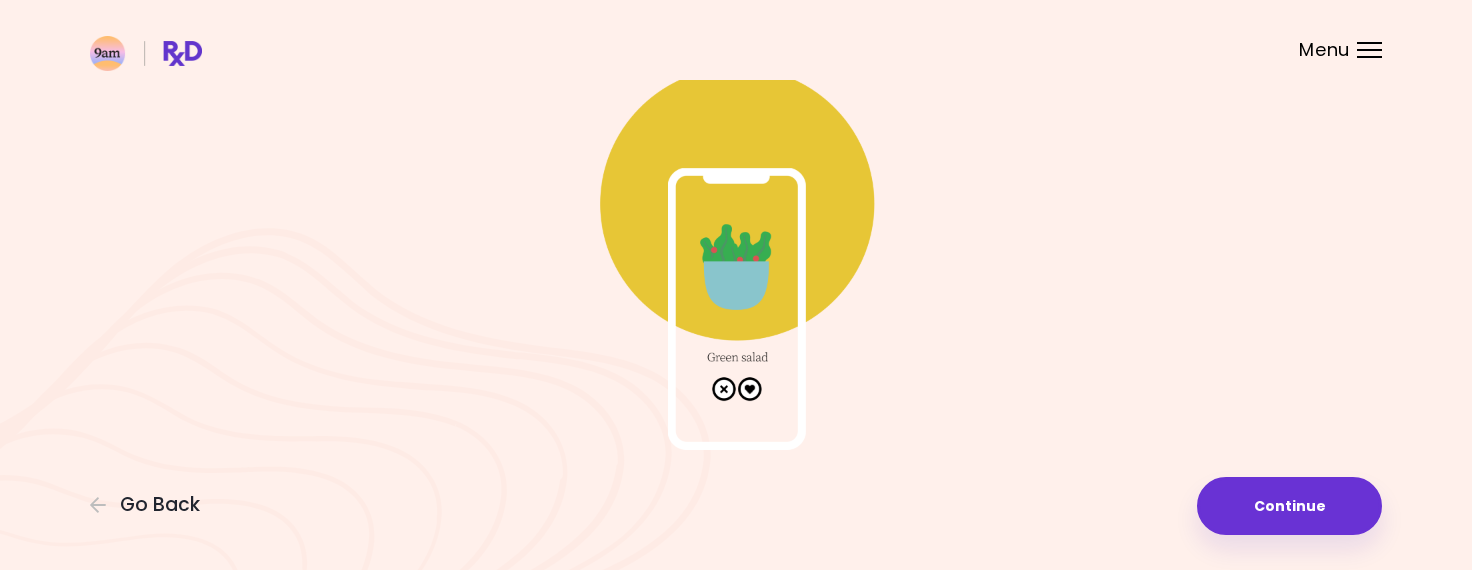 click at bounding box center (736, 250) 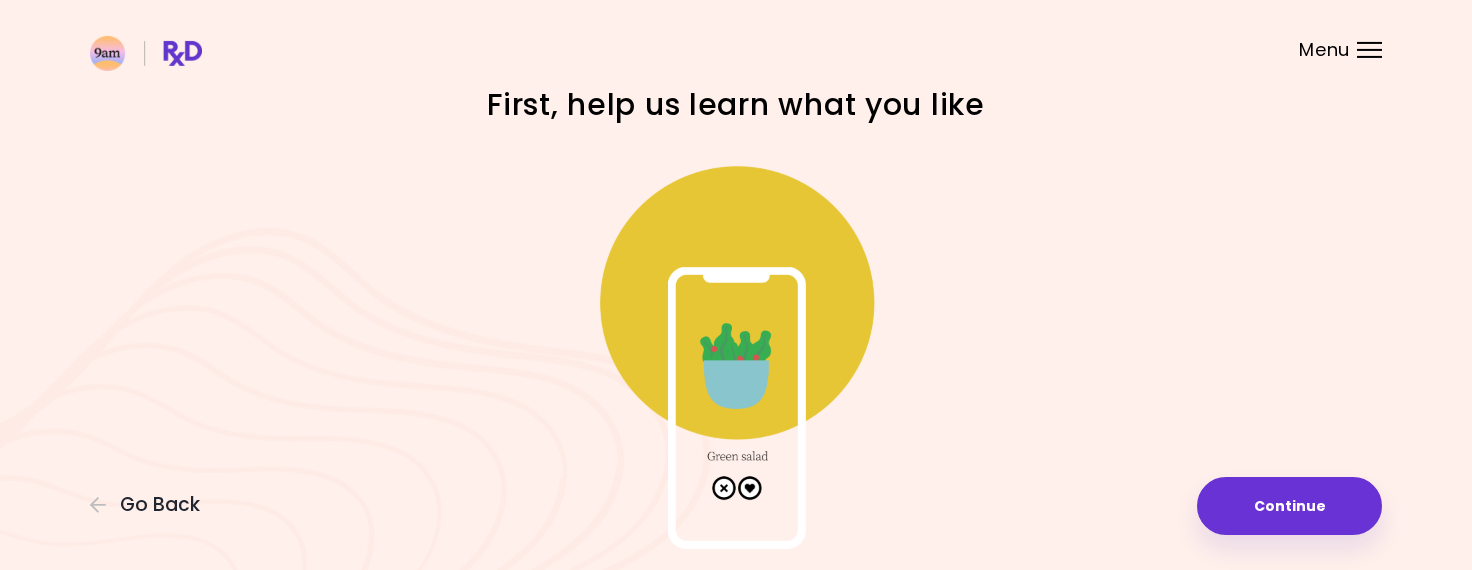scroll, scrollTop: 0, scrollLeft: 0, axis: both 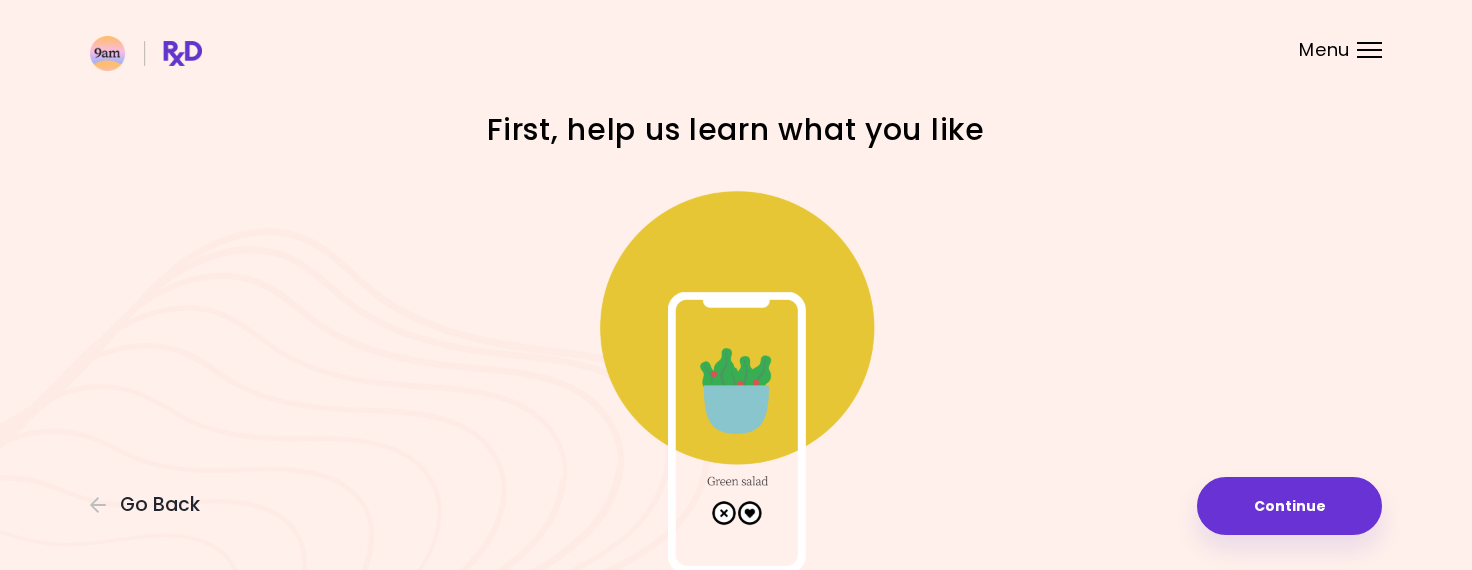 click at bounding box center (736, 374) 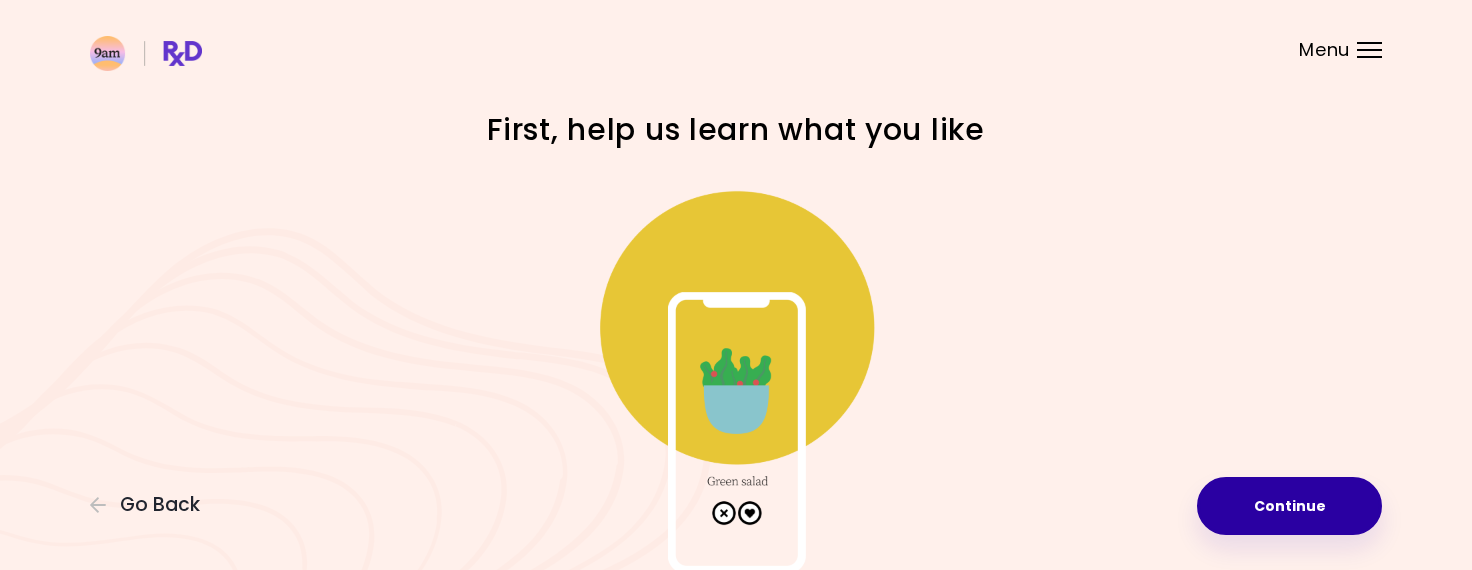 click on "Continue" at bounding box center [1289, 506] 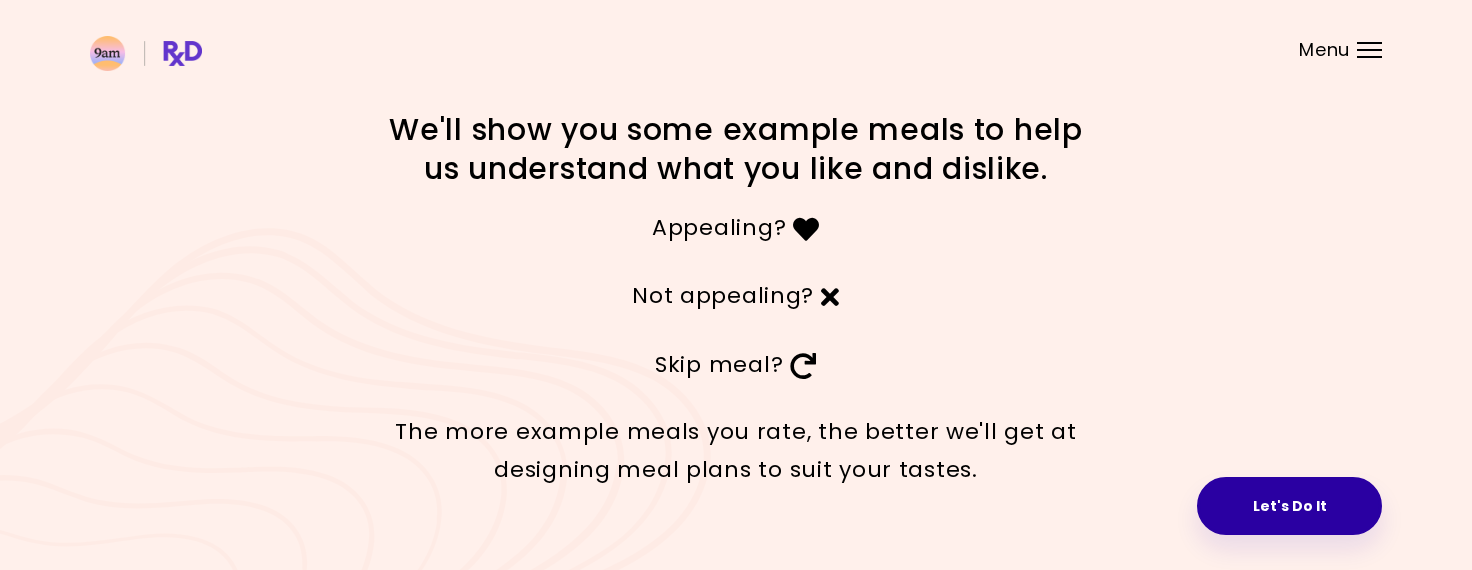 click on "Let's Do It" at bounding box center [1289, 506] 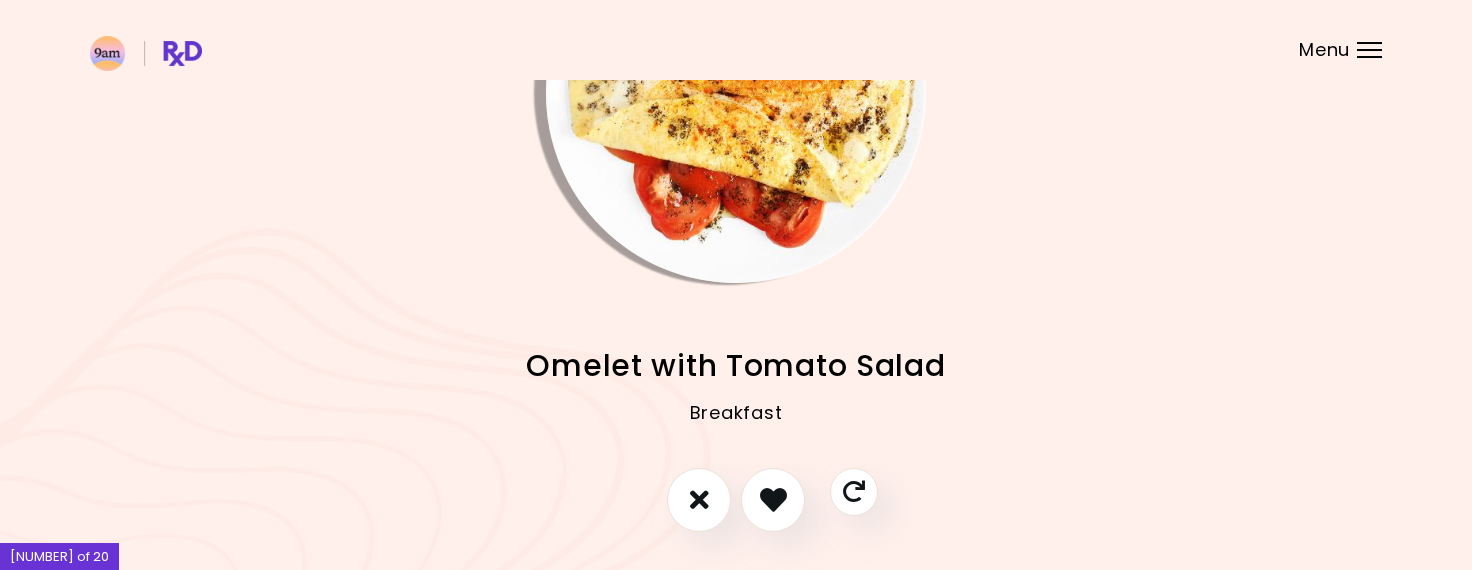 scroll, scrollTop: 248, scrollLeft: 0, axis: vertical 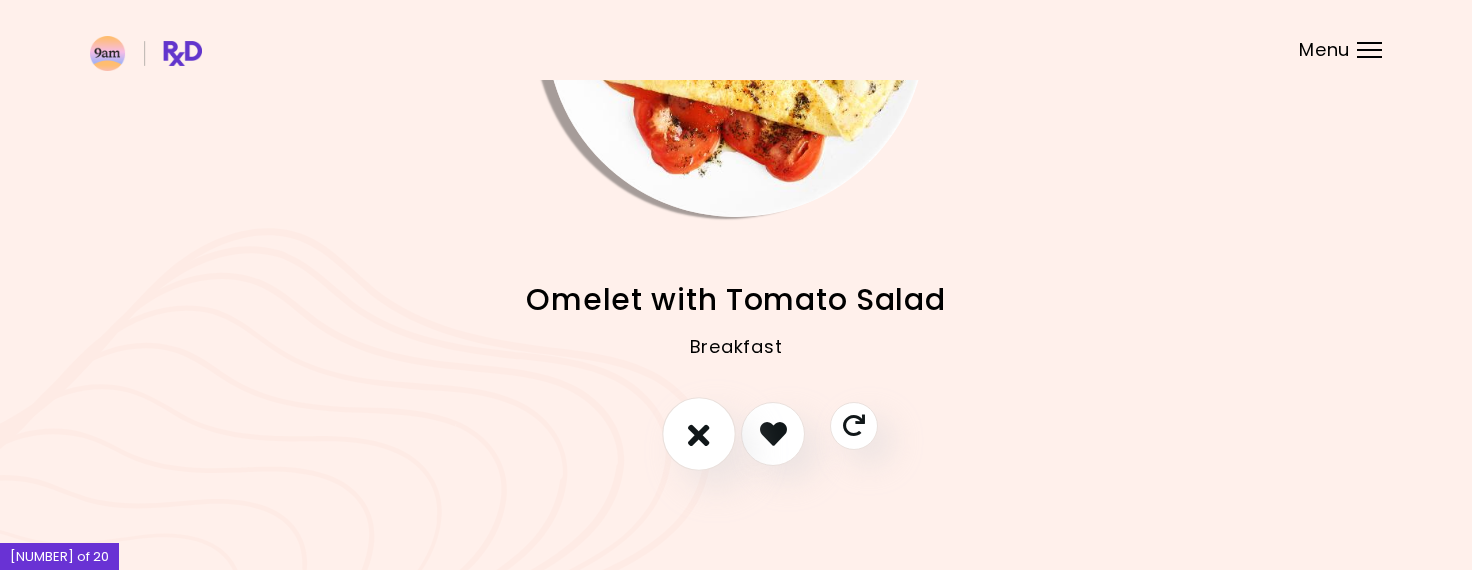 click at bounding box center (699, 434) 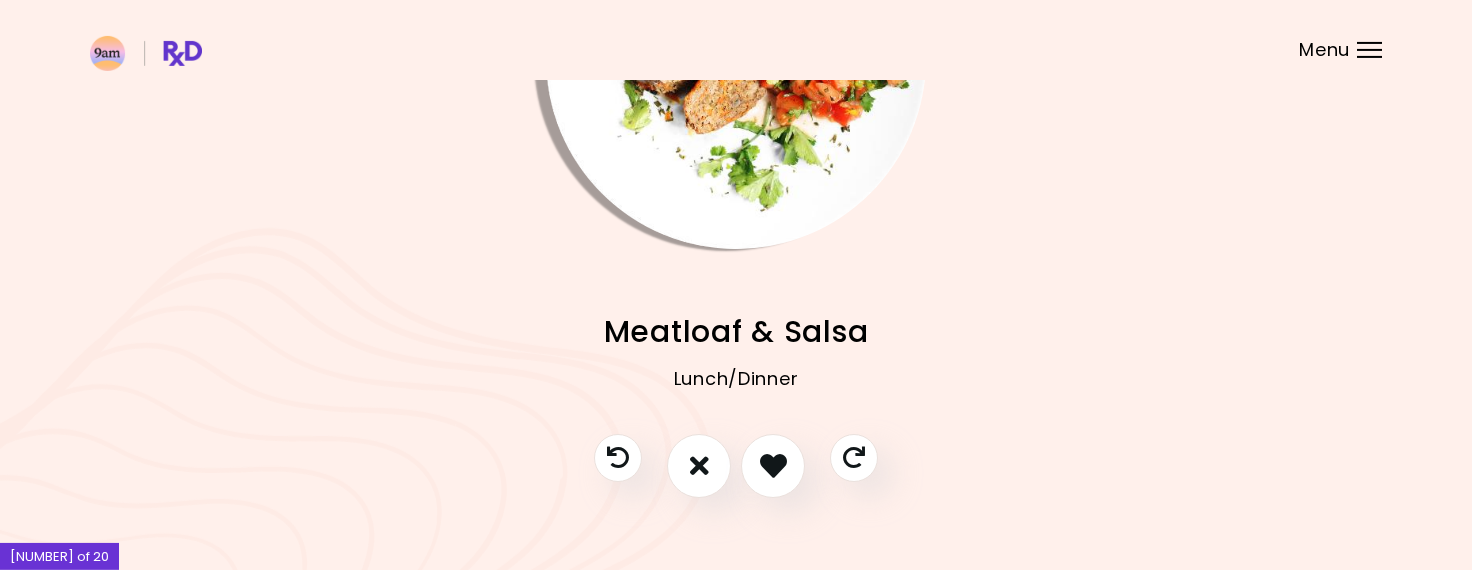 scroll, scrollTop: 248, scrollLeft: 0, axis: vertical 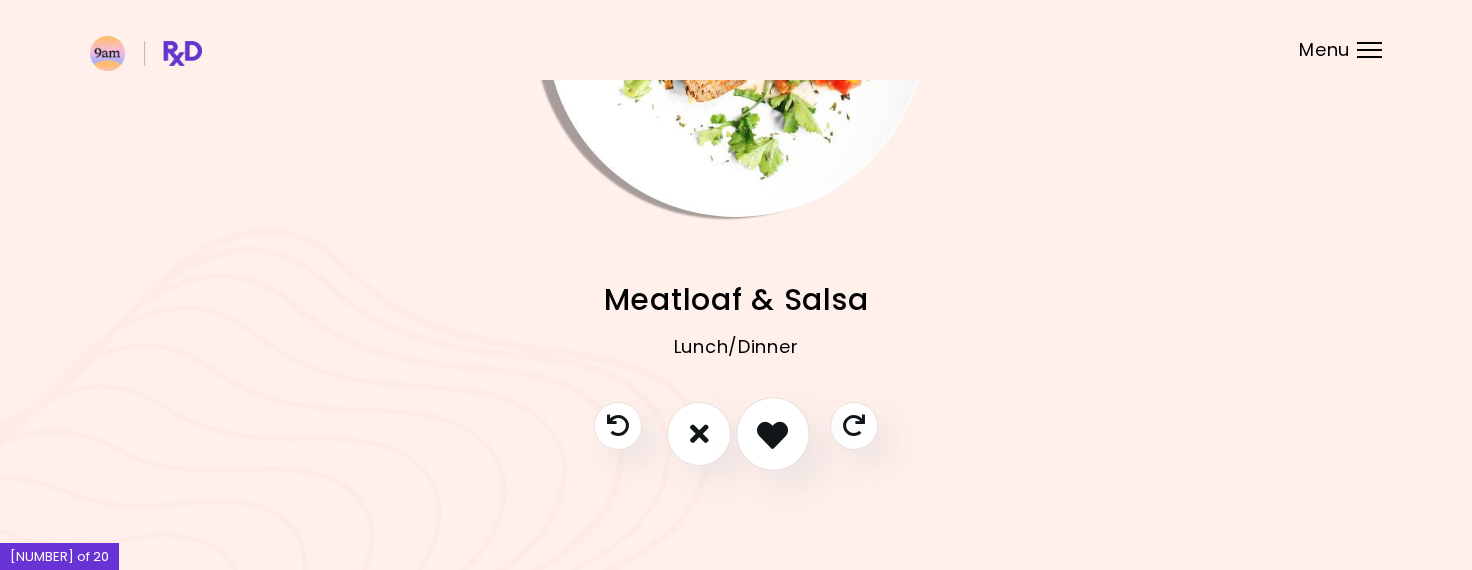 click at bounding box center [772, 433] 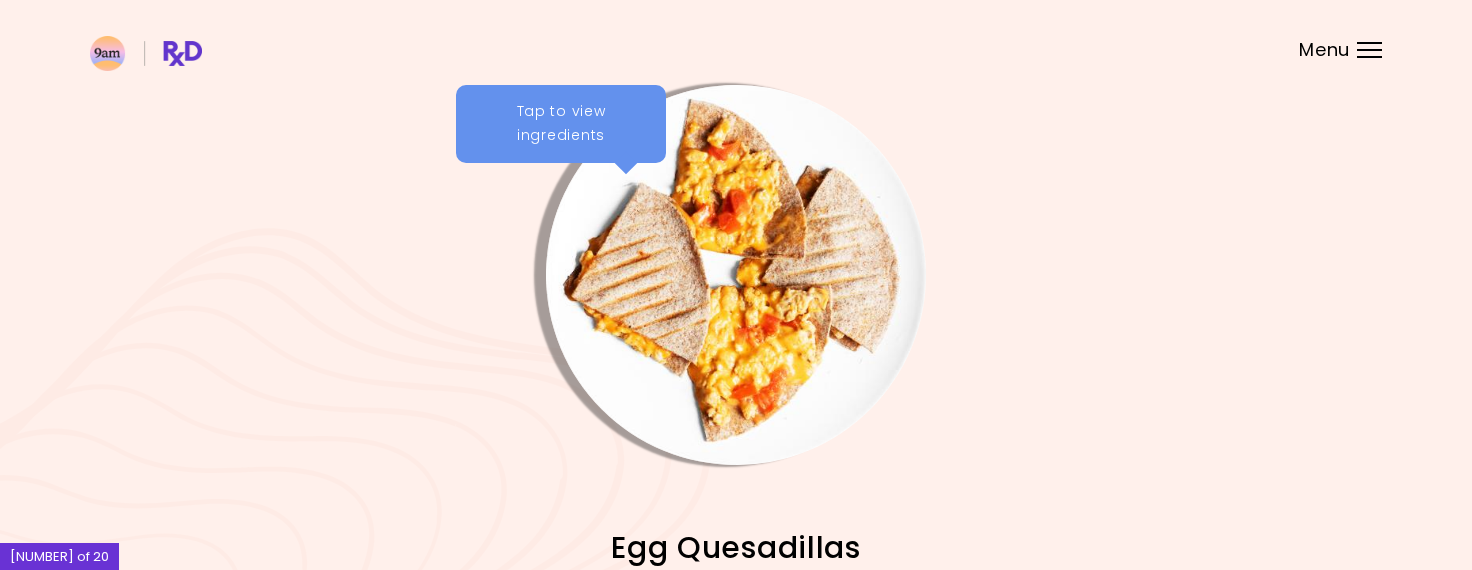 scroll, scrollTop: 248, scrollLeft: 0, axis: vertical 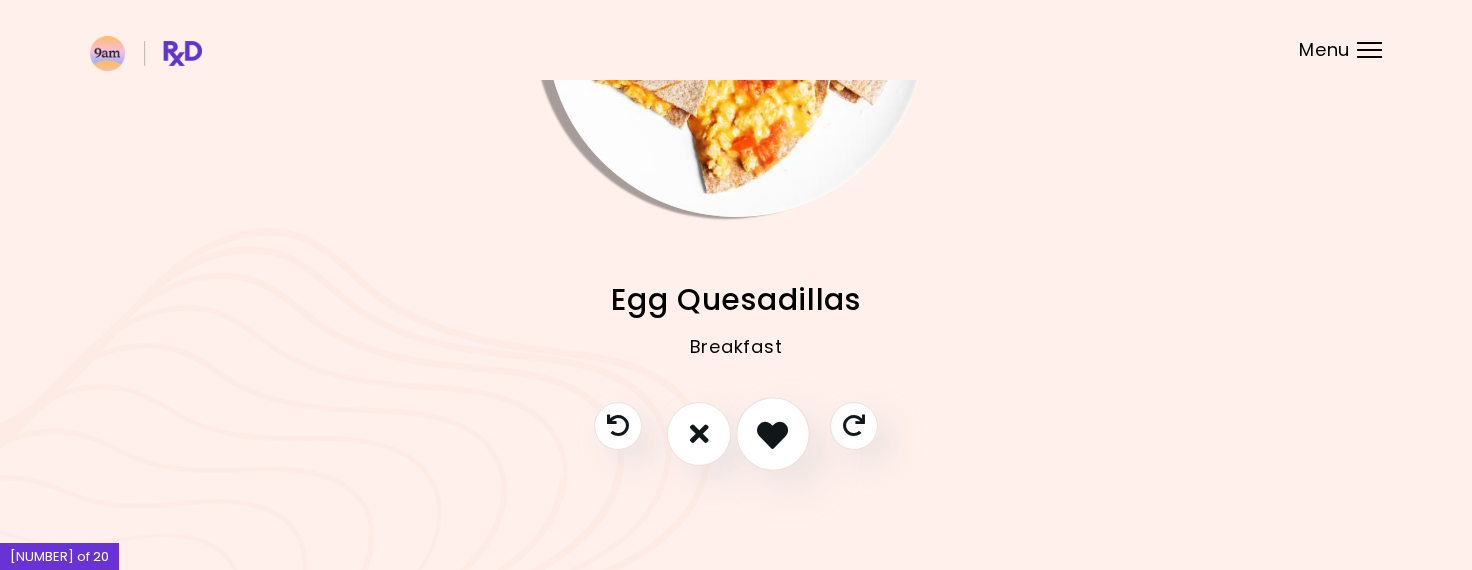 click at bounding box center [773, 434] 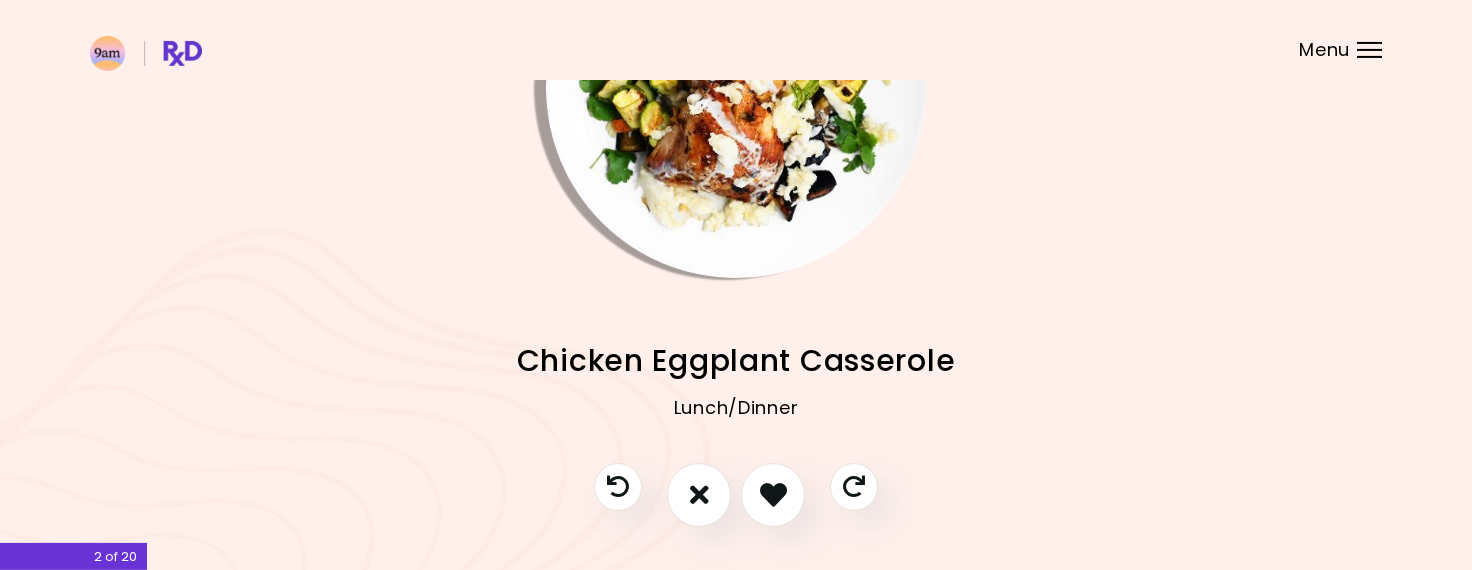 scroll, scrollTop: 248, scrollLeft: 0, axis: vertical 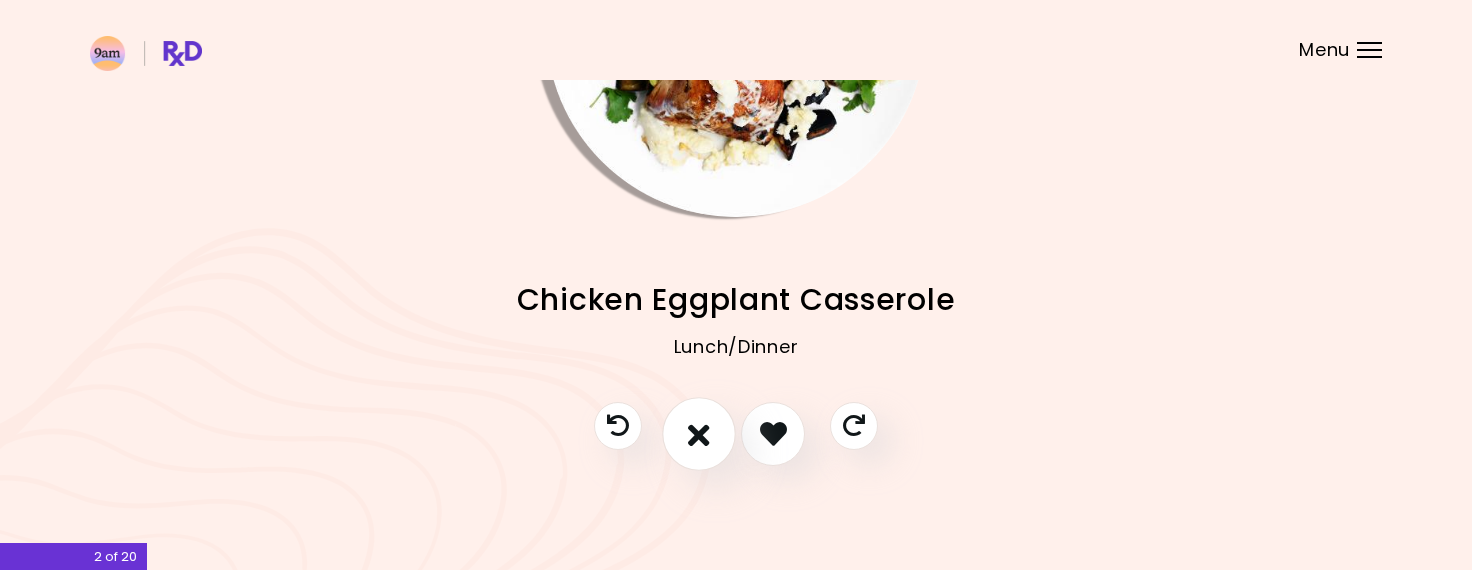 click at bounding box center [699, 434] 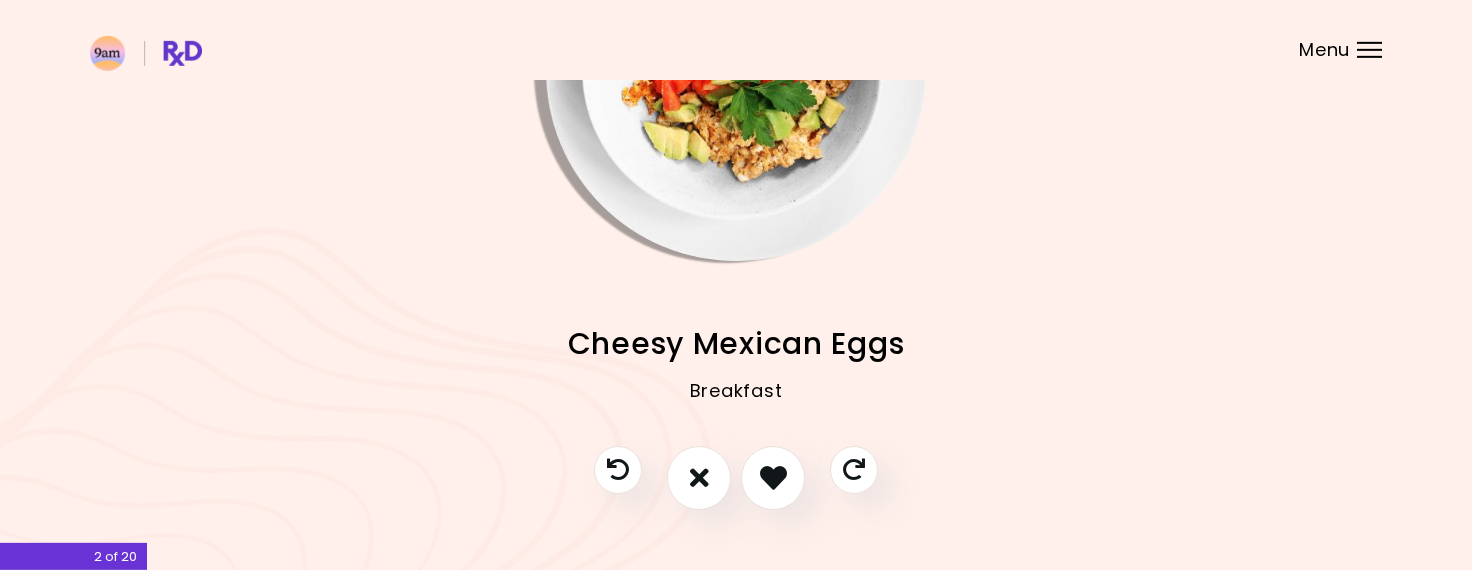 scroll, scrollTop: 248, scrollLeft: 0, axis: vertical 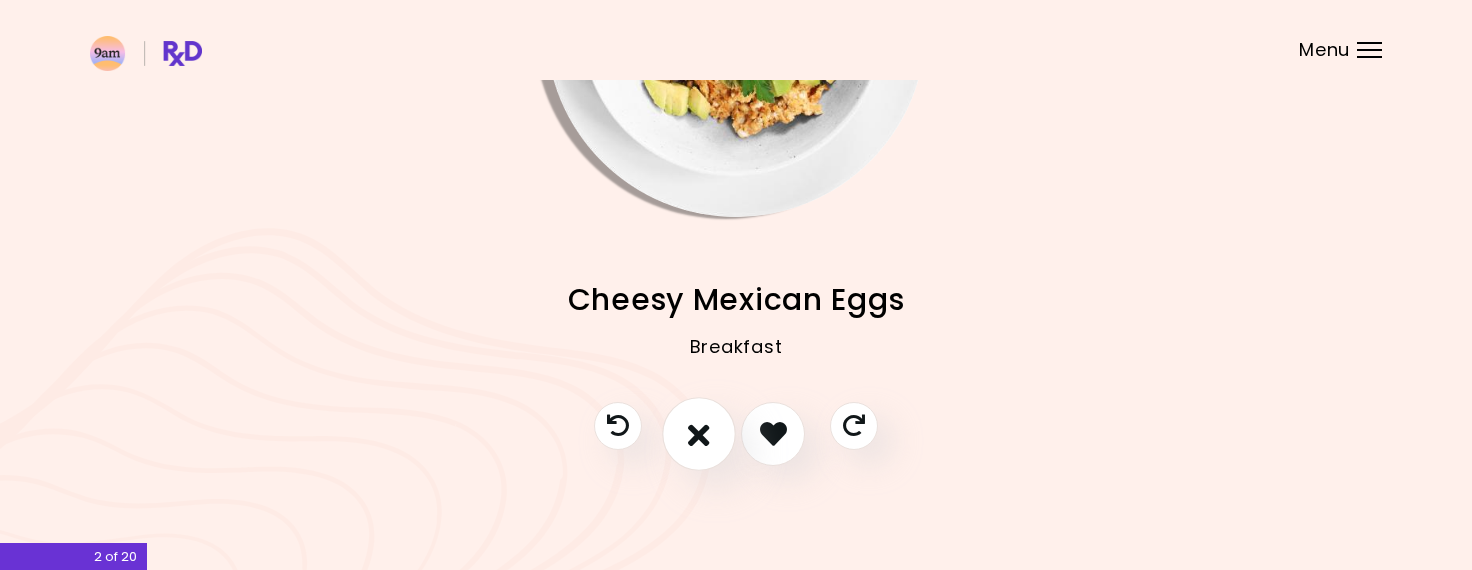 click at bounding box center [699, 434] 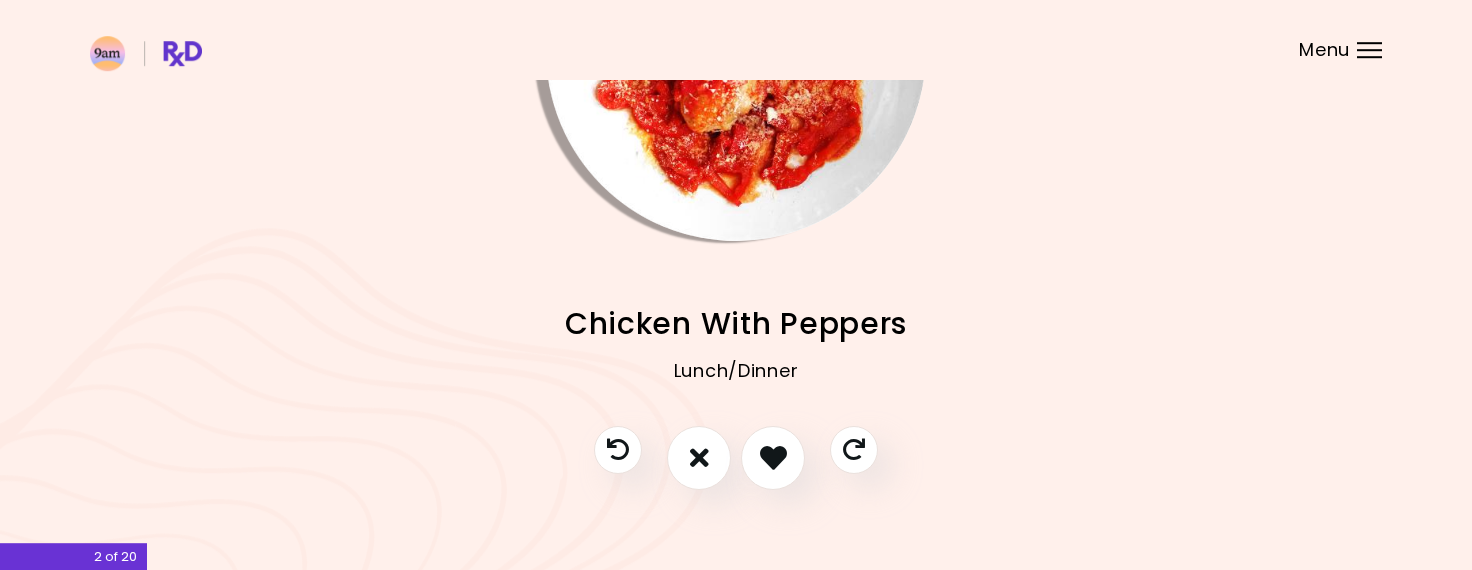 scroll, scrollTop: 248, scrollLeft: 0, axis: vertical 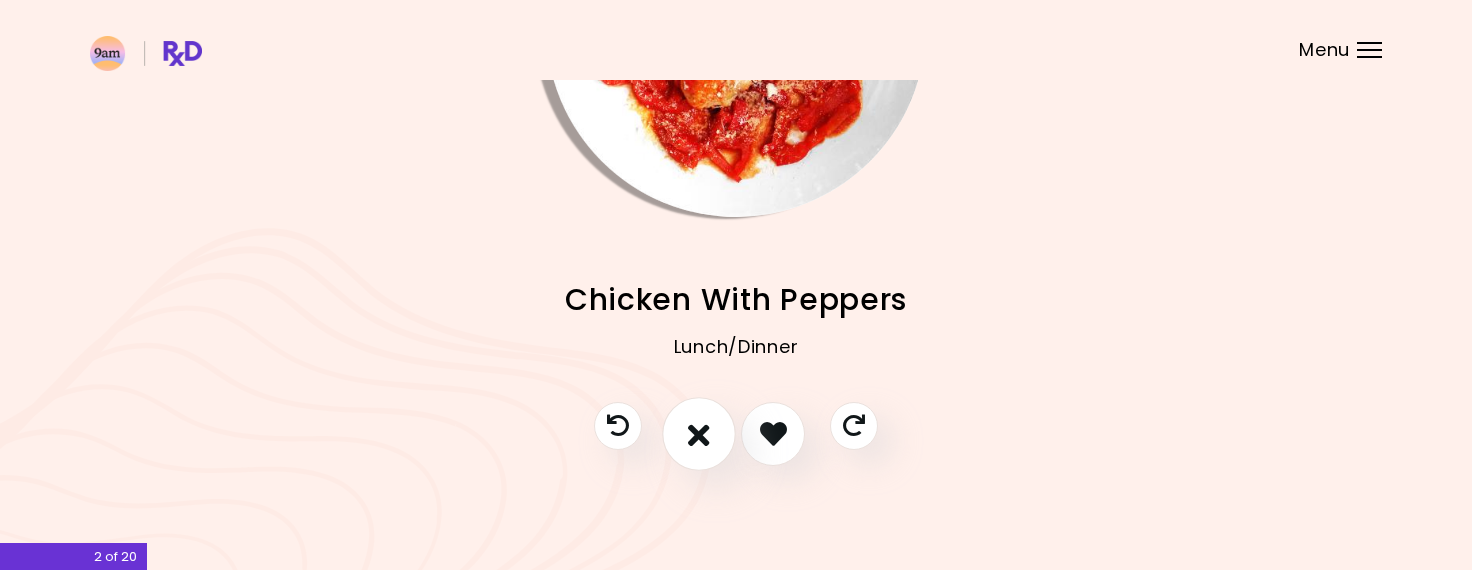 click at bounding box center (699, 434) 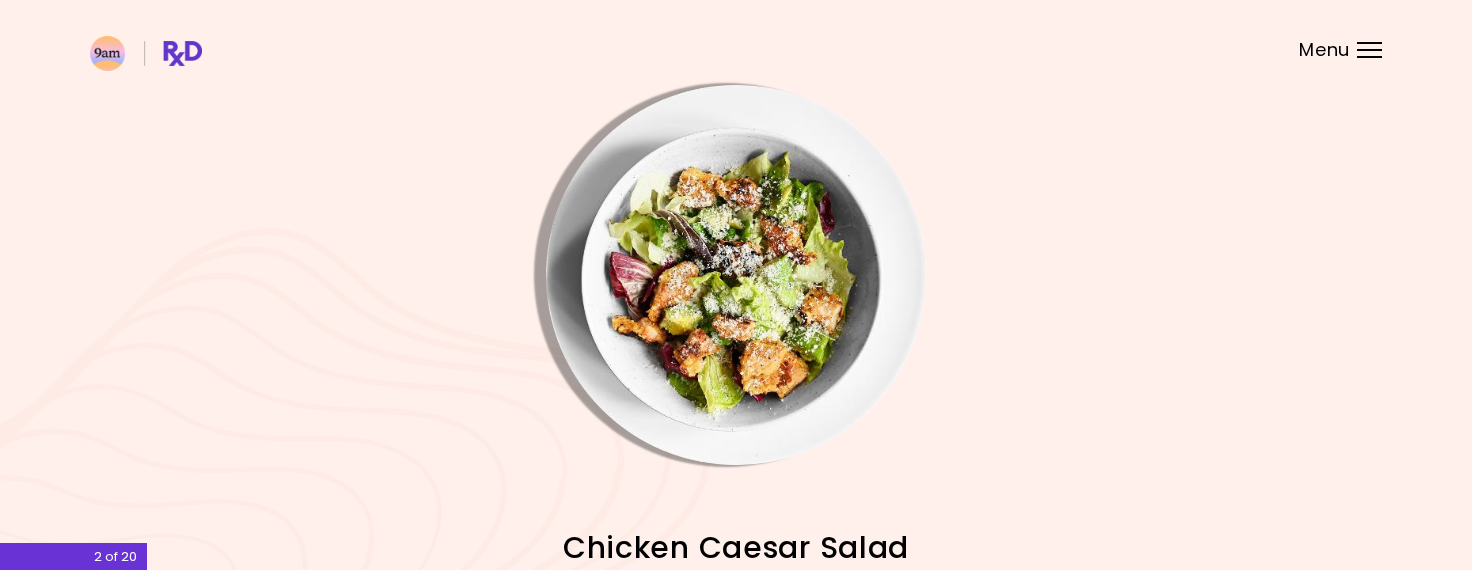 scroll, scrollTop: 248, scrollLeft: 0, axis: vertical 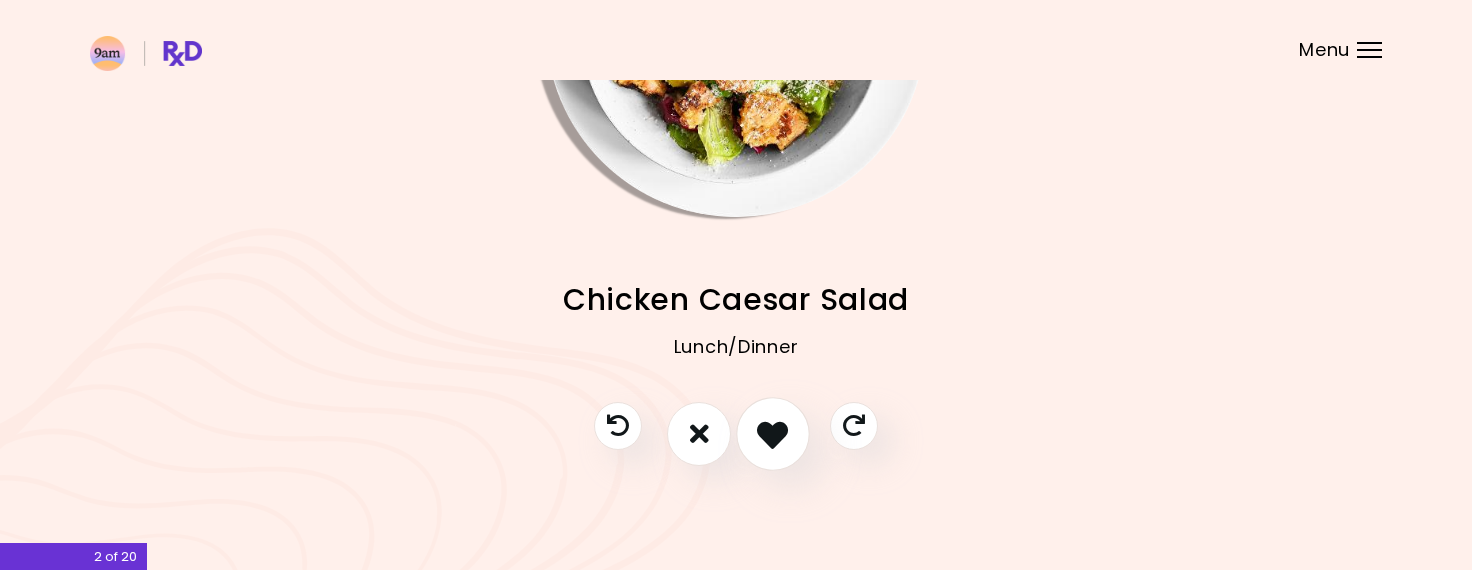 click at bounding box center [772, 433] 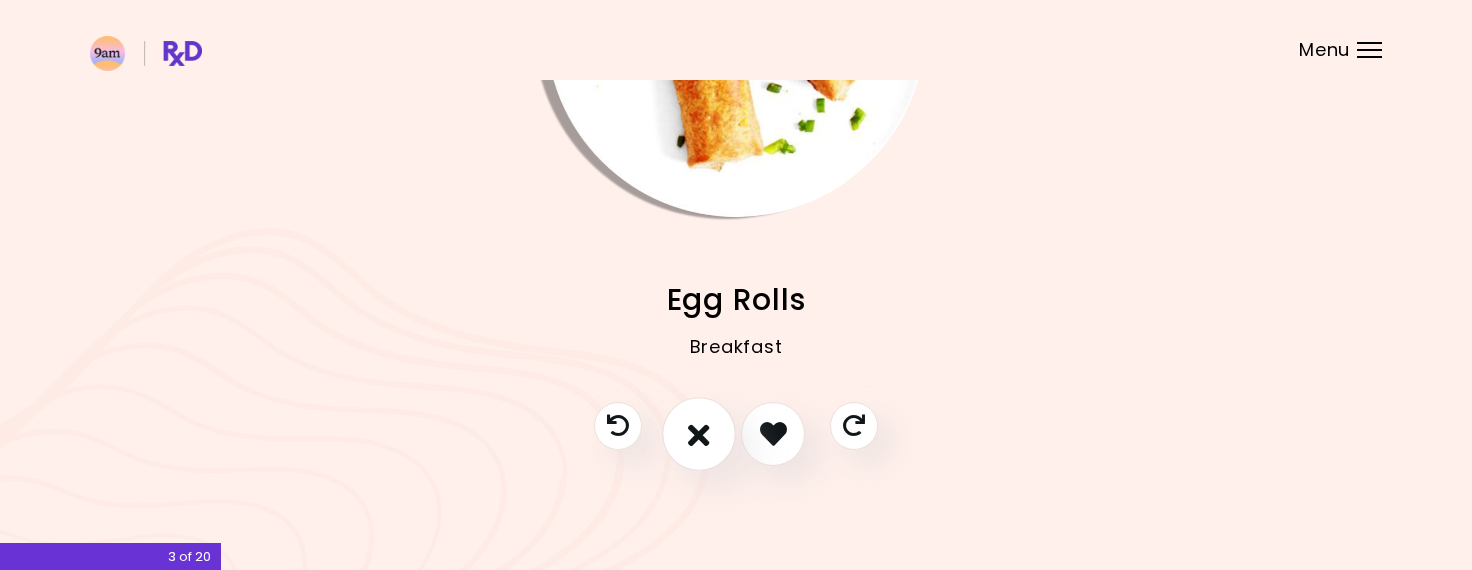 click at bounding box center [699, 433] 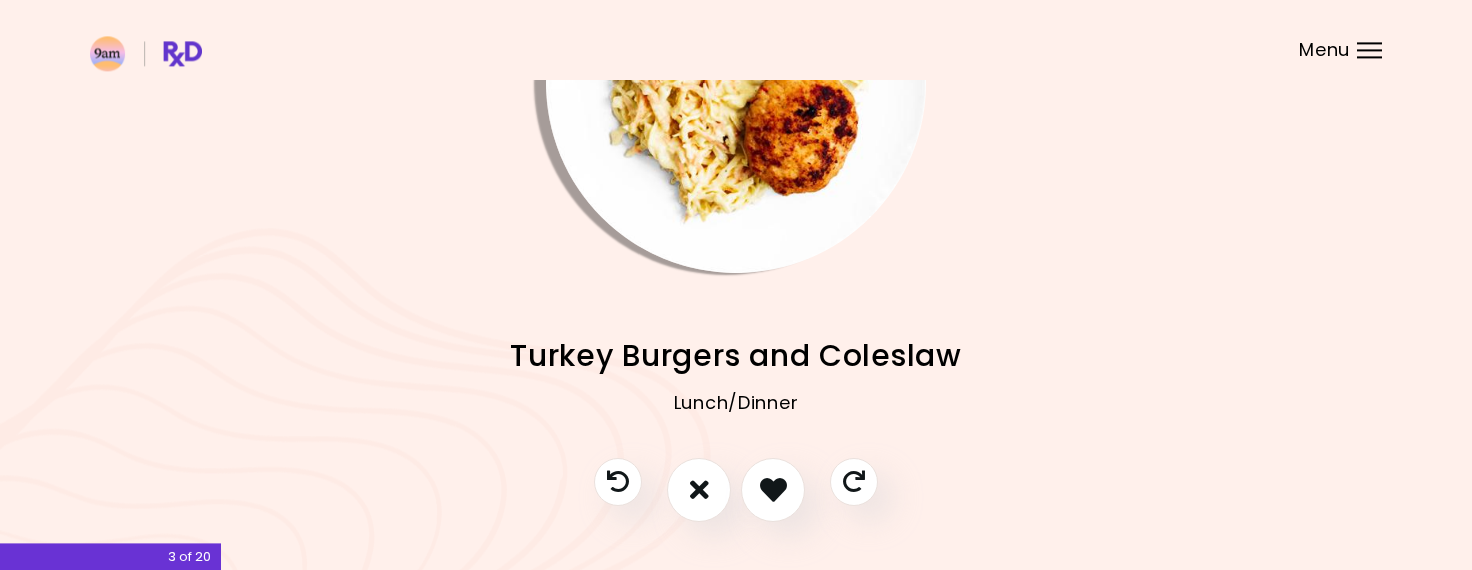 scroll, scrollTop: 248, scrollLeft: 0, axis: vertical 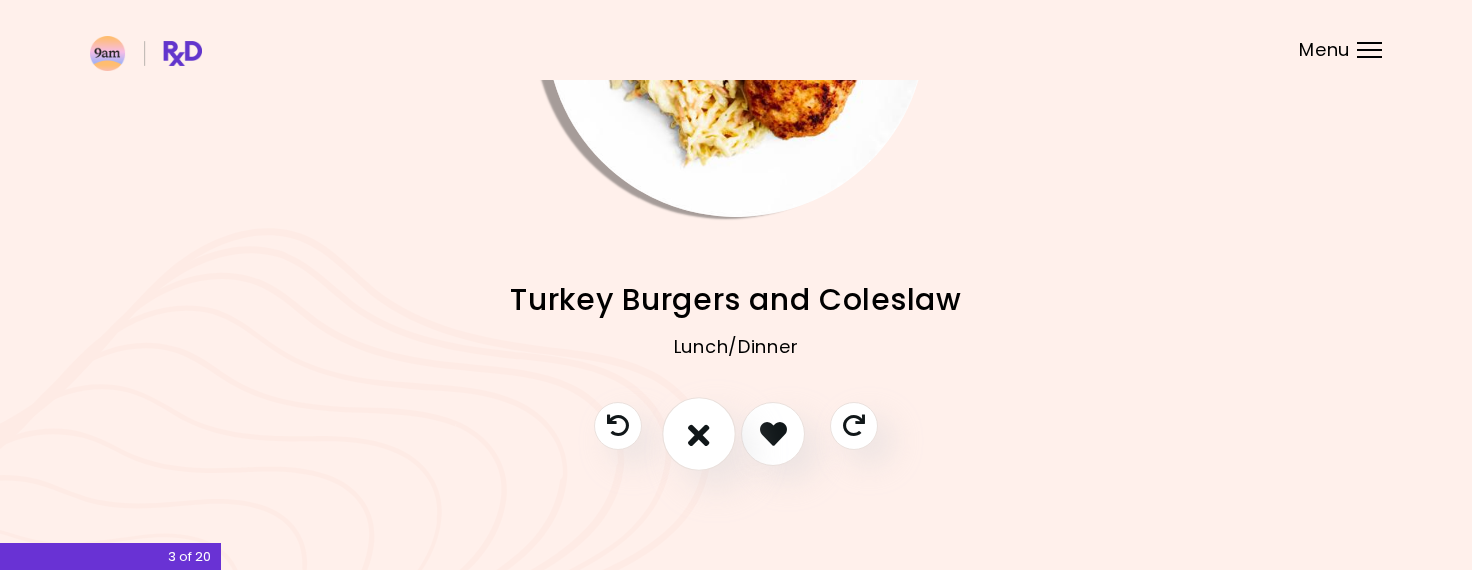 click at bounding box center [699, 433] 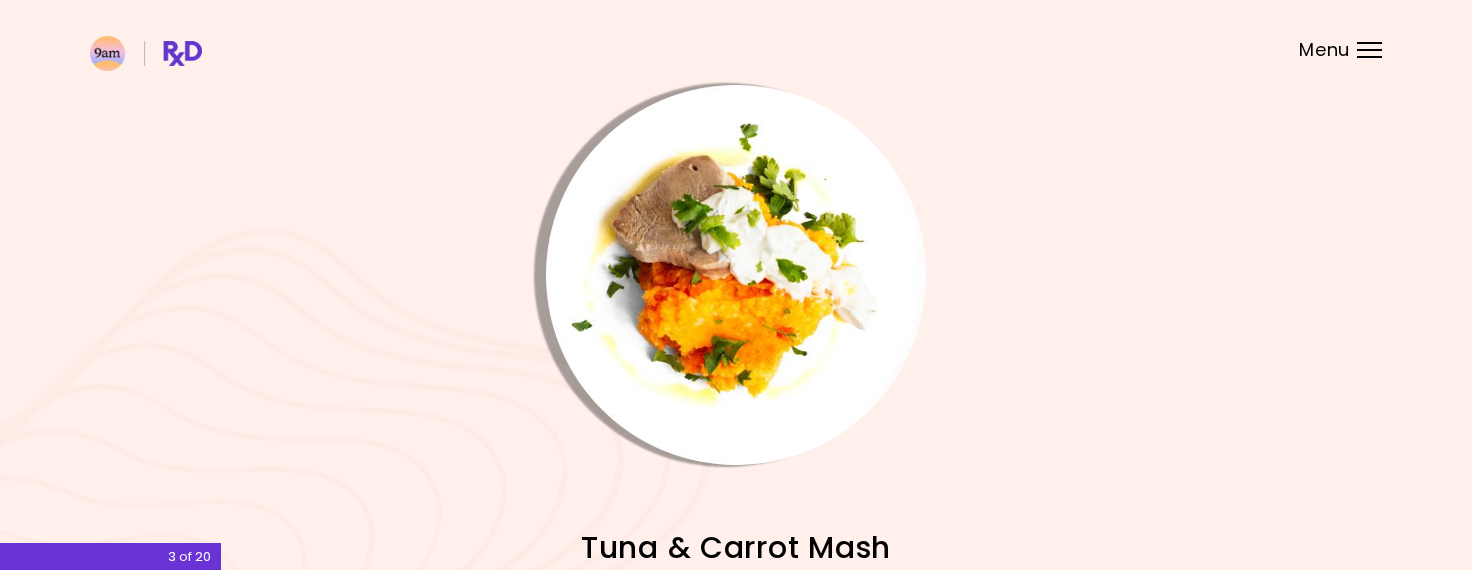 scroll, scrollTop: 248, scrollLeft: 0, axis: vertical 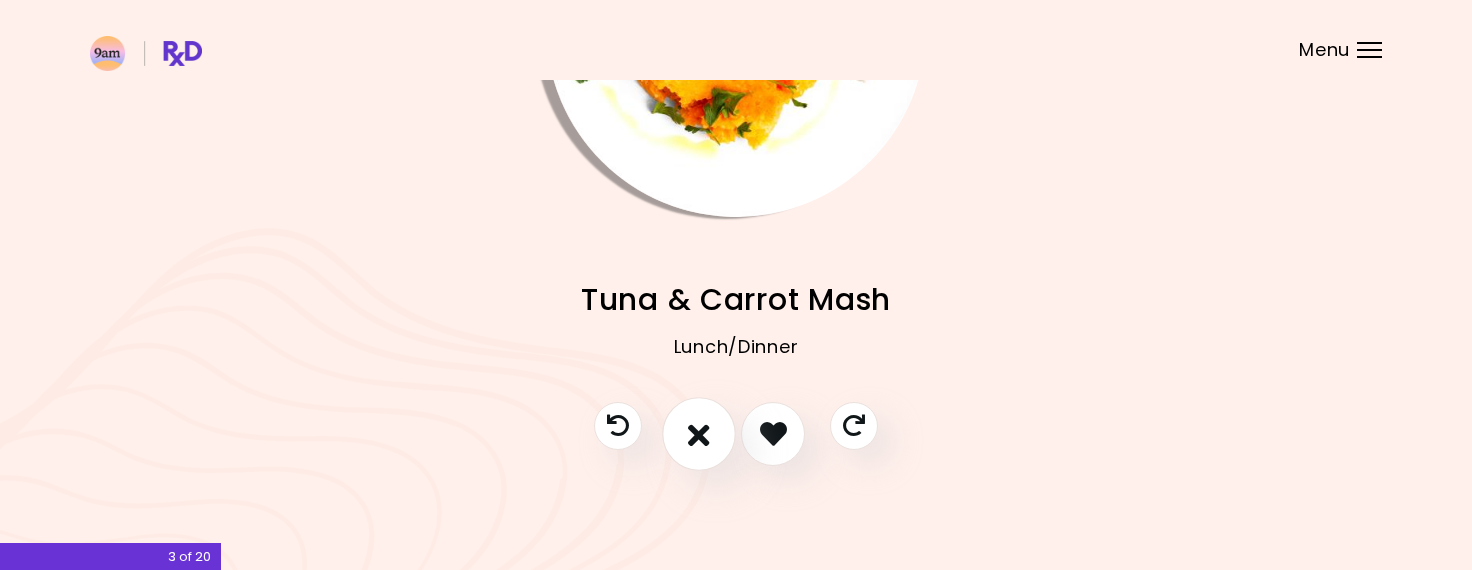 click at bounding box center (699, 433) 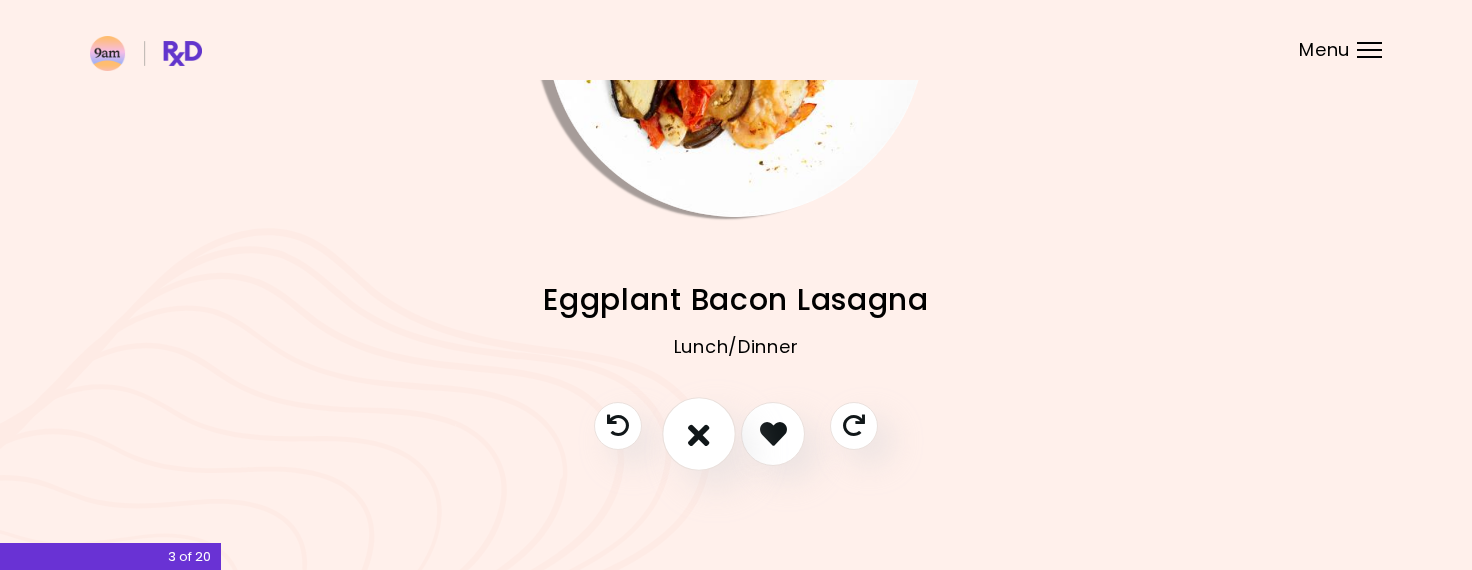 click at bounding box center (699, 433) 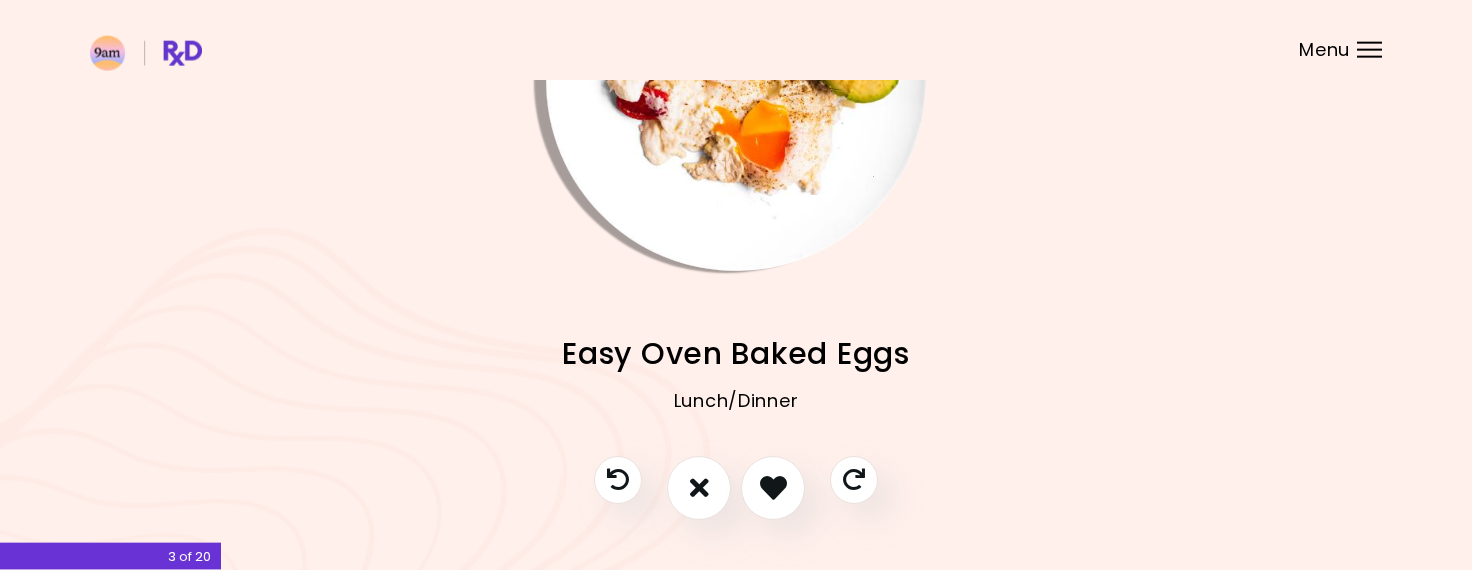 scroll, scrollTop: 248, scrollLeft: 0, axis: vertical 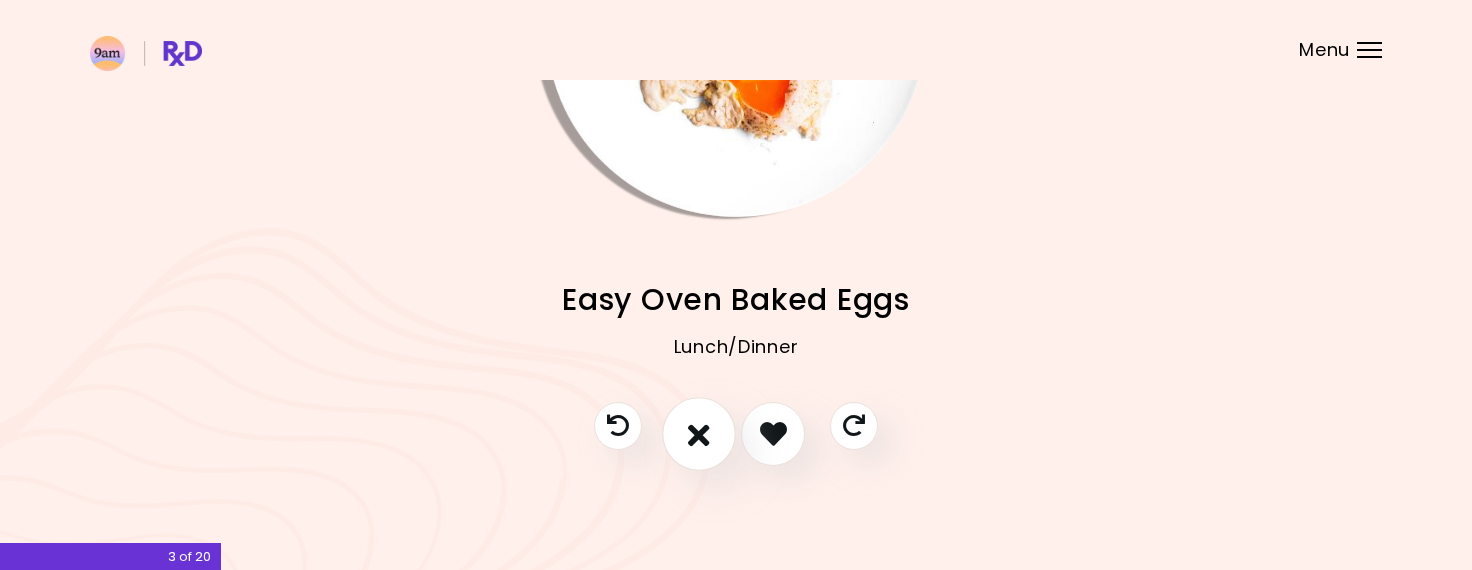 click at bounding box center (699, 433) 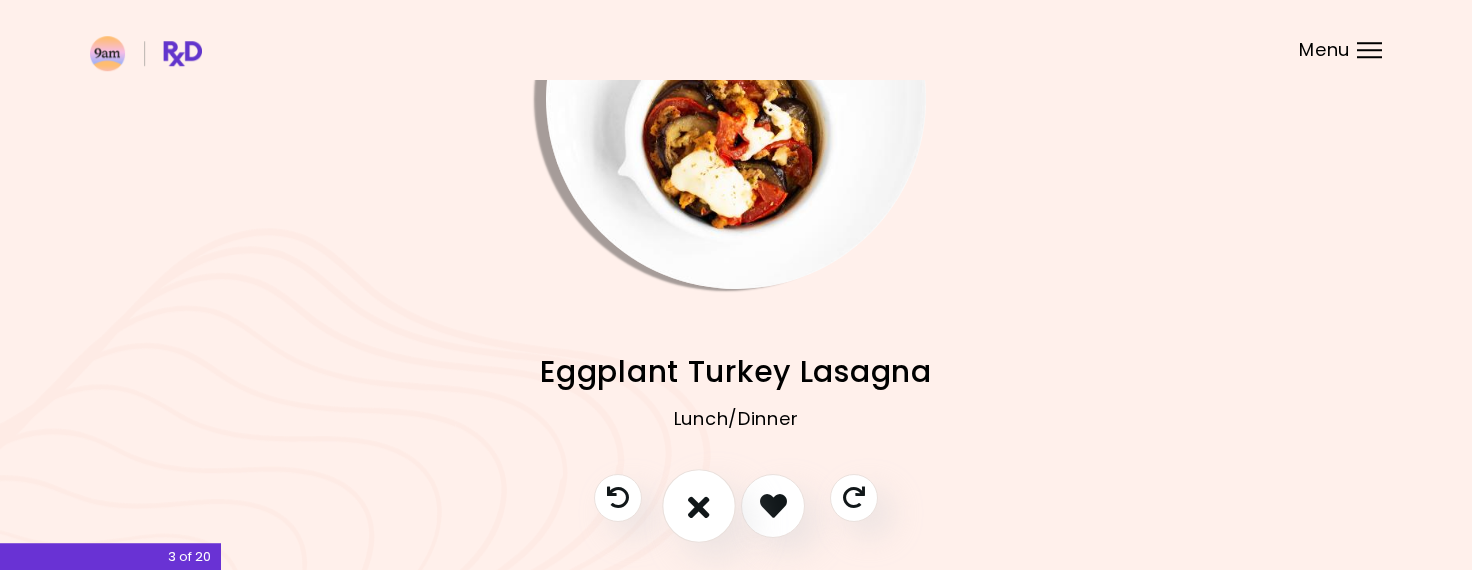 scroll, scrollTop: 248, scrollLeft: 0, axis: vertical 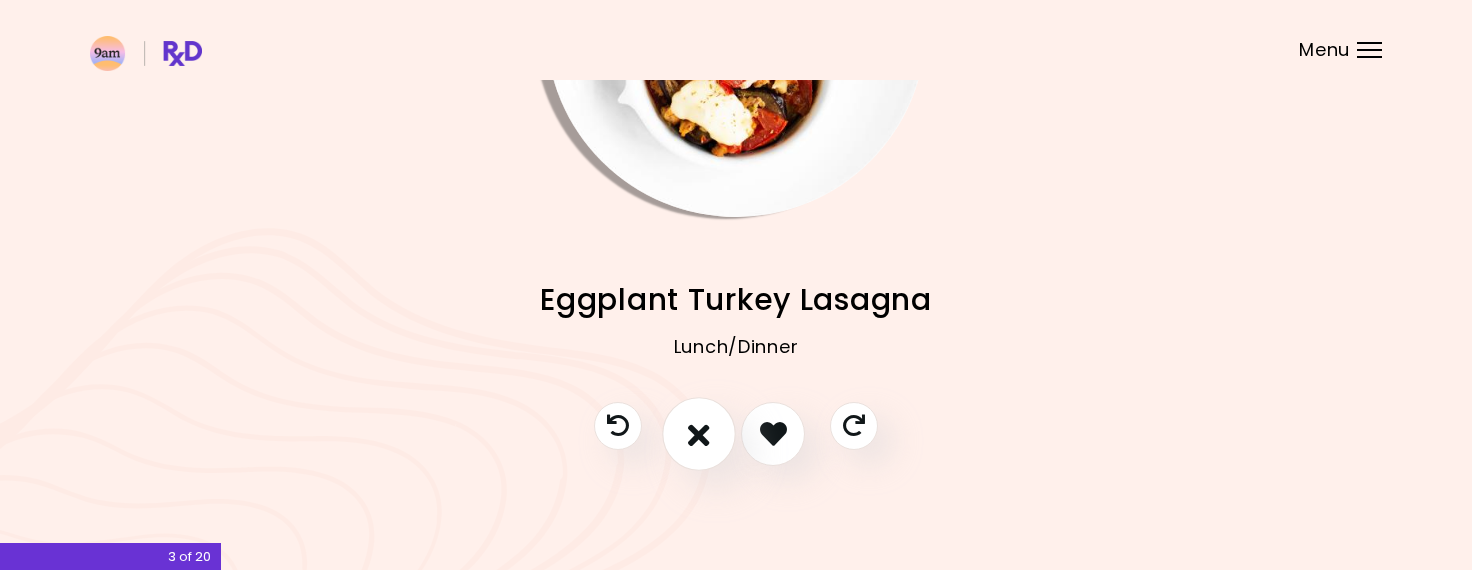 click at bounding box center [699, 433] 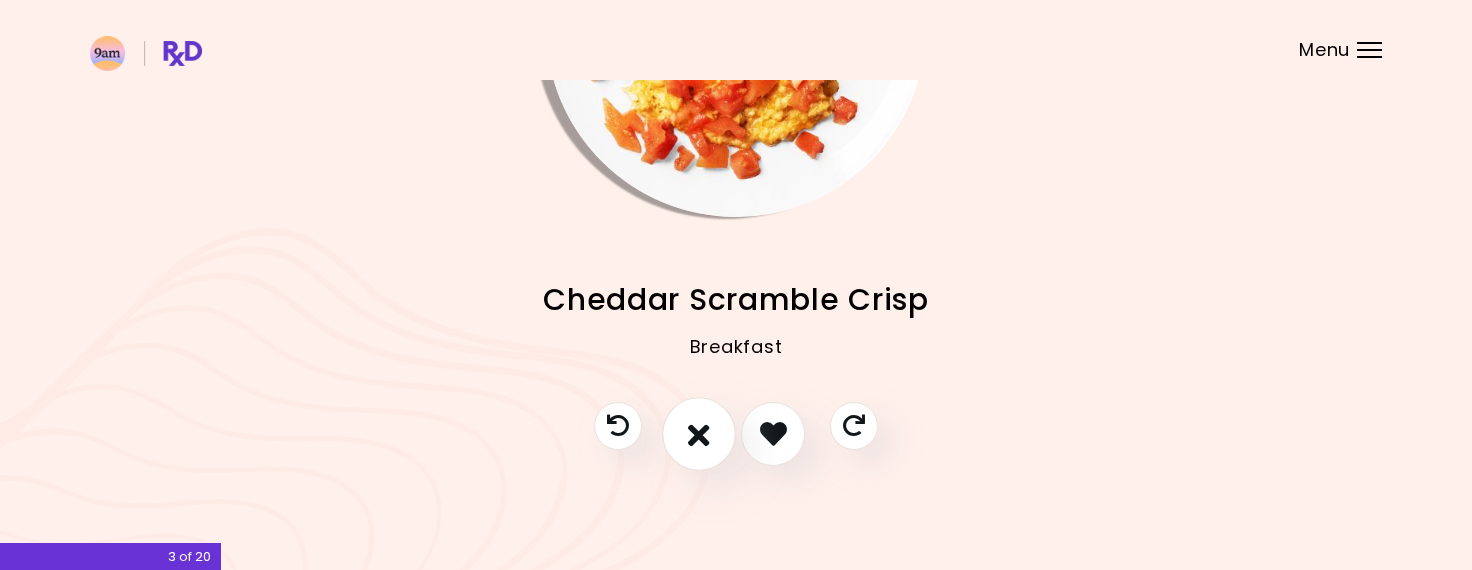 scroll, scrollTop: 78, scrollLeft: 0, axis: vertical 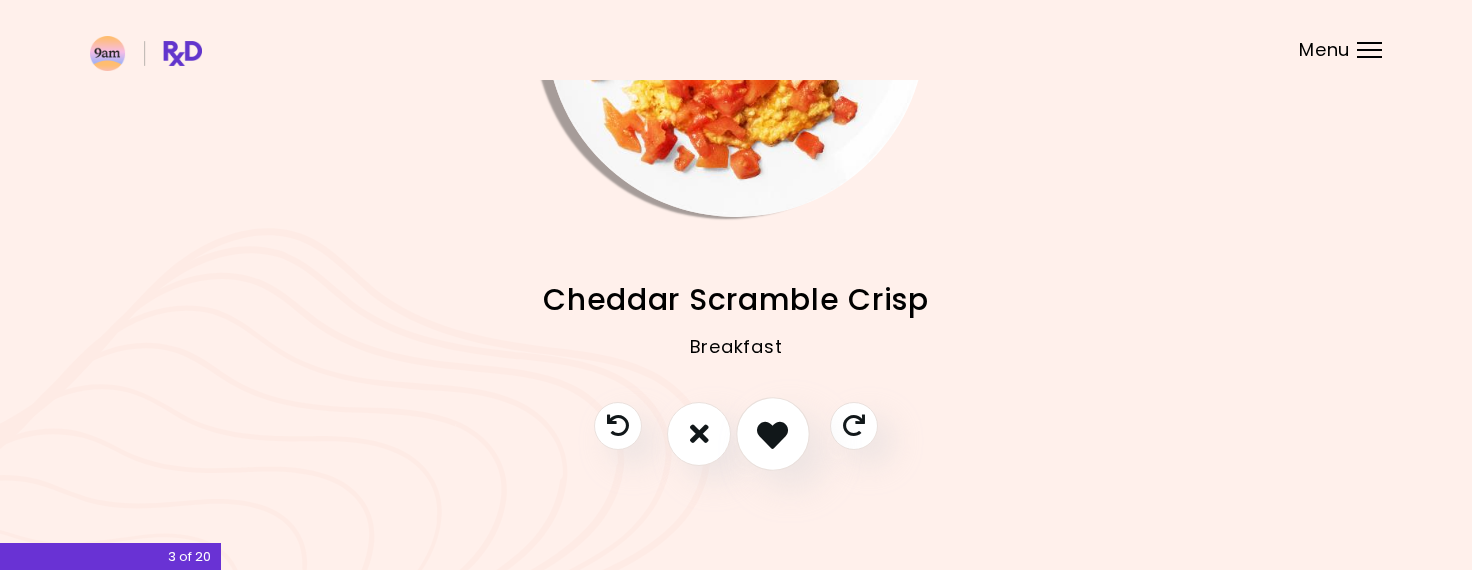 click at bounding box center (772, 433) 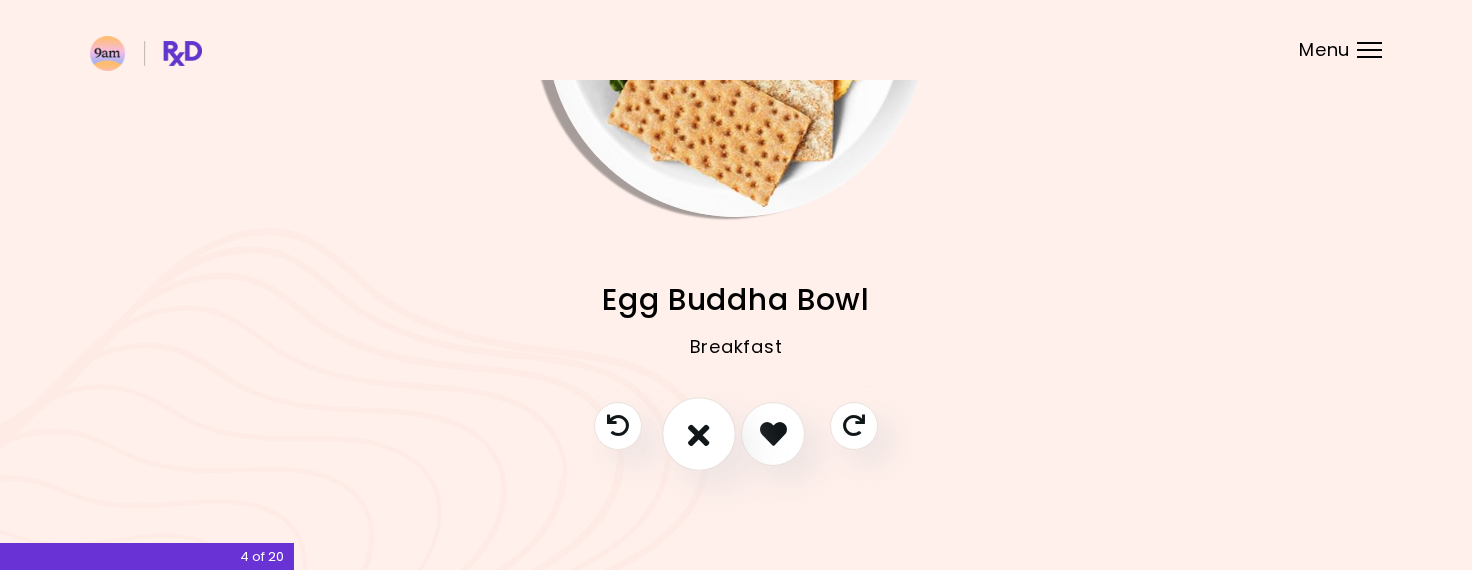 click at bounding box center (699, 433) 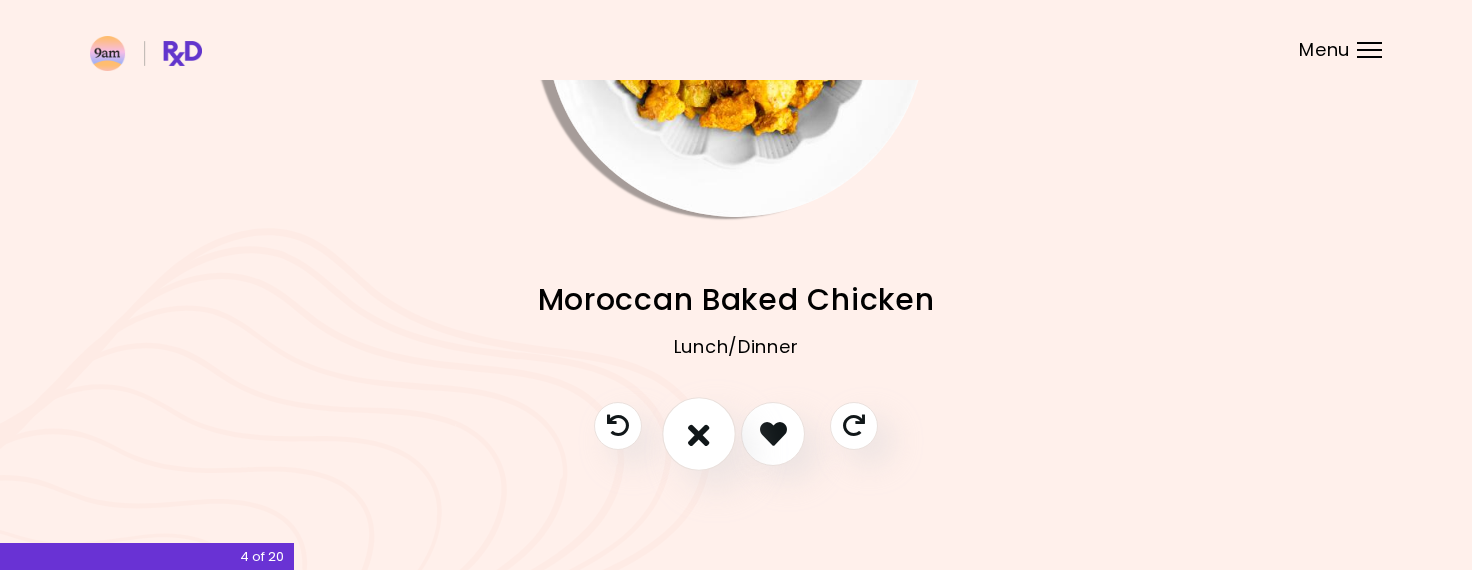 click at bounding box center [699, 433] 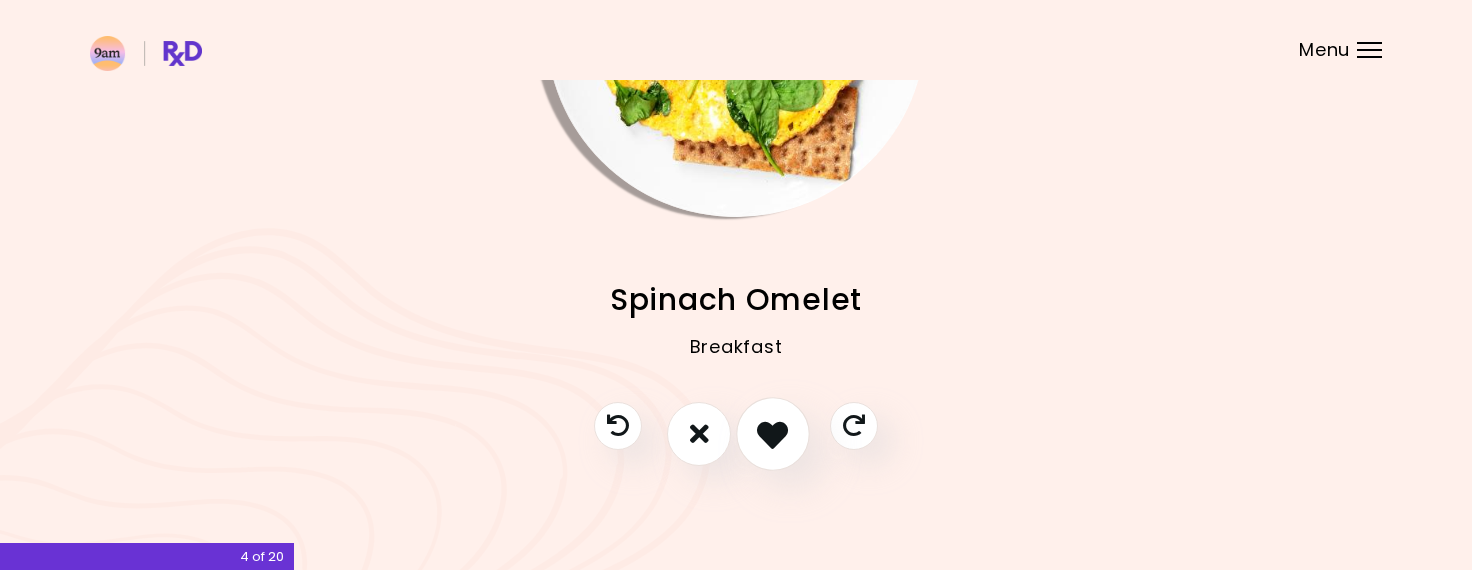 click at bounding box center (773, 434) 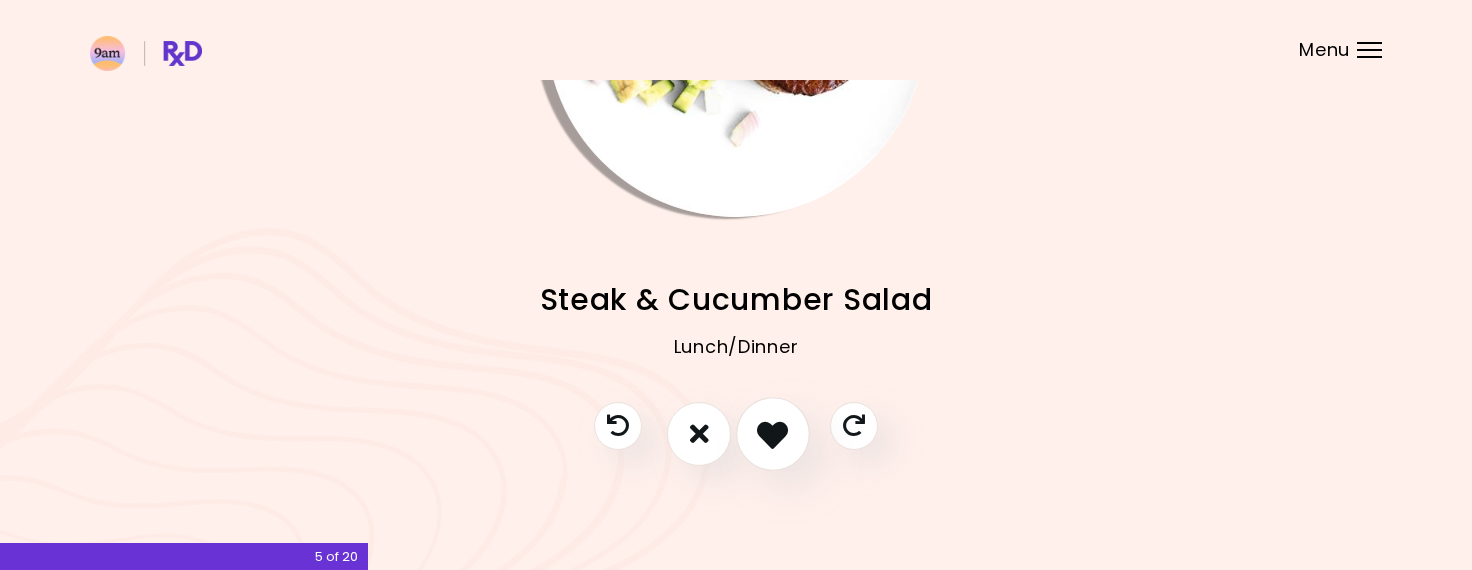 click at bounding box center (772, 433) 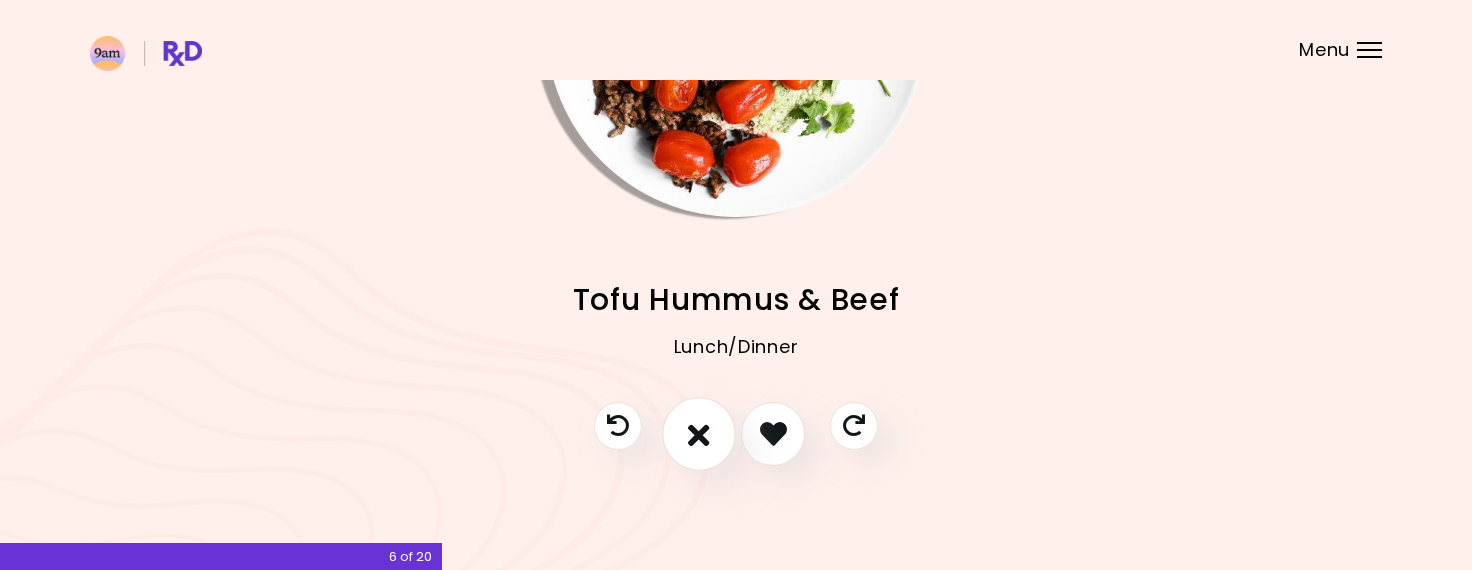 click at bounding box center [699, 434] 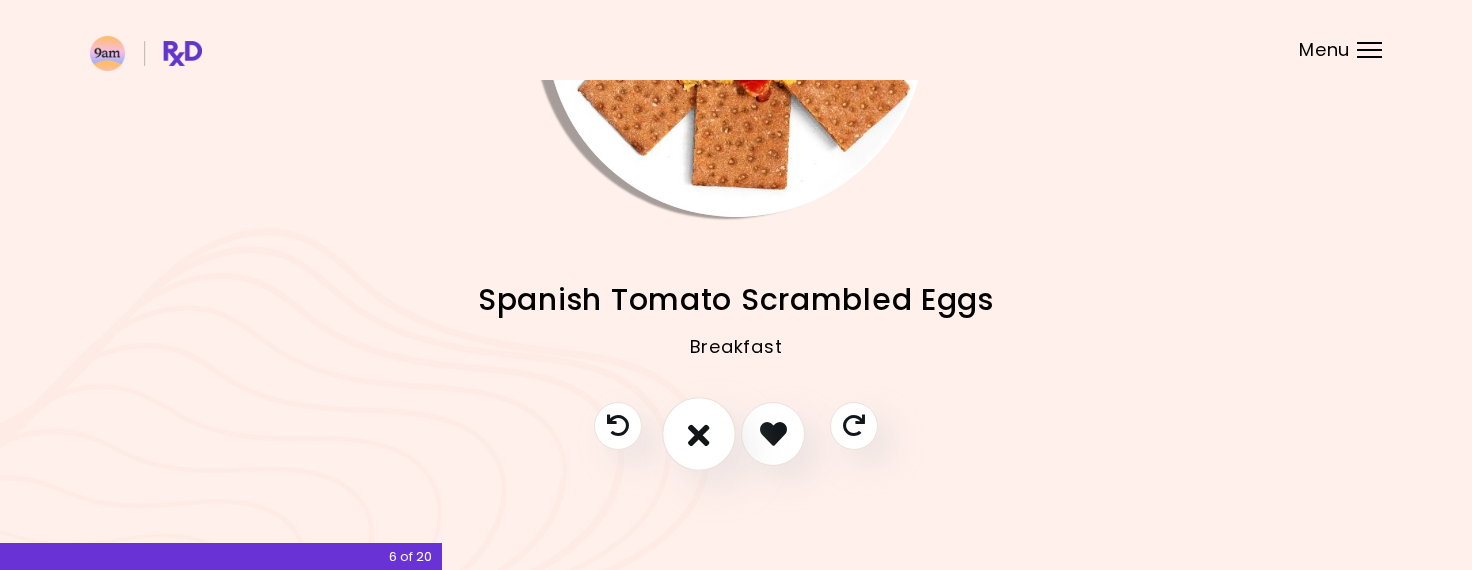 click at bounding box center [699, 433] 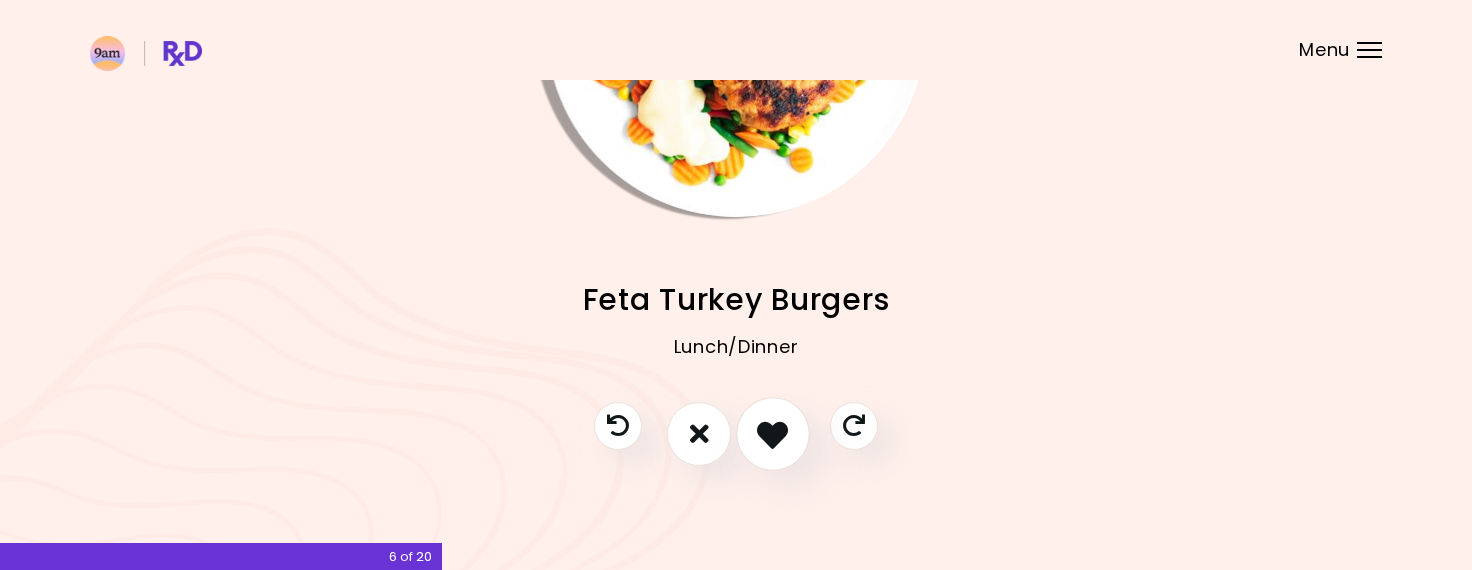 click at bounding box center [773, 434] 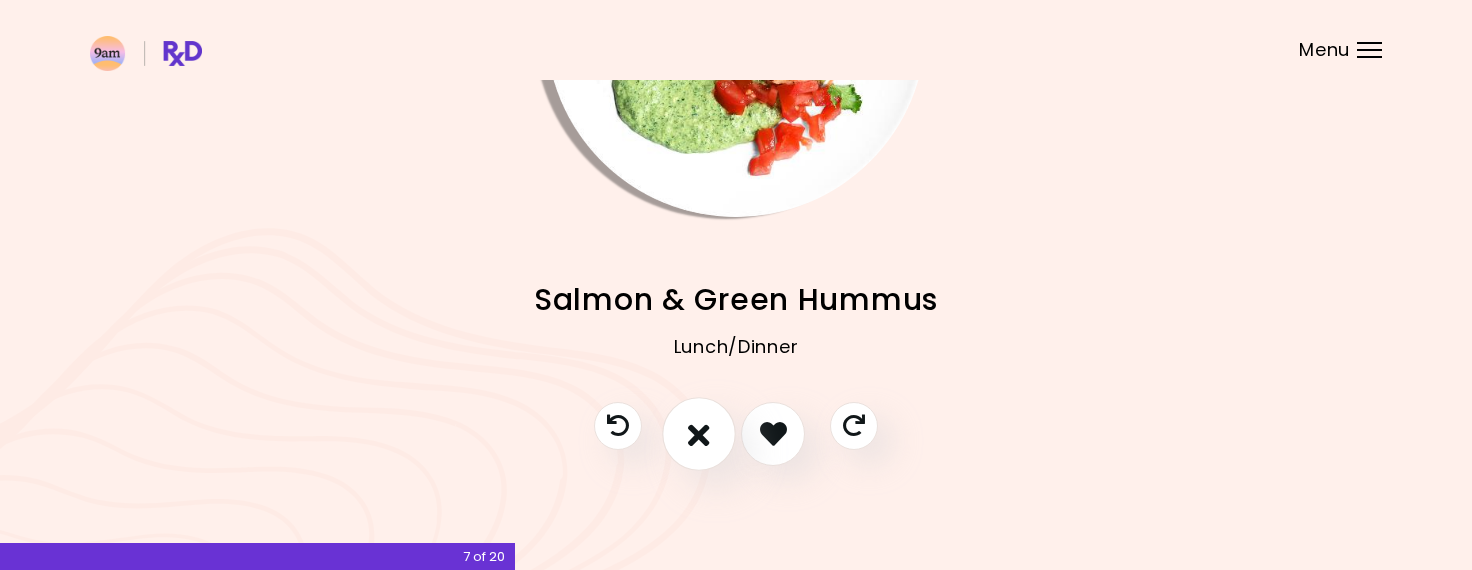 click at bounding box center (699, 434) 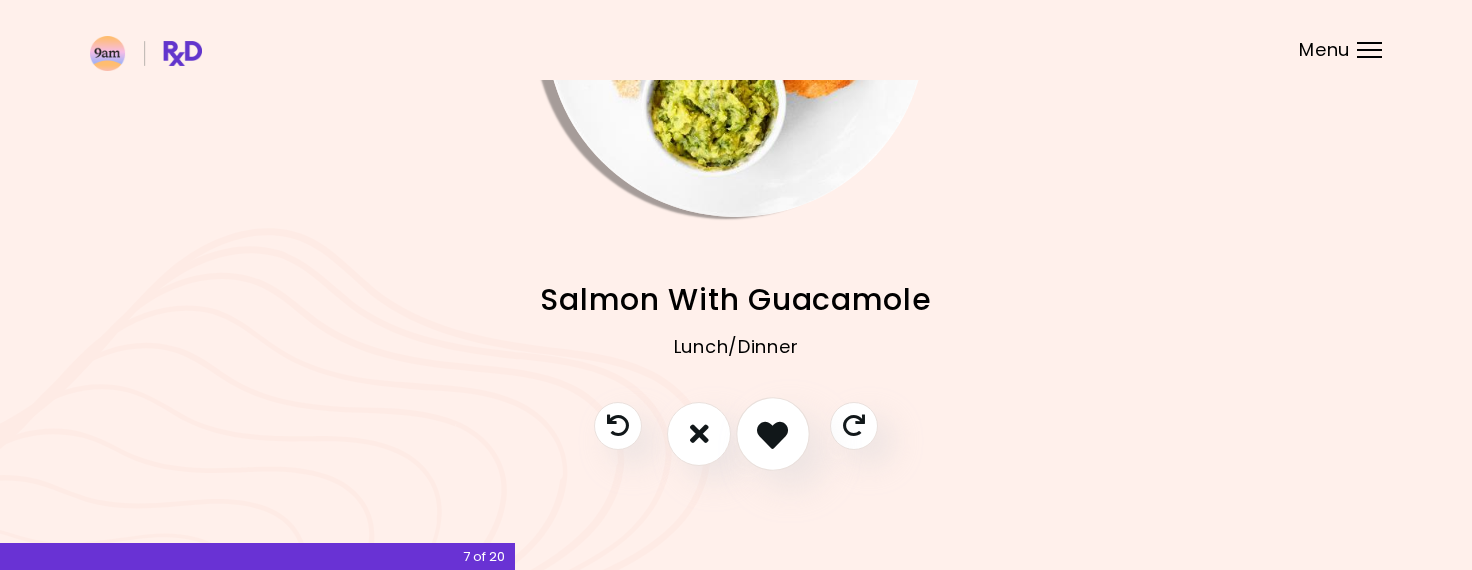 click at bounding box center (773, 434) 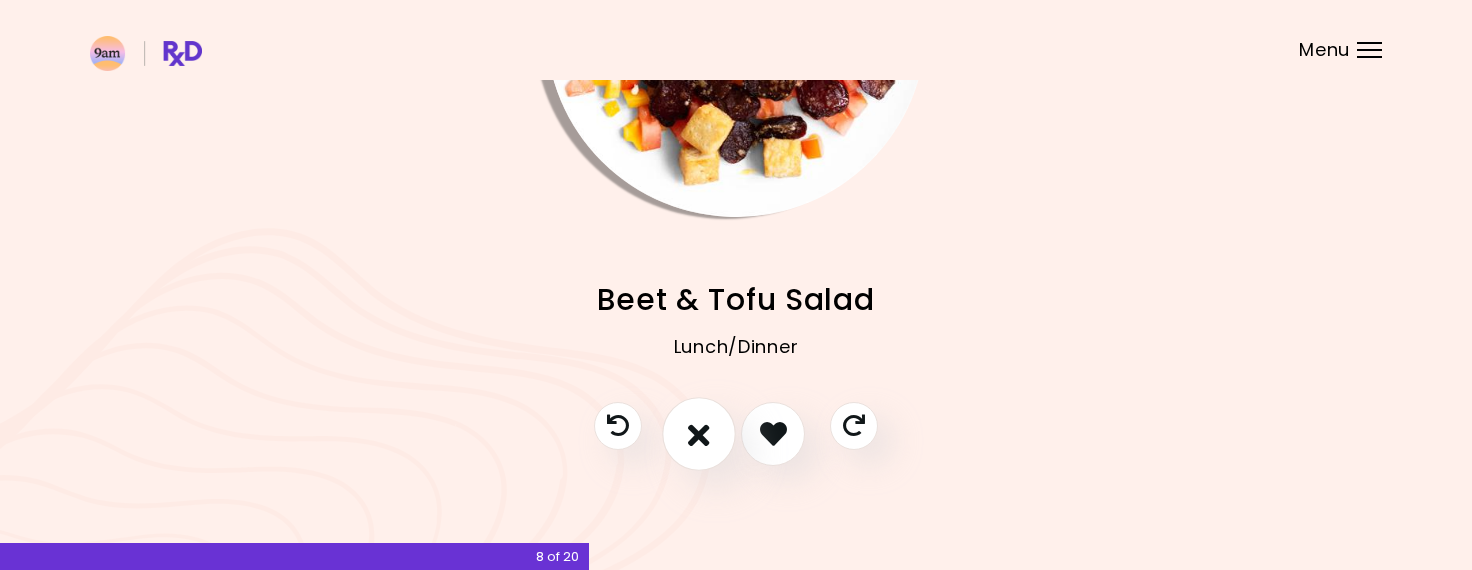 click at bounding box center [699, 434] 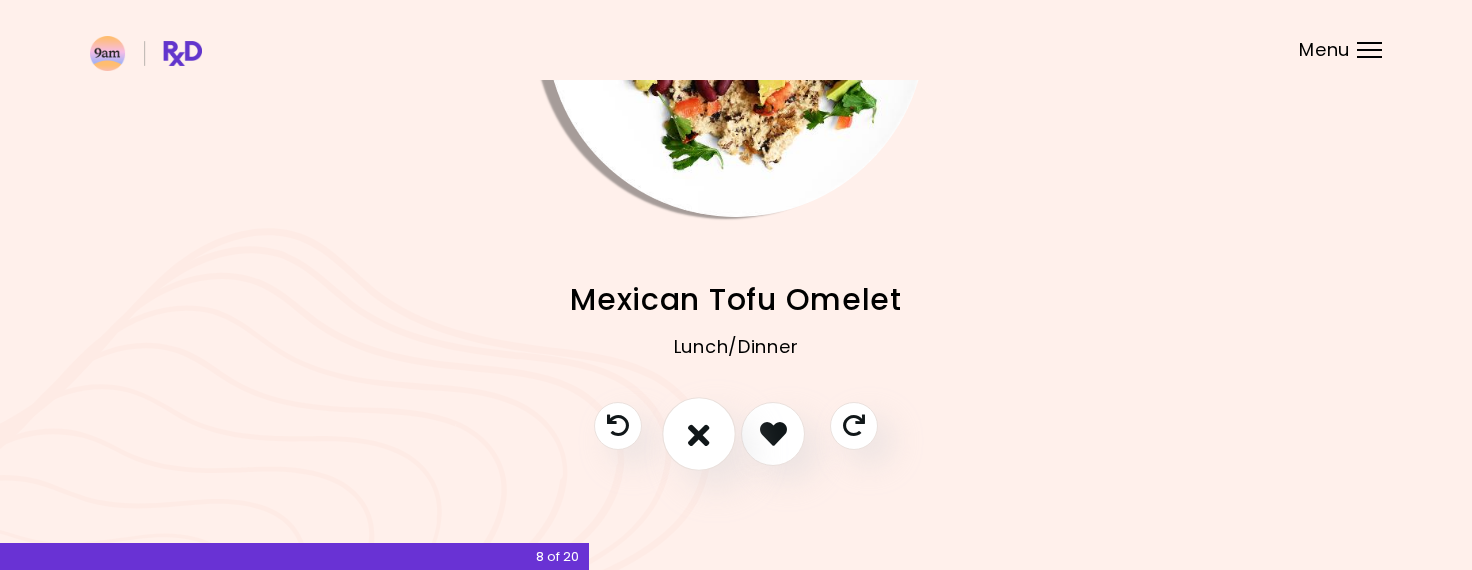 click at bounding box center [699, 434] 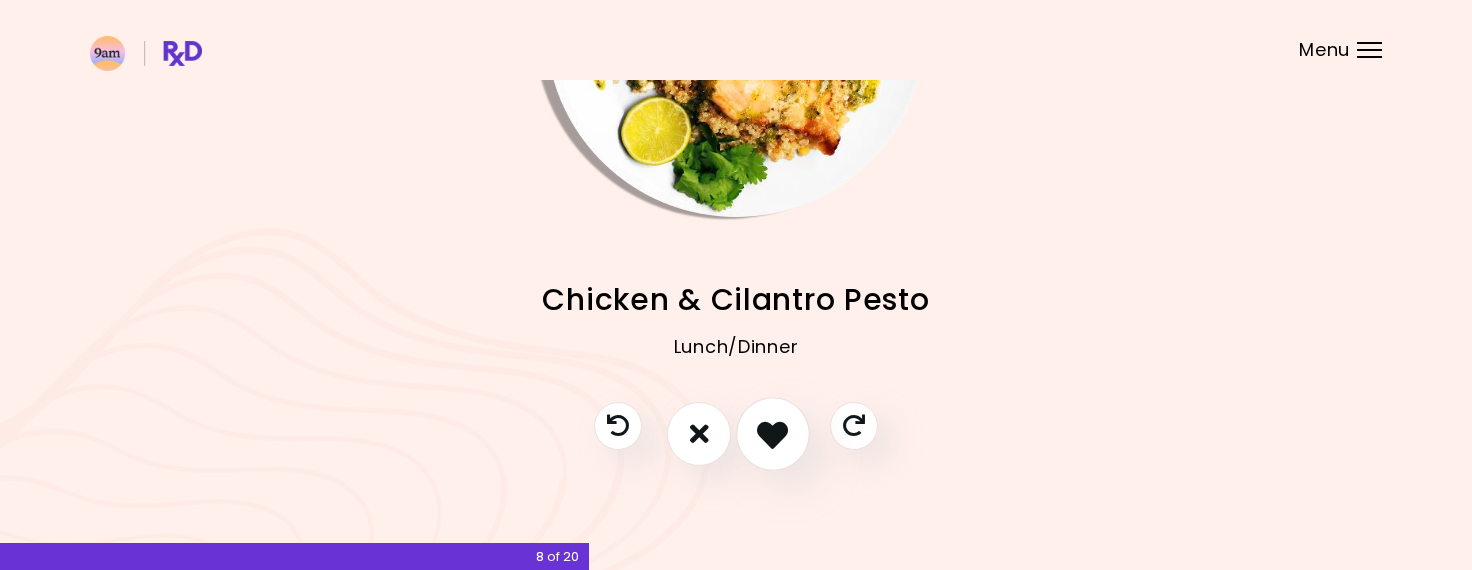 click at bounding box center [772, 433] 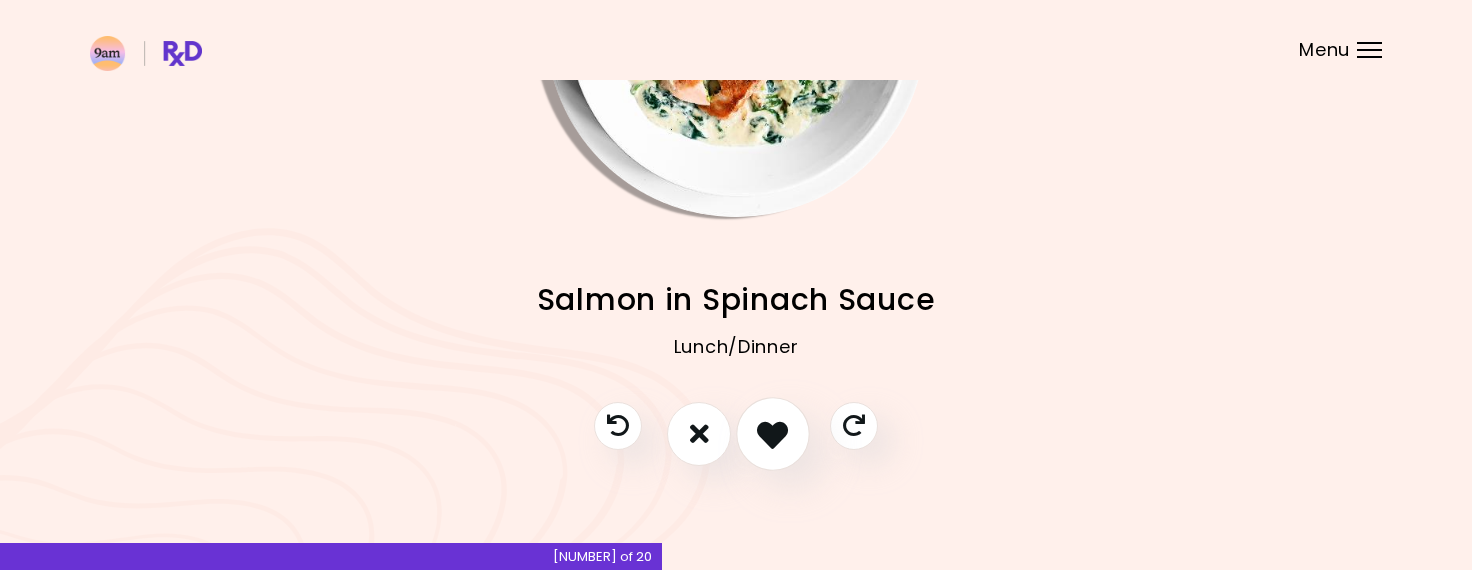 click at bounding box center (772, 433) 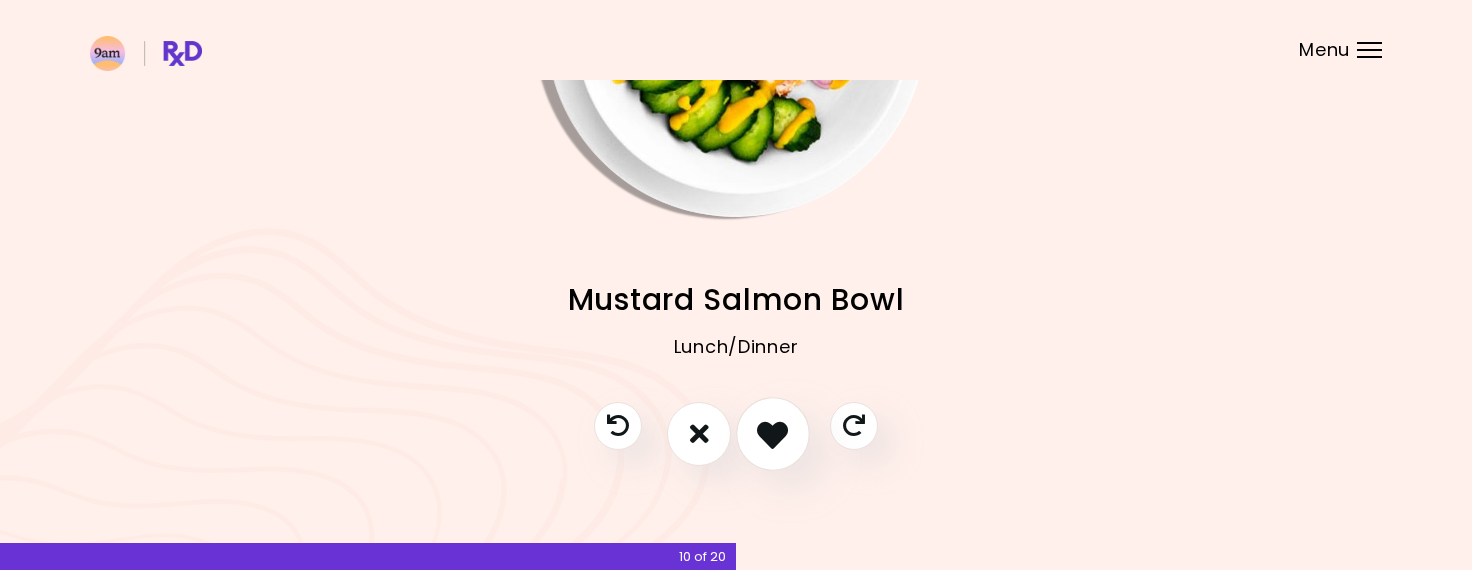 click at bounding box center [773, 434] 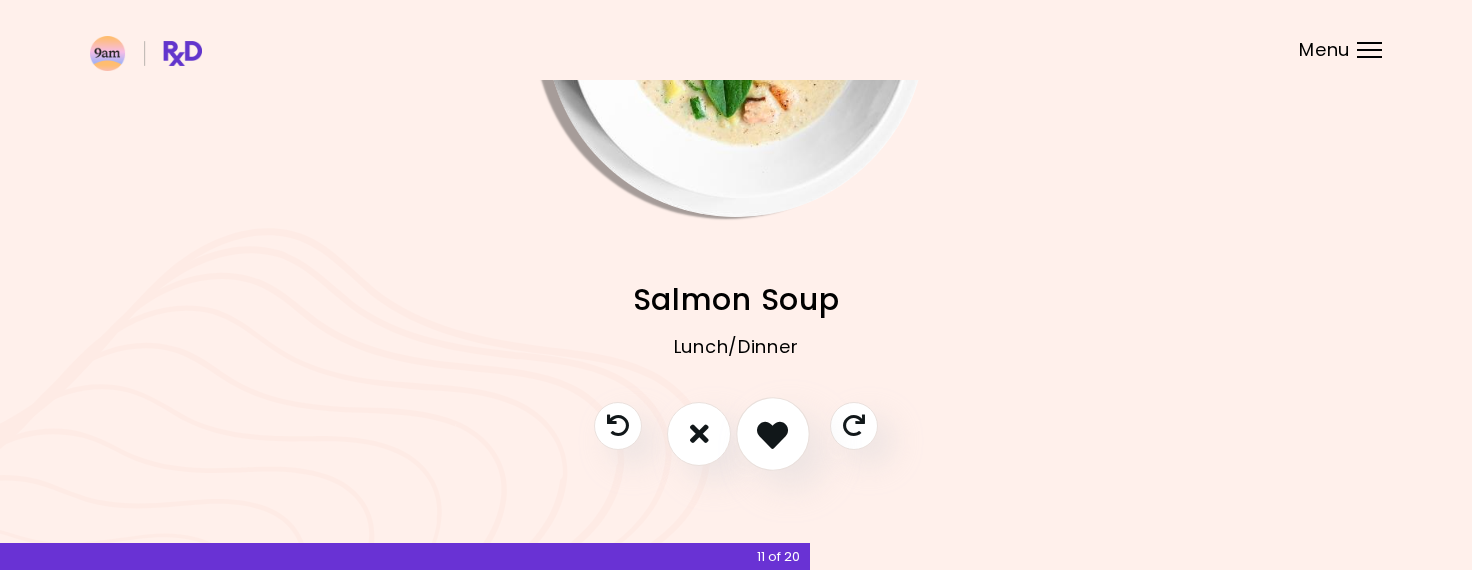 click at bounding box center [773, 434] 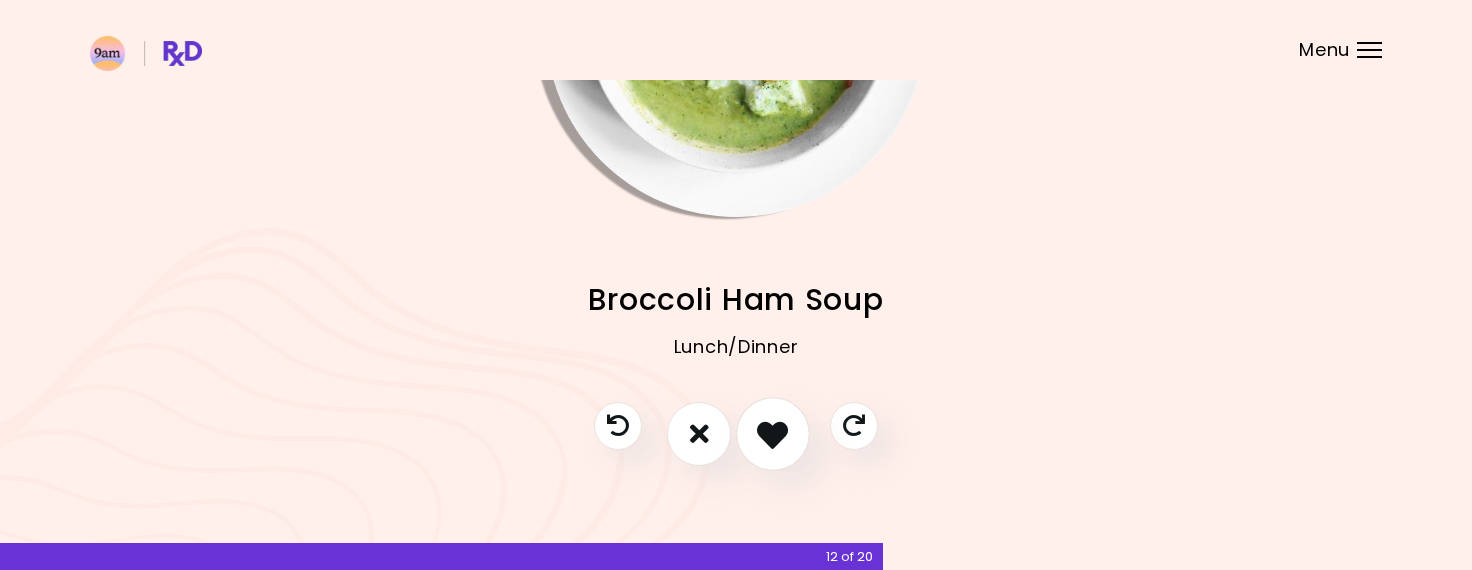click at bounding box center (773, 434) 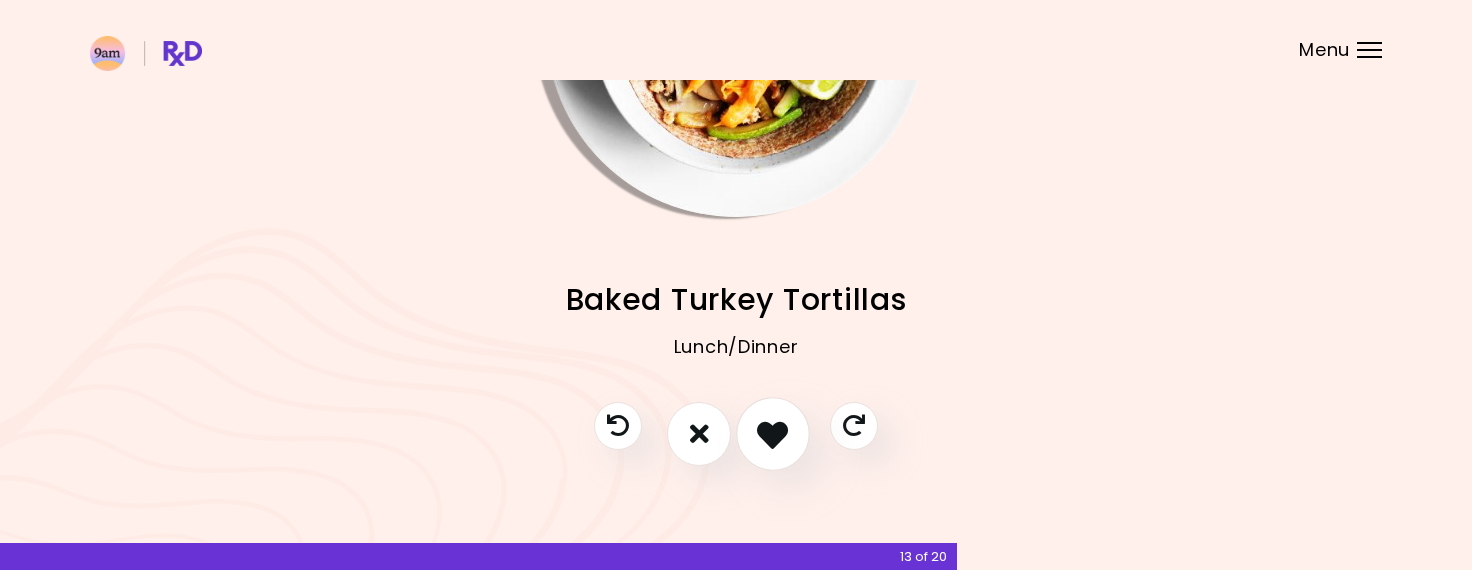 click at bounding box center (773, 434) 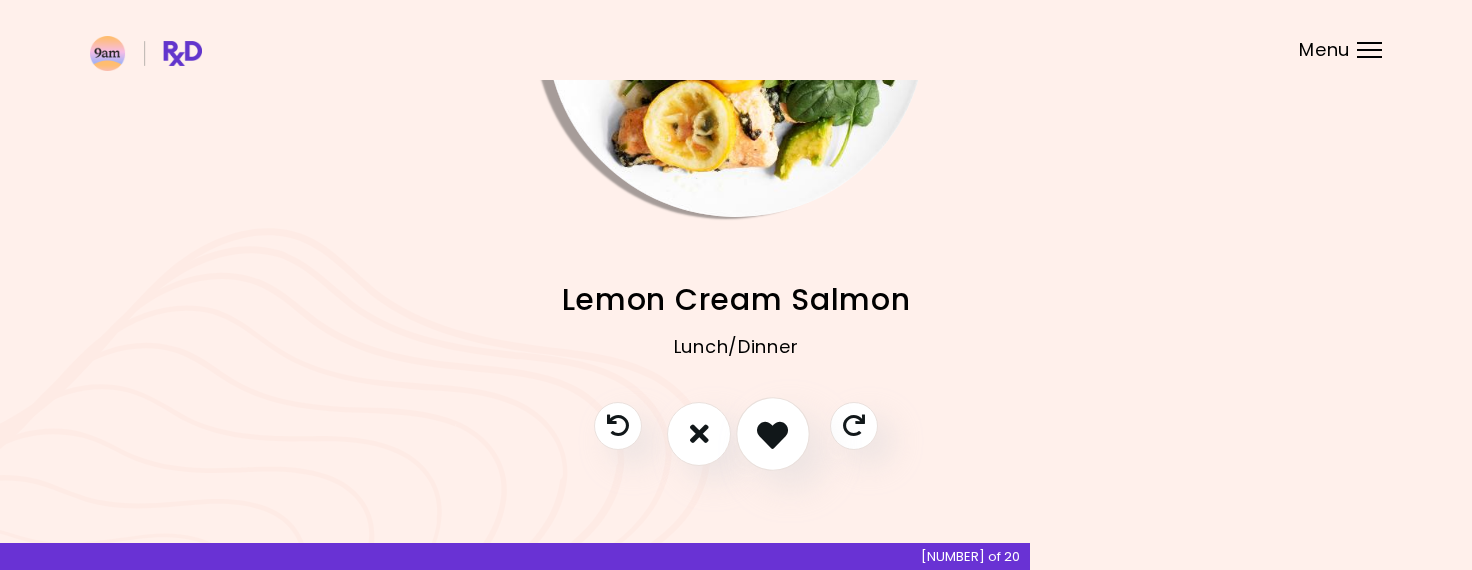 click at bounding box center (772, 433) 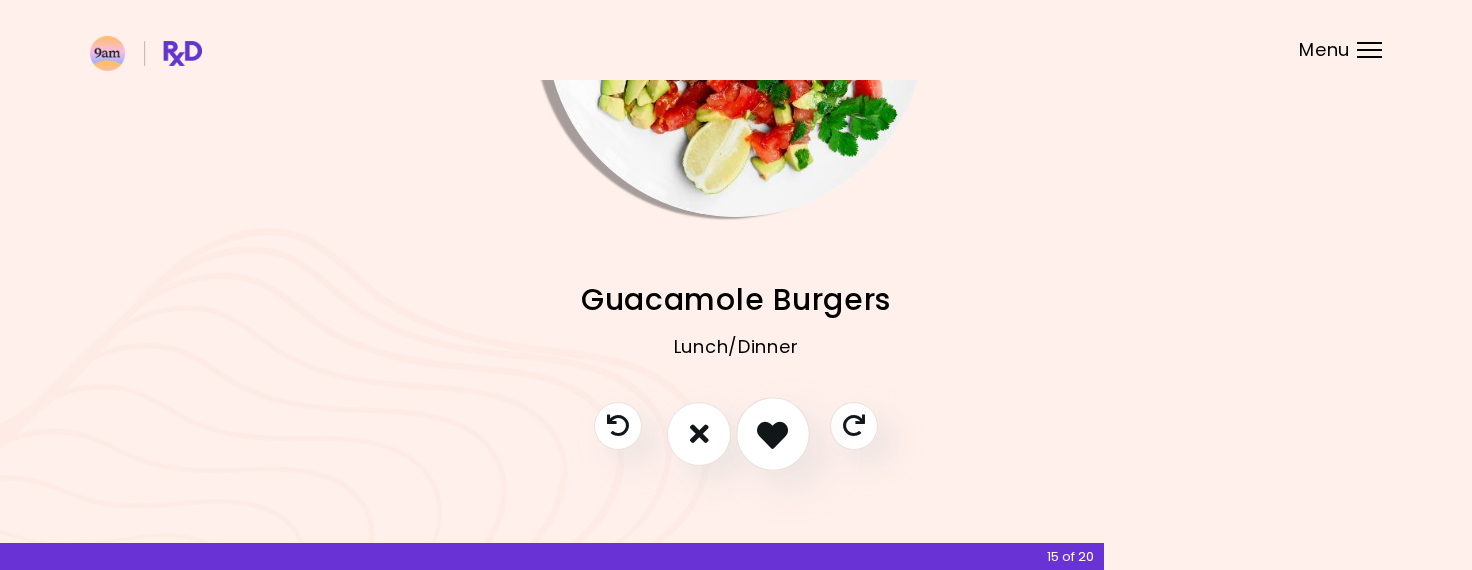 click at bounding box center (773, 434) 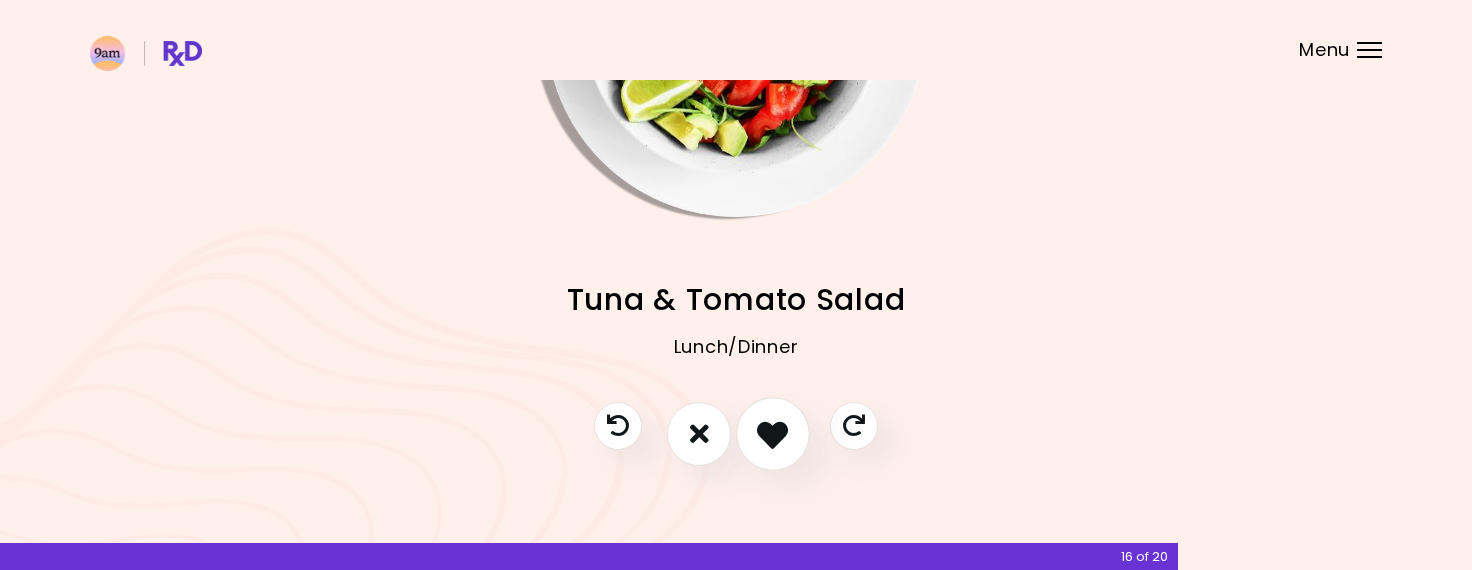drag, startPoint x: 770, startPoint y: 407, endPoint x: 770, endPoint y: 420, distance: 13 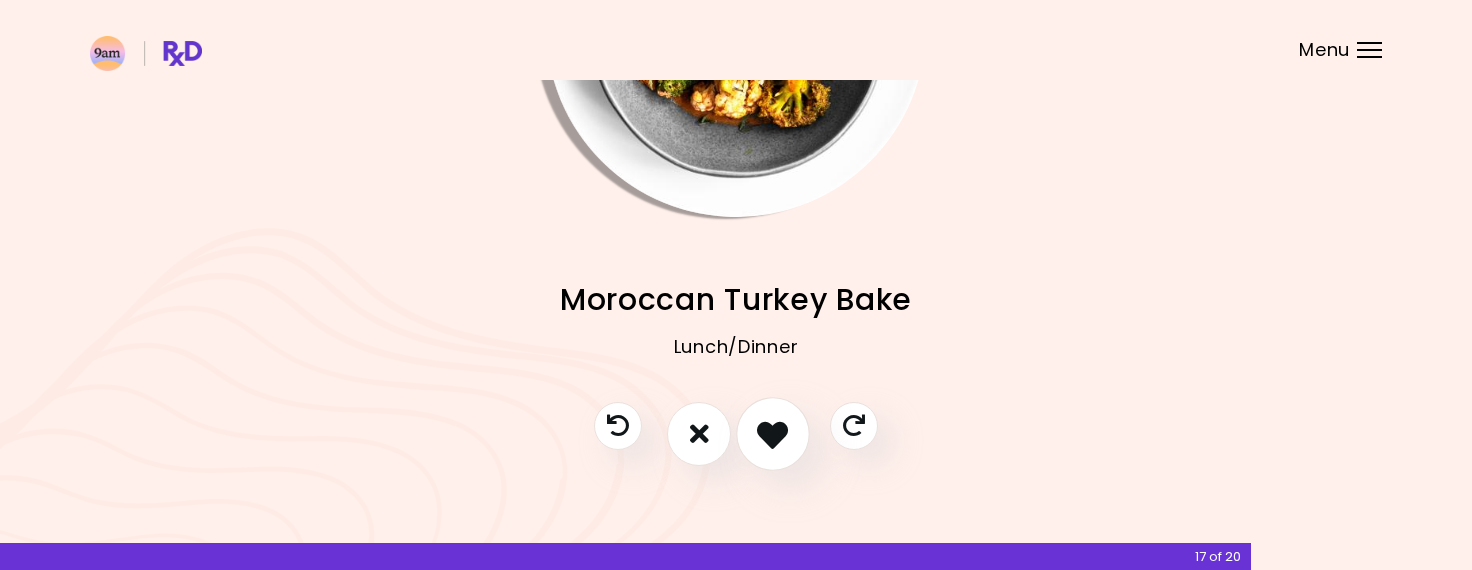 click at bounding box center [772, 433] 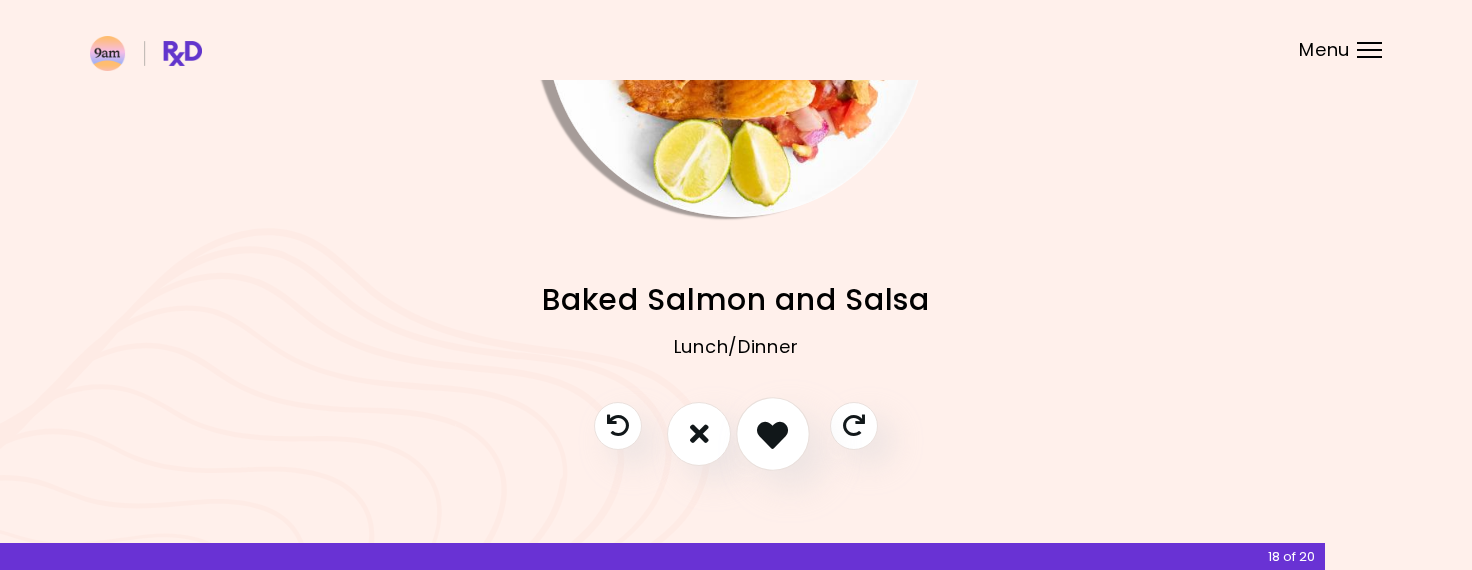 click at bounding box center (772, 433) 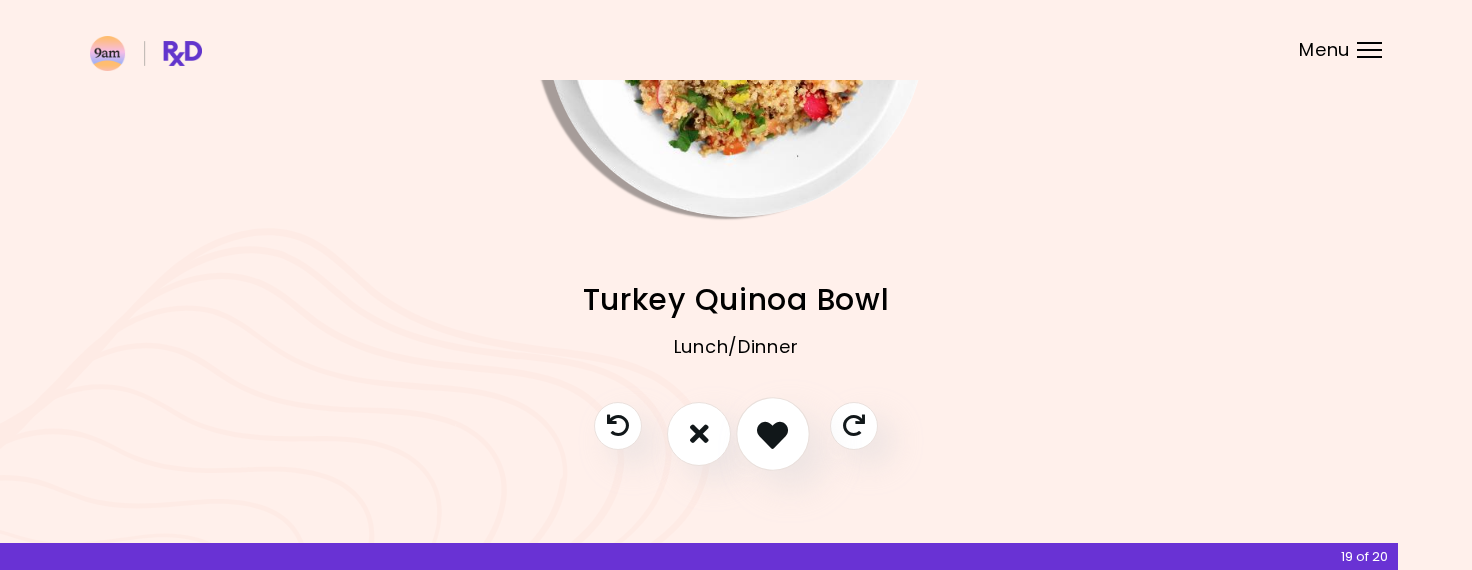 click at bounding box center (772, 433) 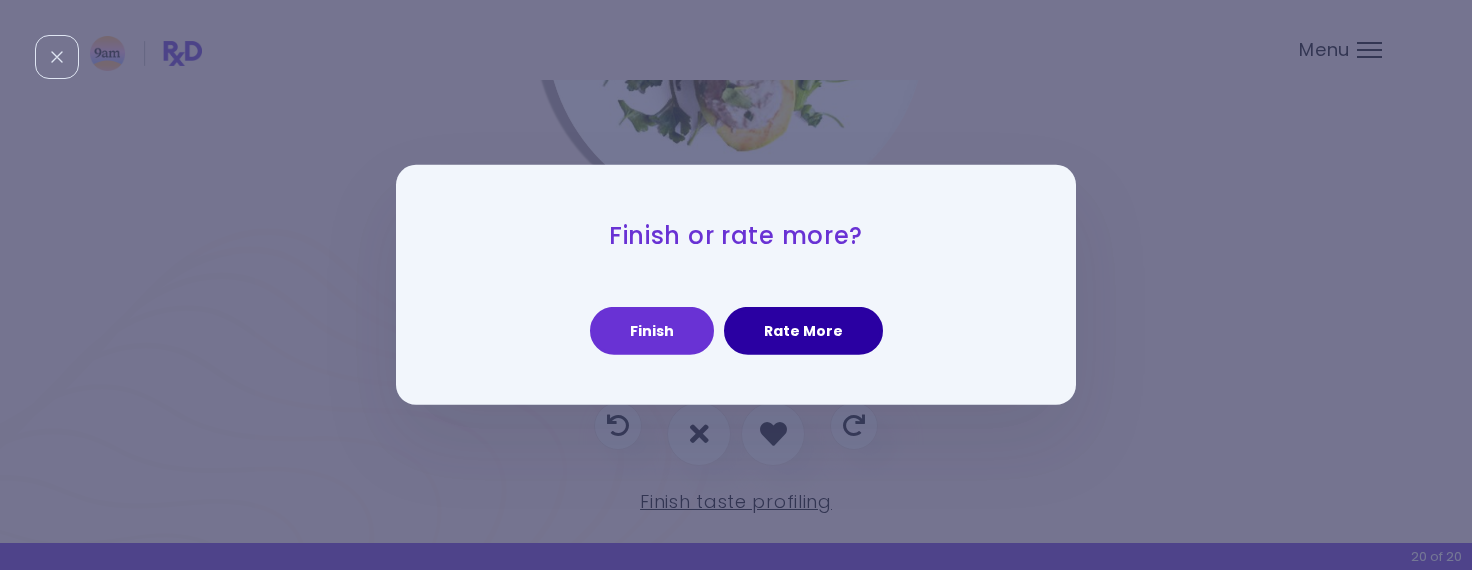click on "Rate More" at bounding box center [803, 331] 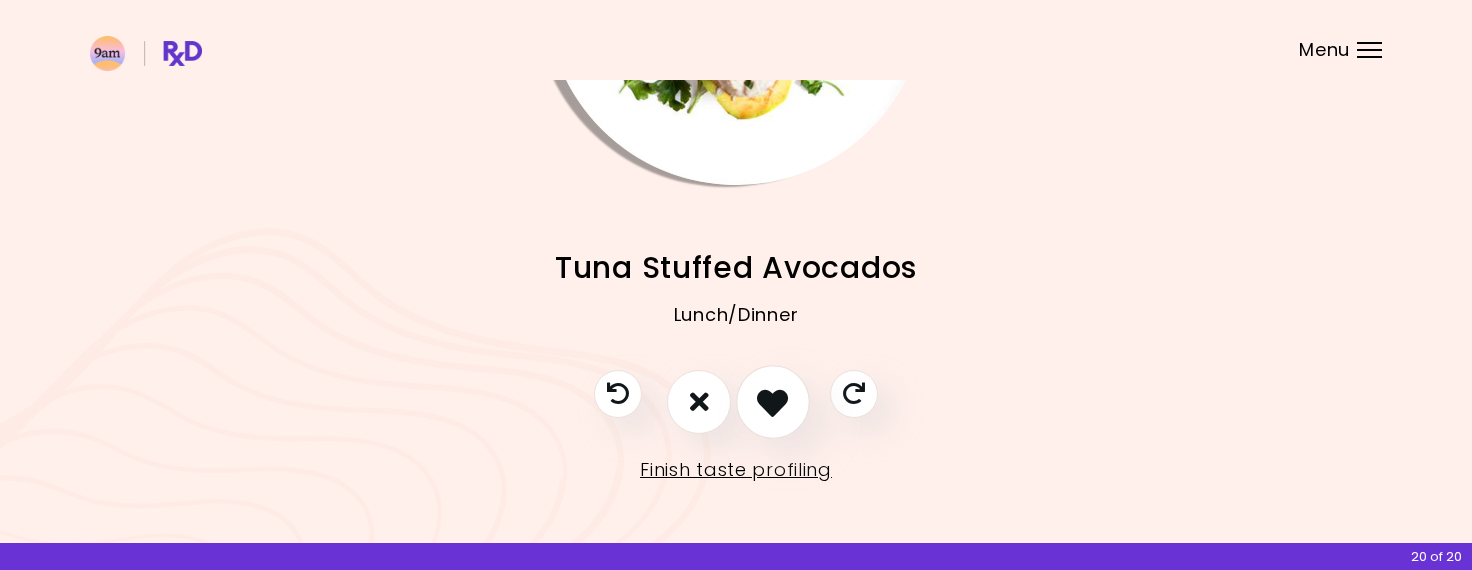click at bounding box center (772, 401) 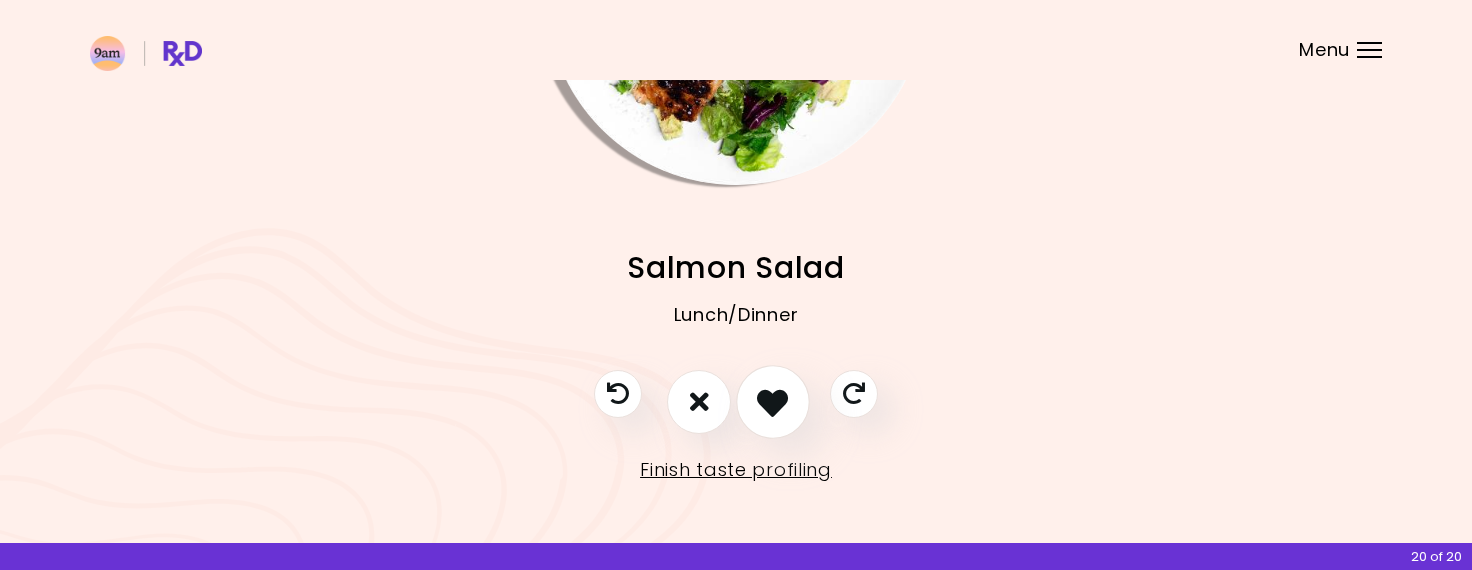 click at bounding box center (773, 402) 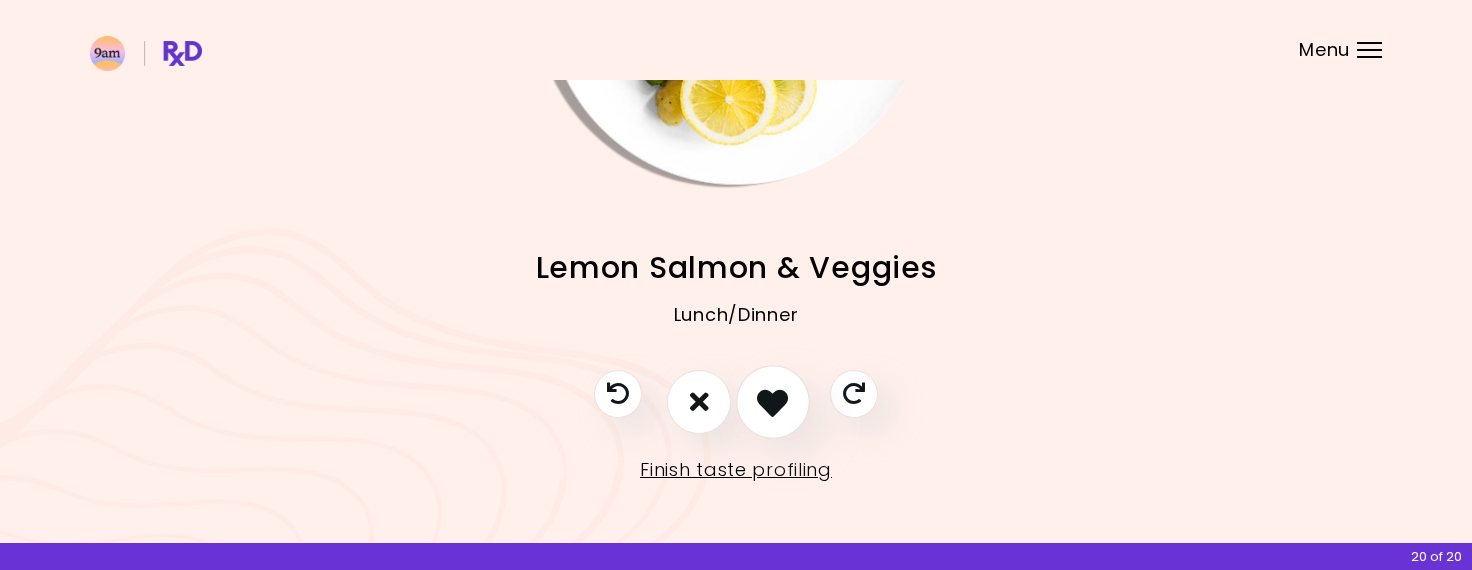 click at bounding box center [772, 401] 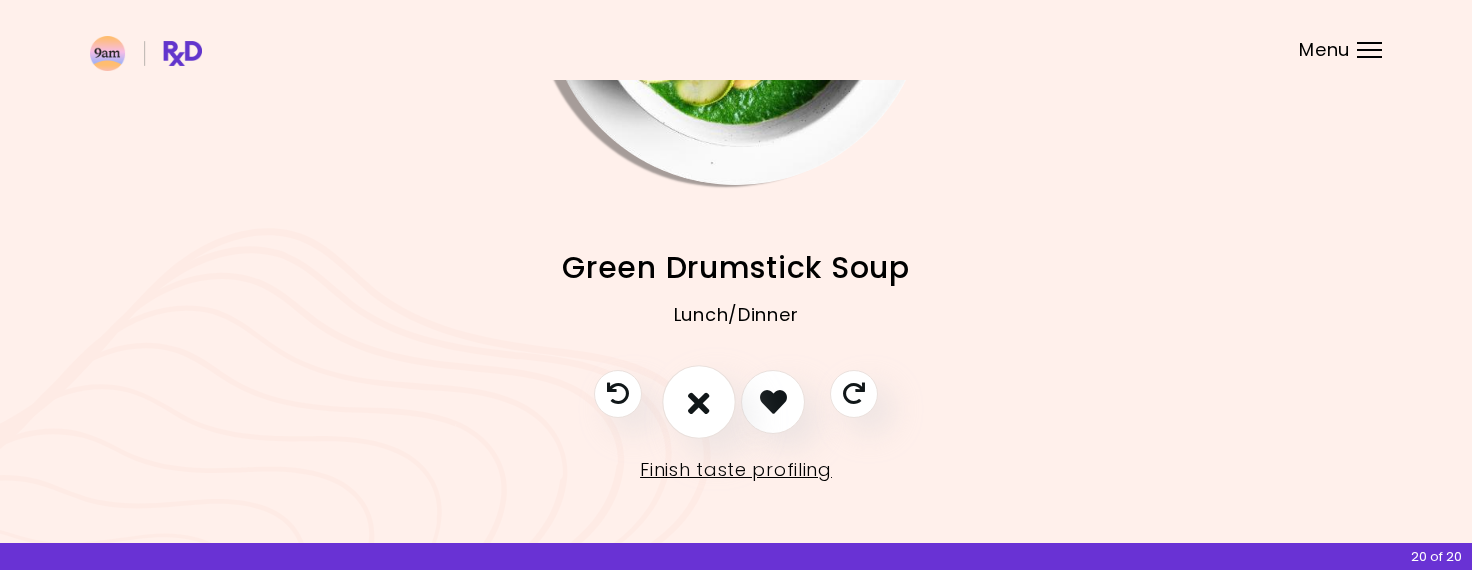 click at bounding box center (699, 401) 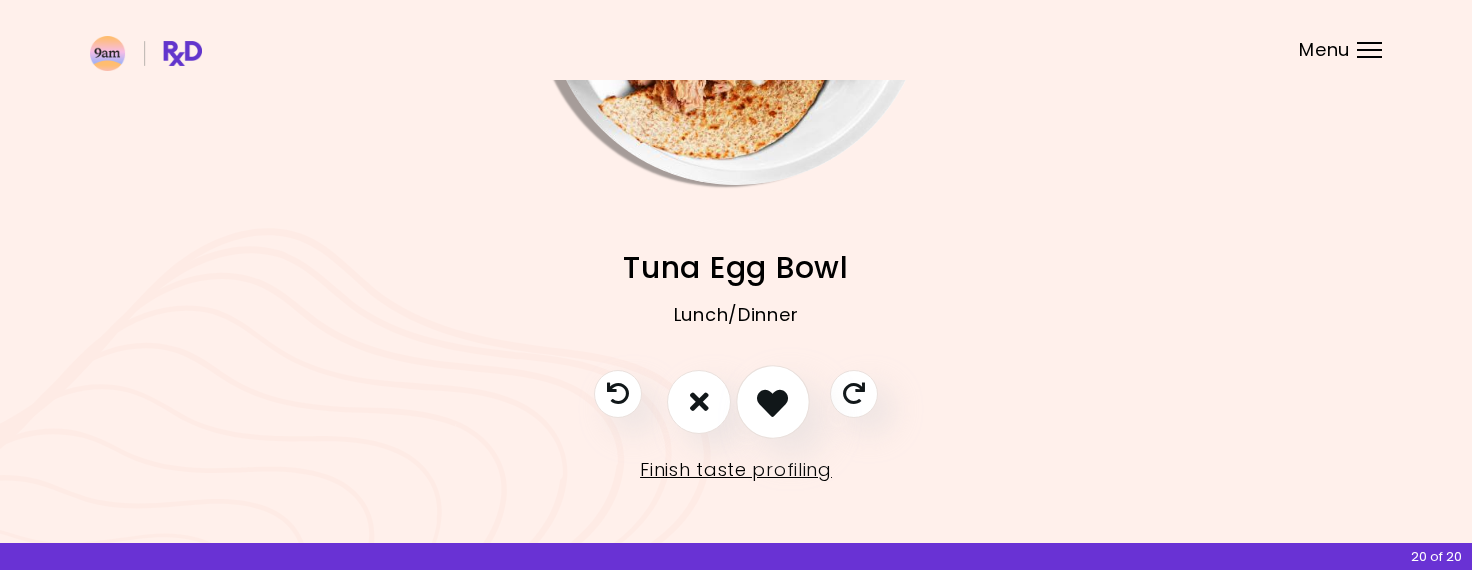 click at bounding box center (773, 402) 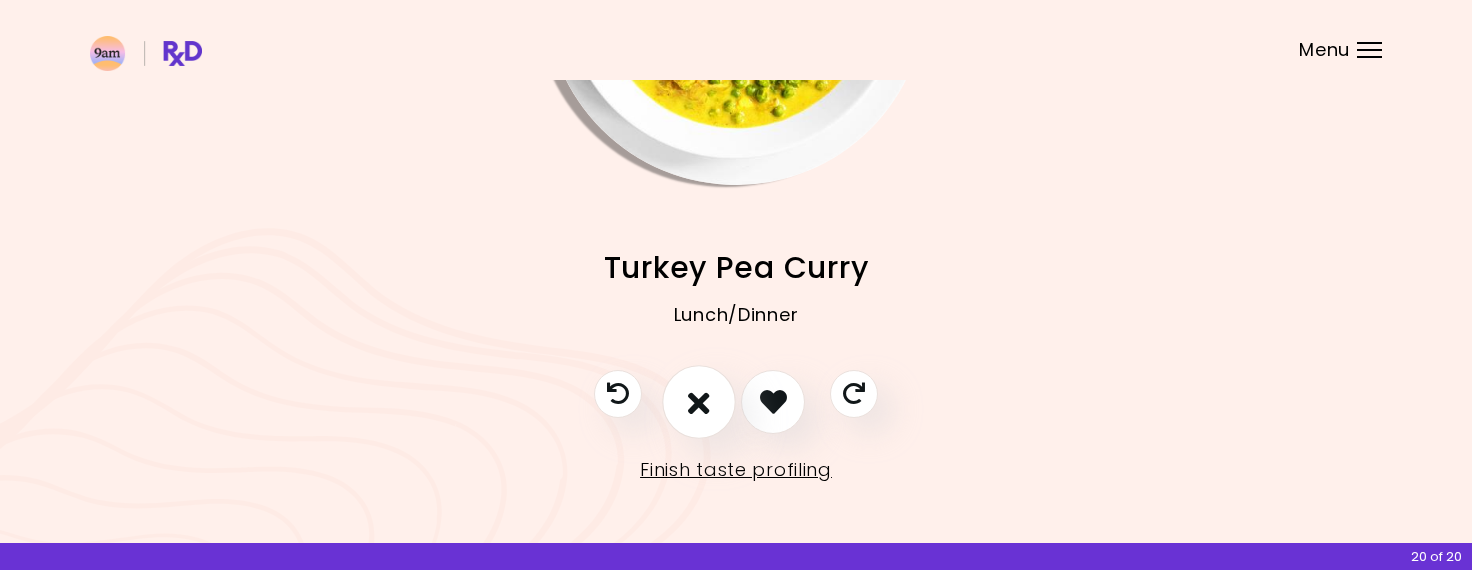 click at bounding box center [699, 401] 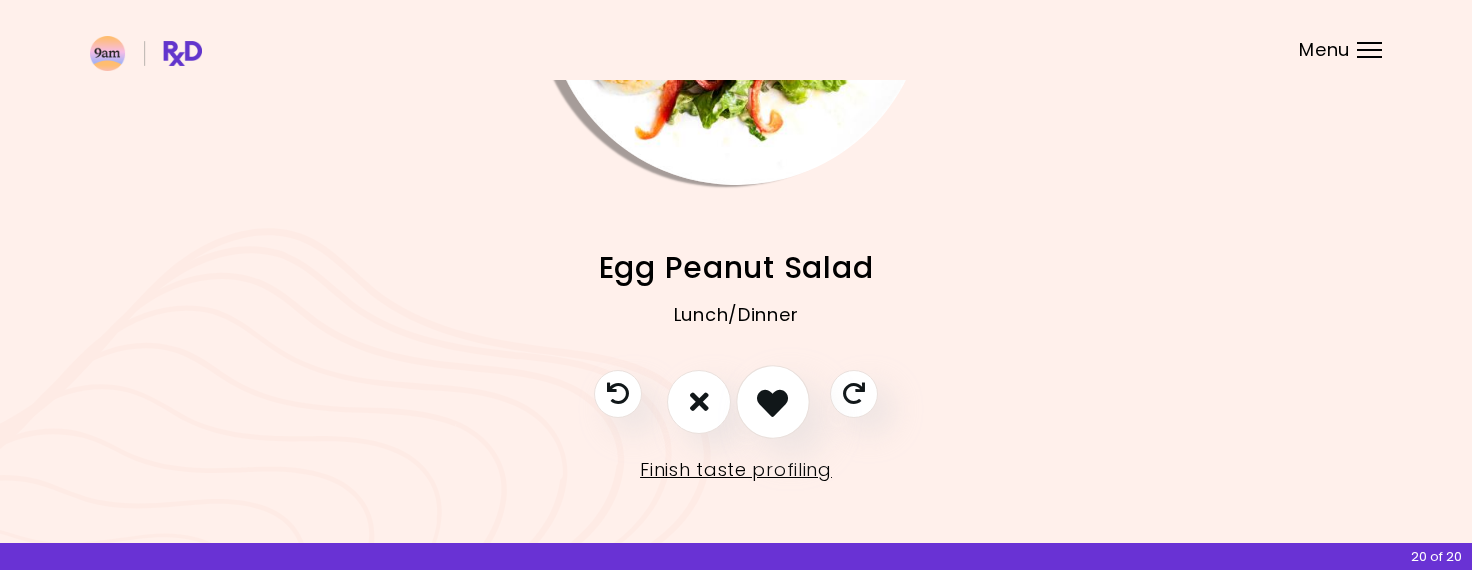 click at bounding box center [773, 402] 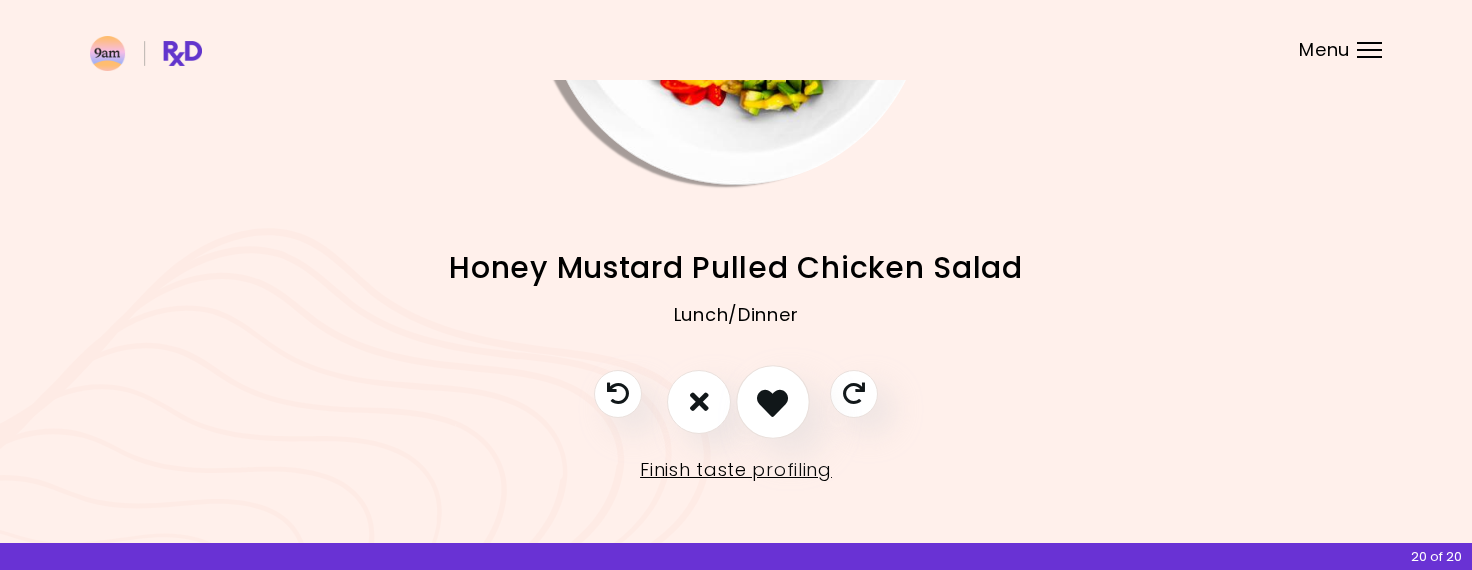 click at bounding box center (772, 401) 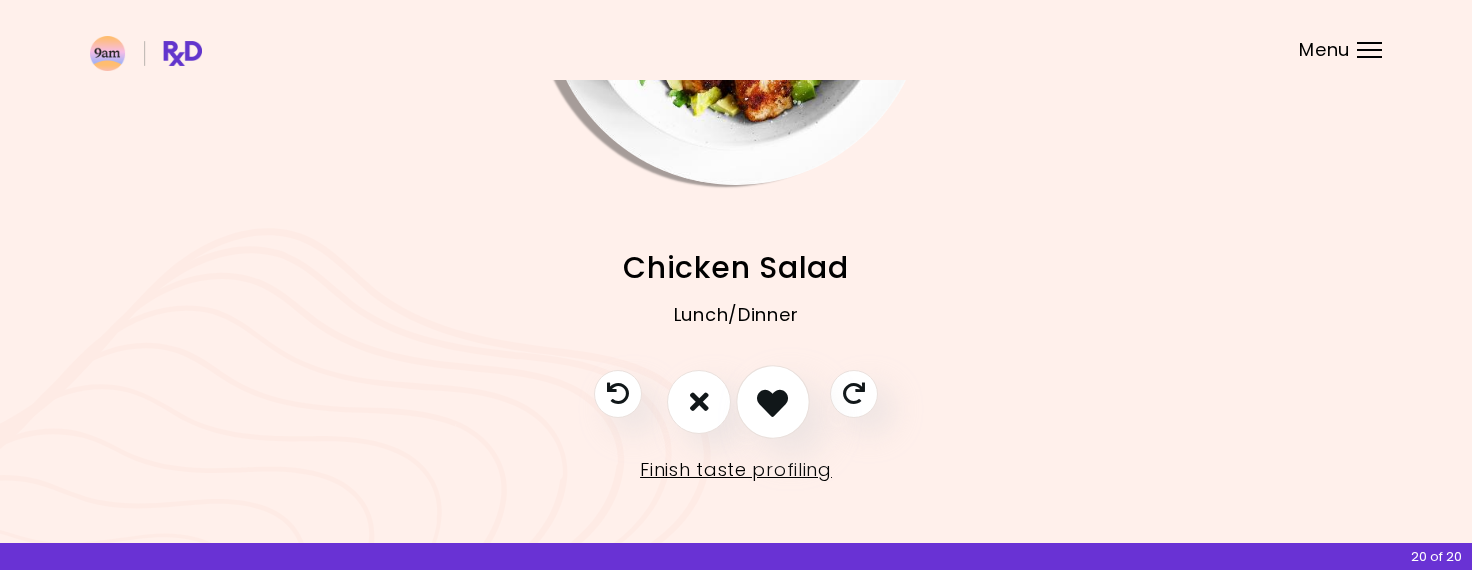 click at bounding box center (773, 402) 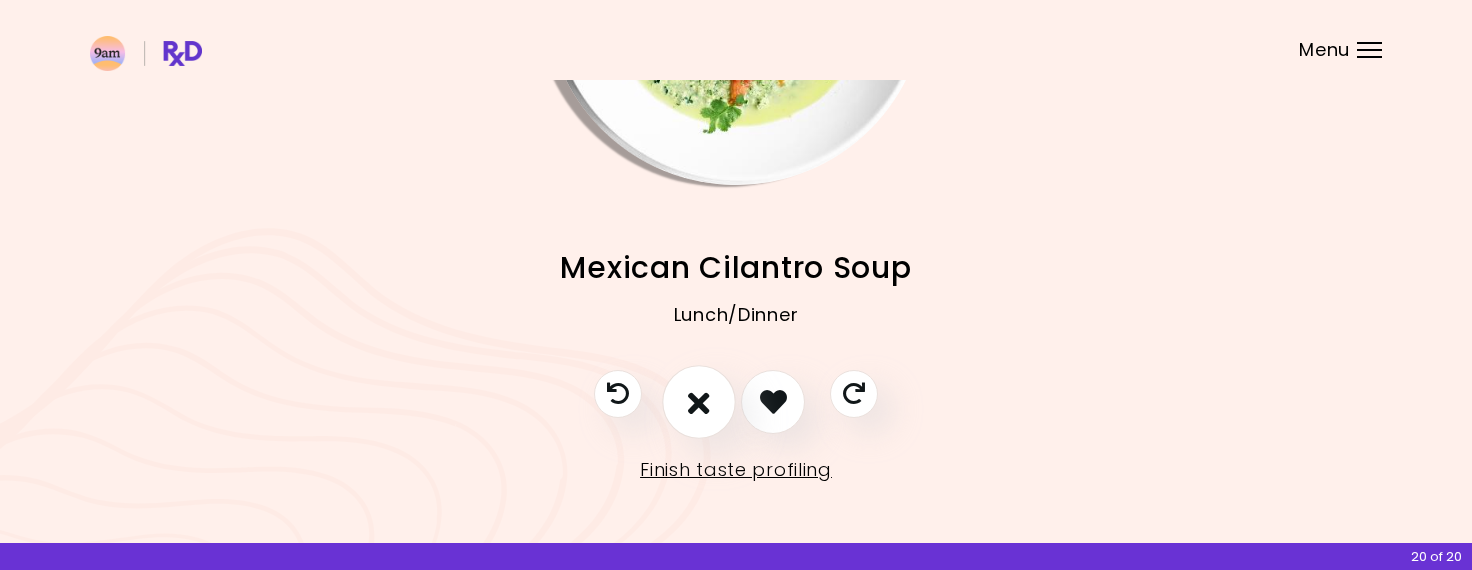 click at bounding box center (699, 401) 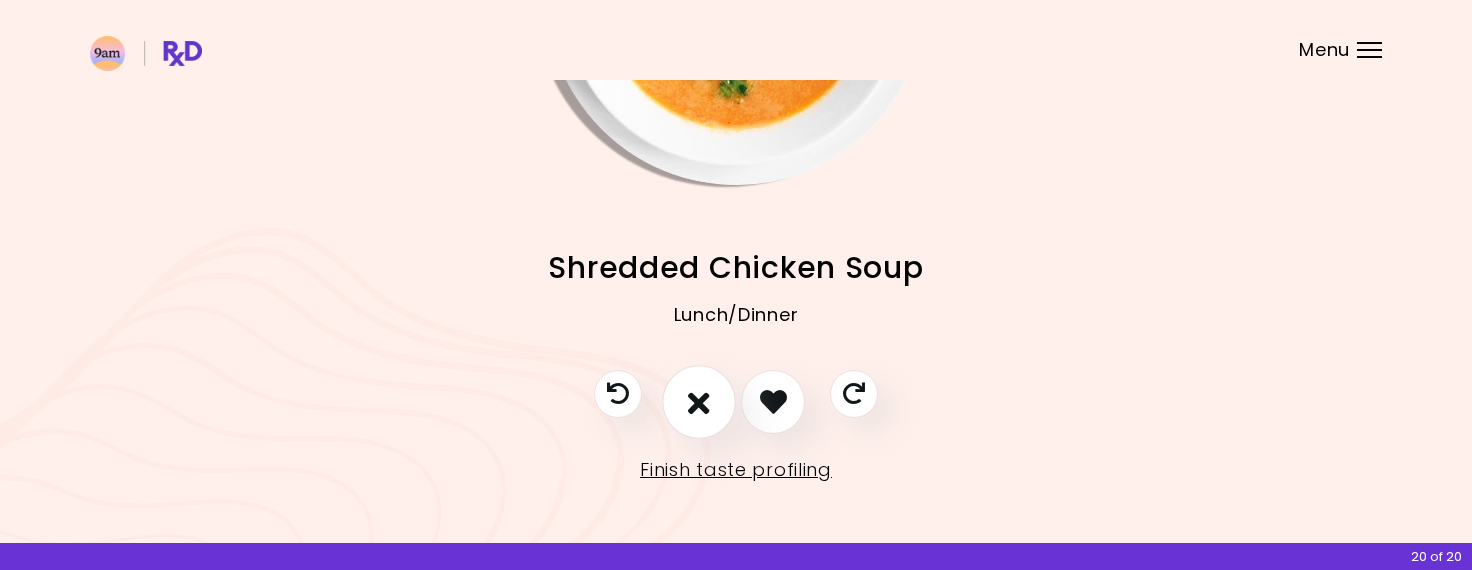 click at bounding box center [699, 402] 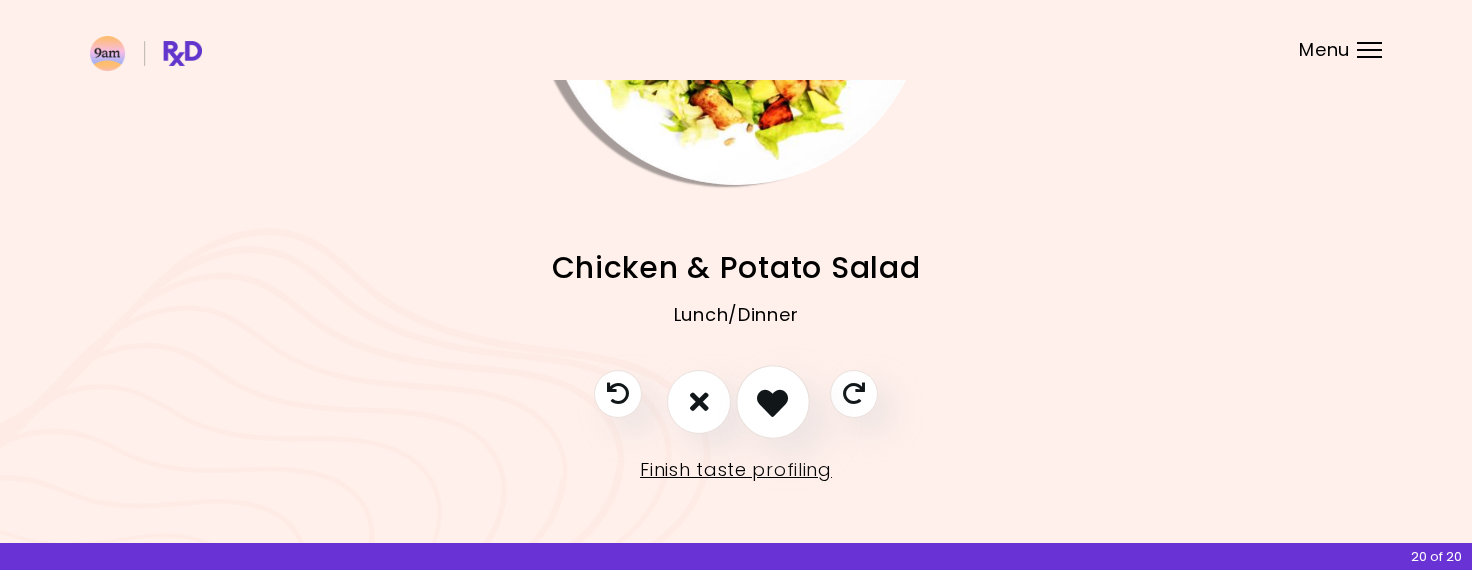 click at bounding box center (772, 401) 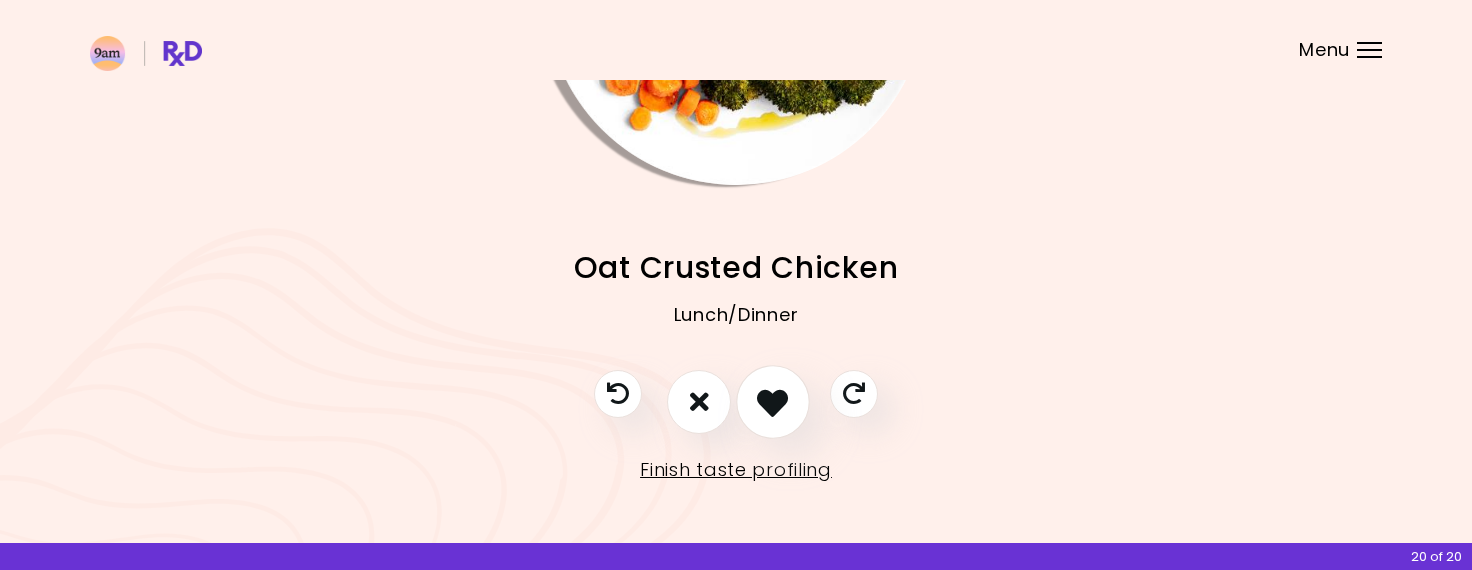 click at bounding box center [773, 402] 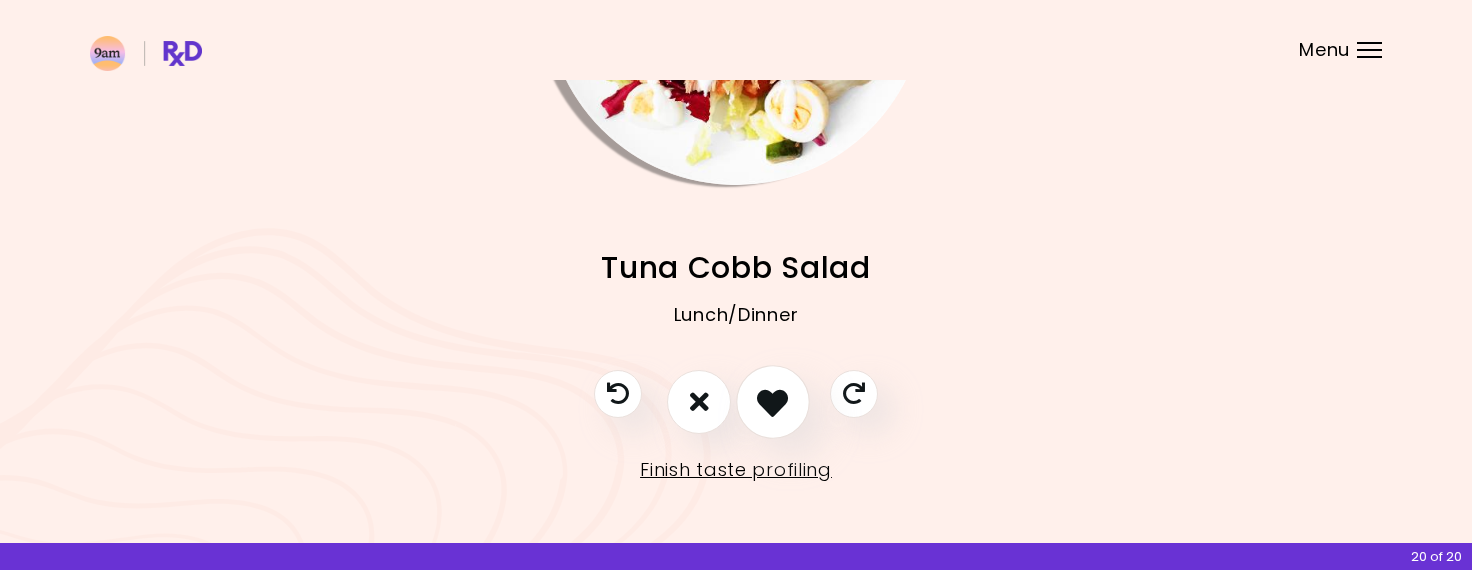 click at bounding box center (772, 401) 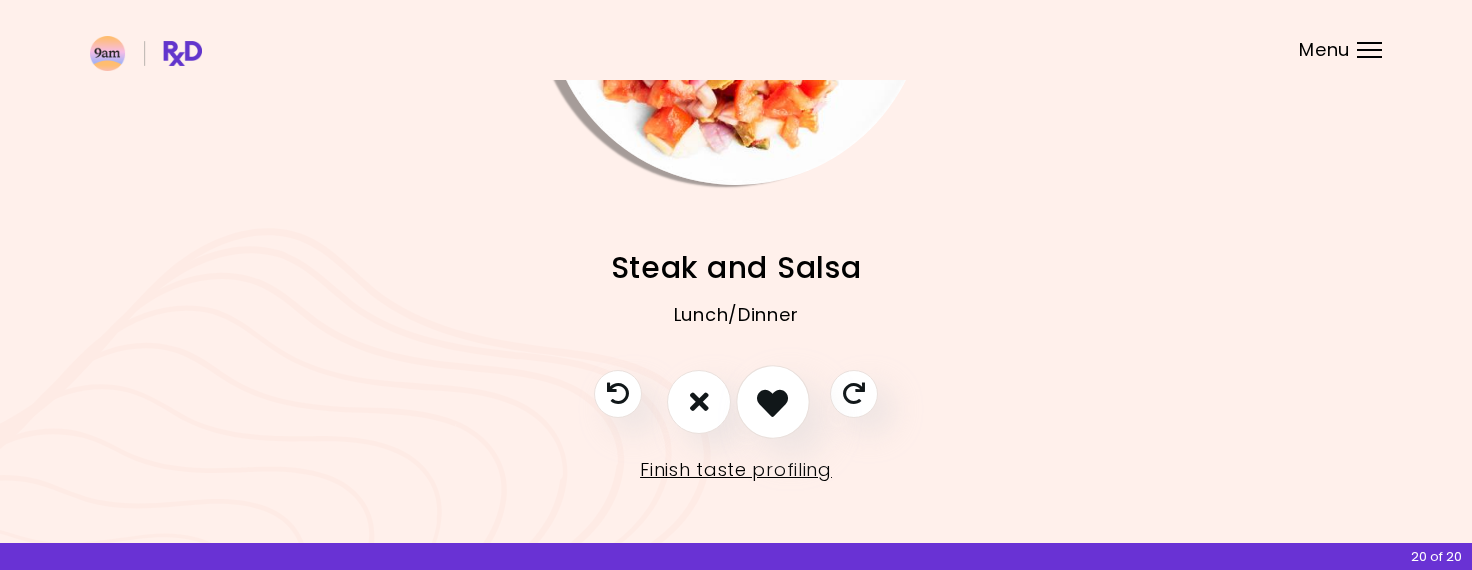 click at bounding box center [772, 401] 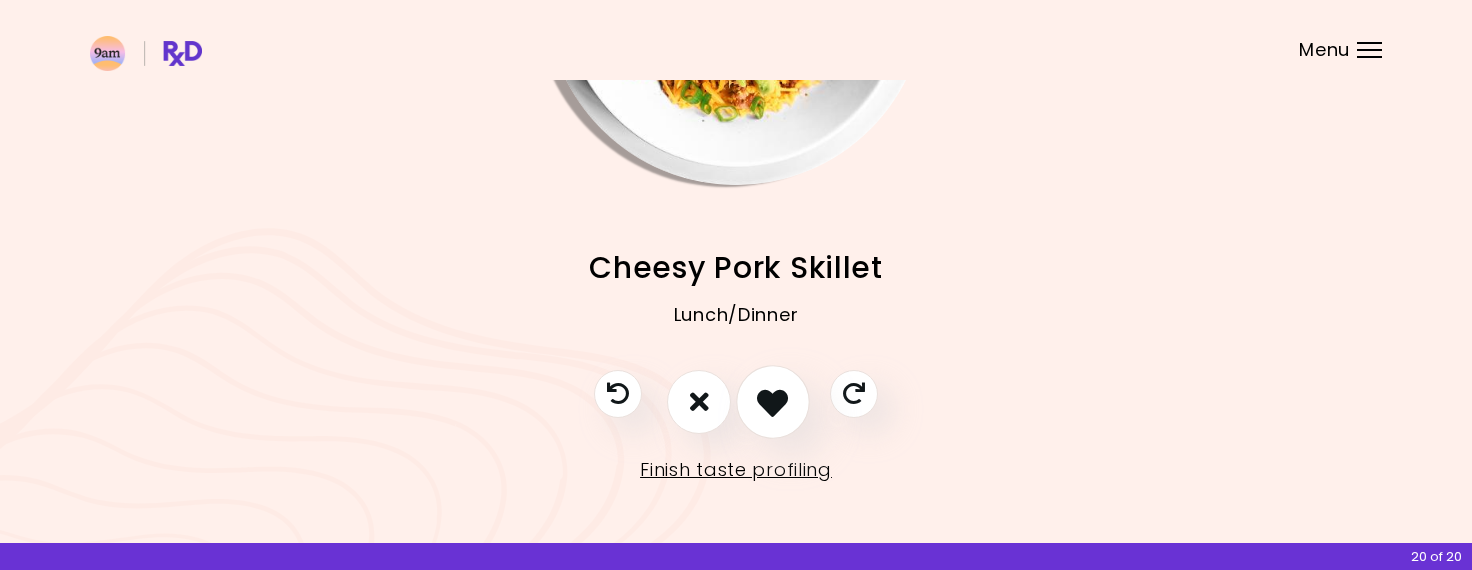 click at bounding box center (772, 401) 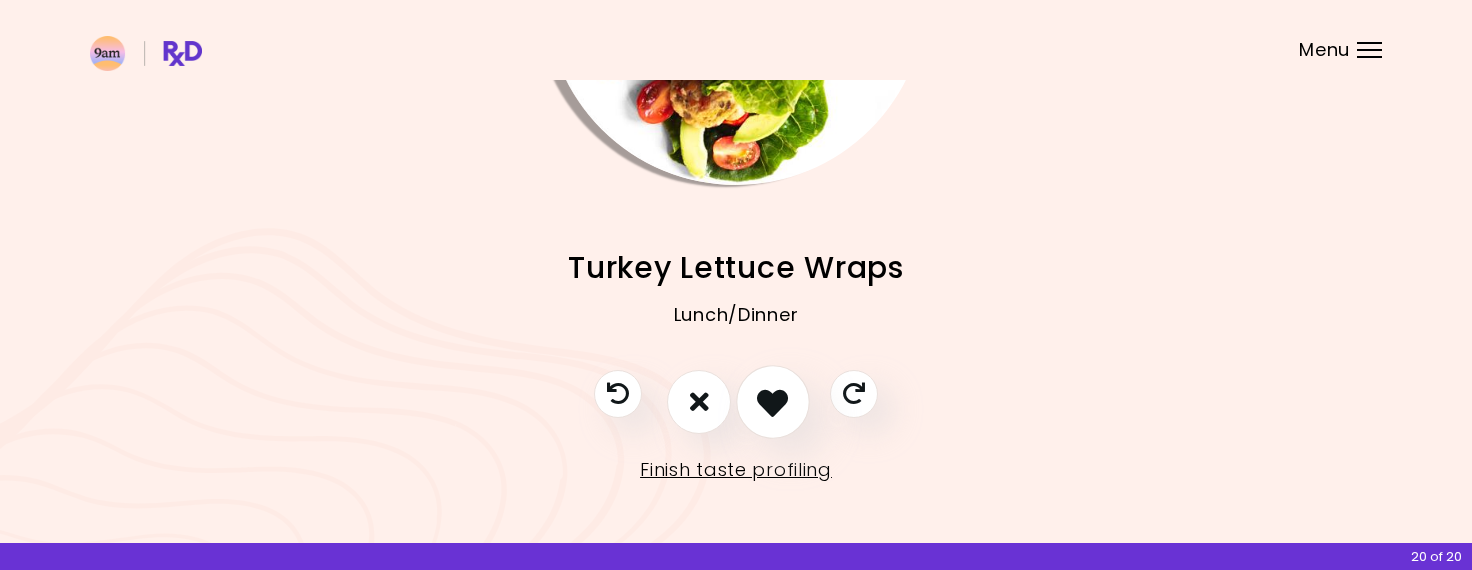 click at bounding box center (772, 401) 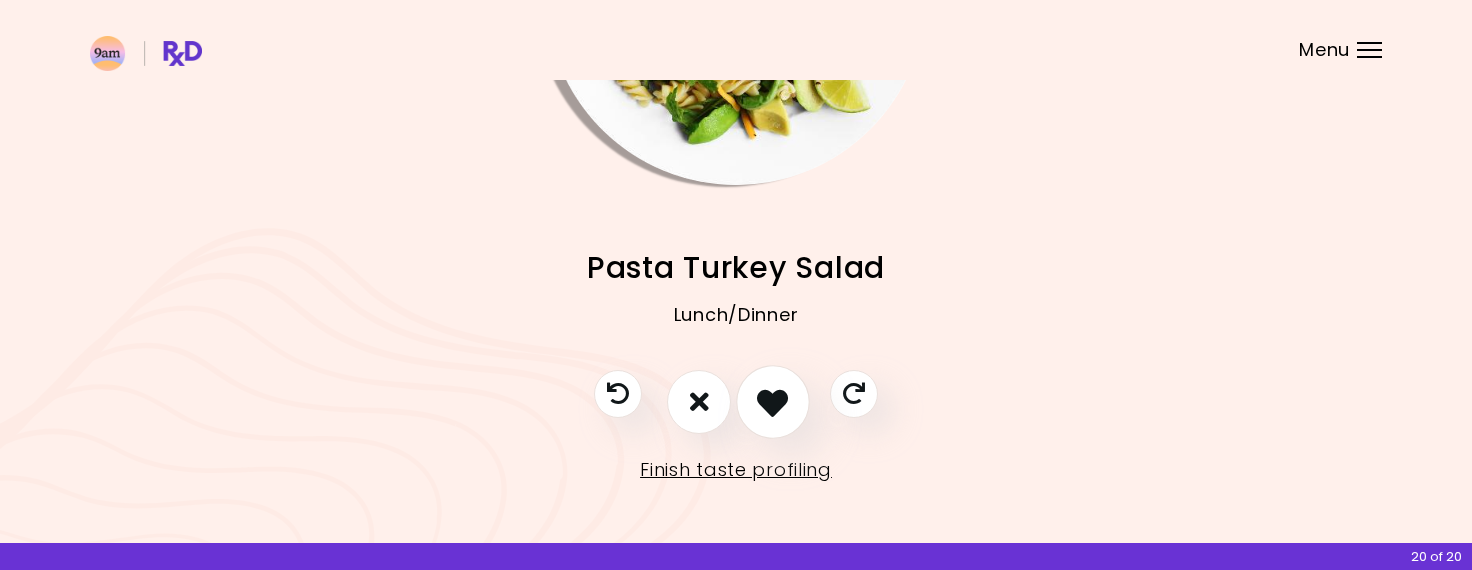 click at bounding box center [773, 402] 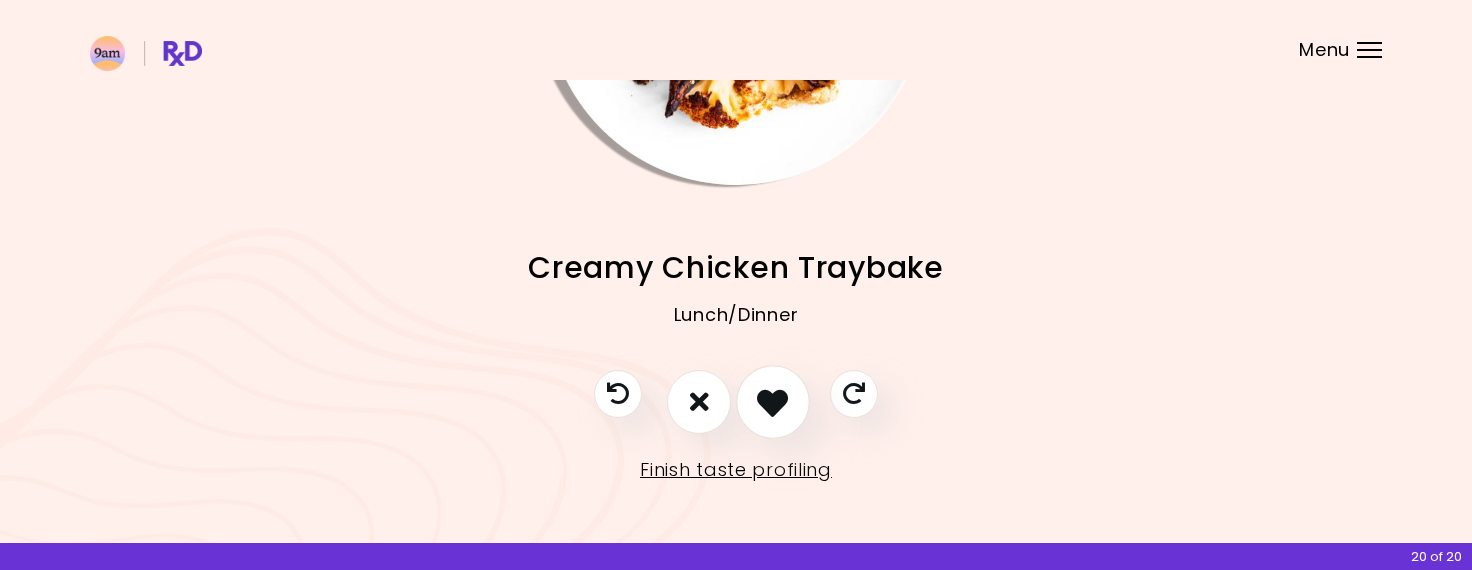 click at bounding box center [772, 401] 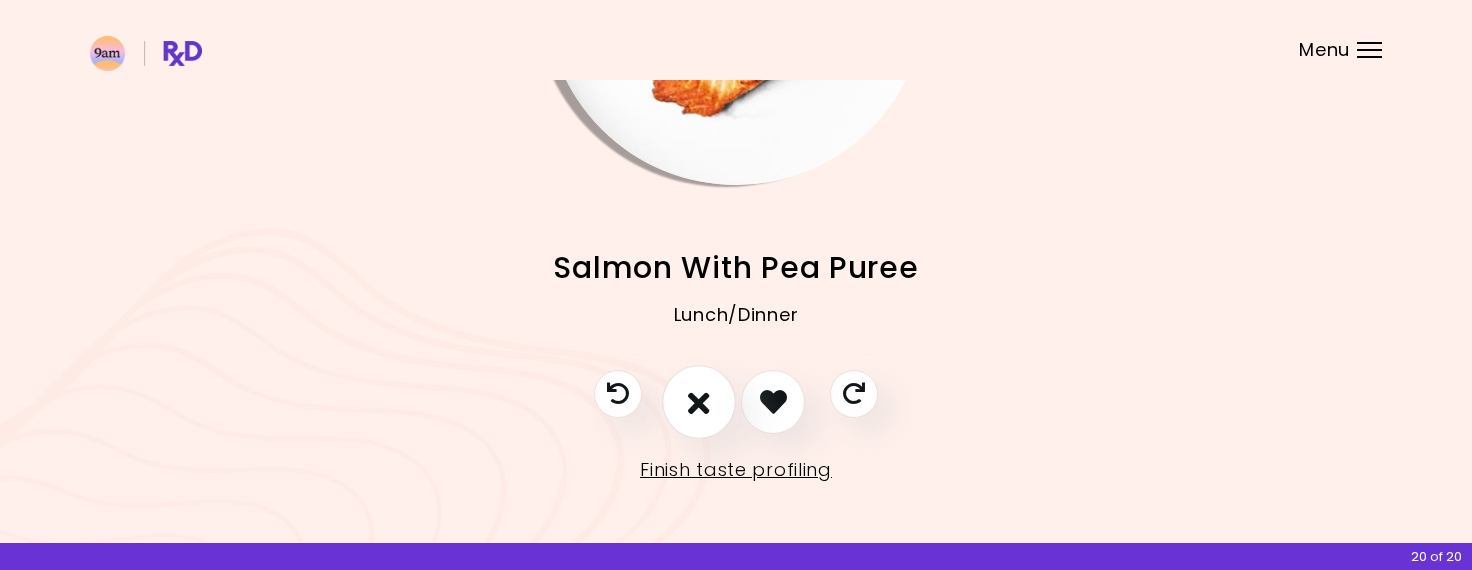 click at bounding box center [699, 402] 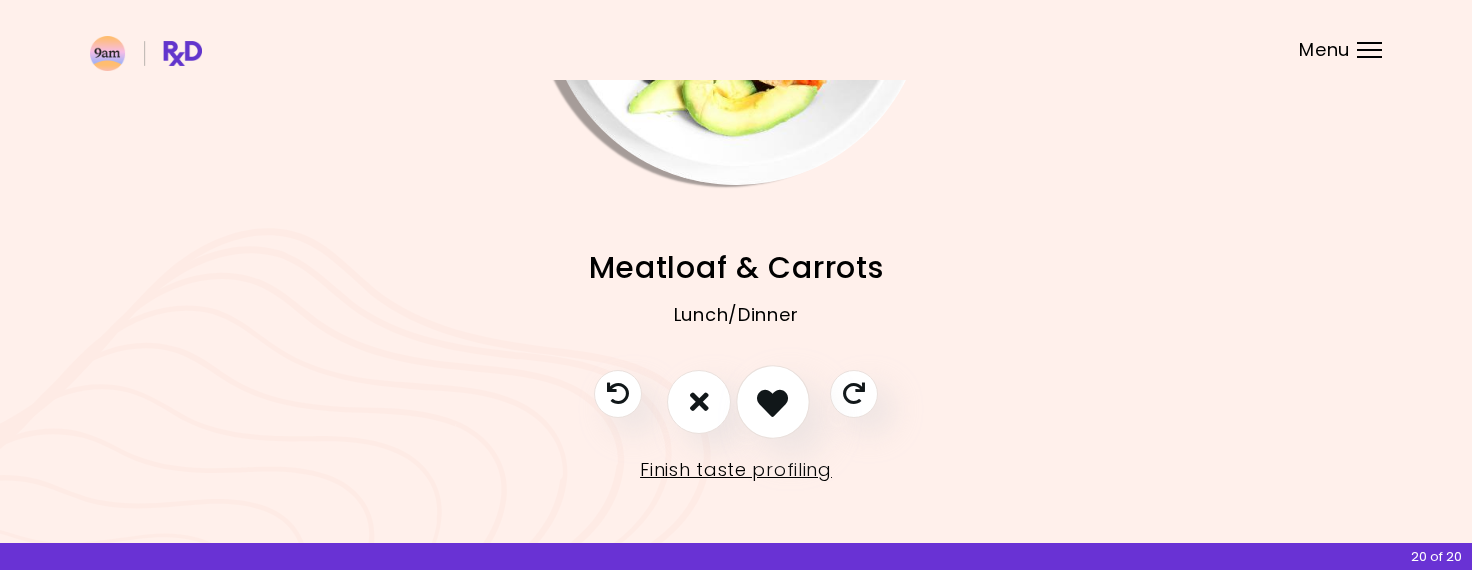 click at bounding box center (772, 401) 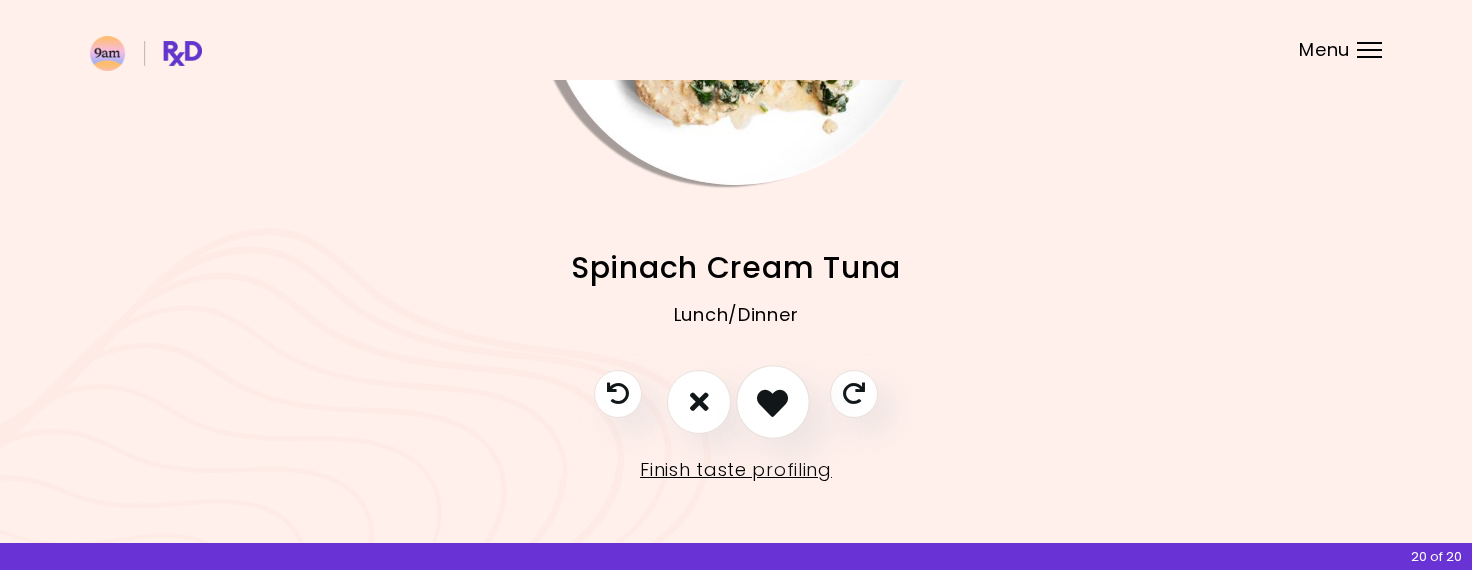 click at bounding box center (772, 401) 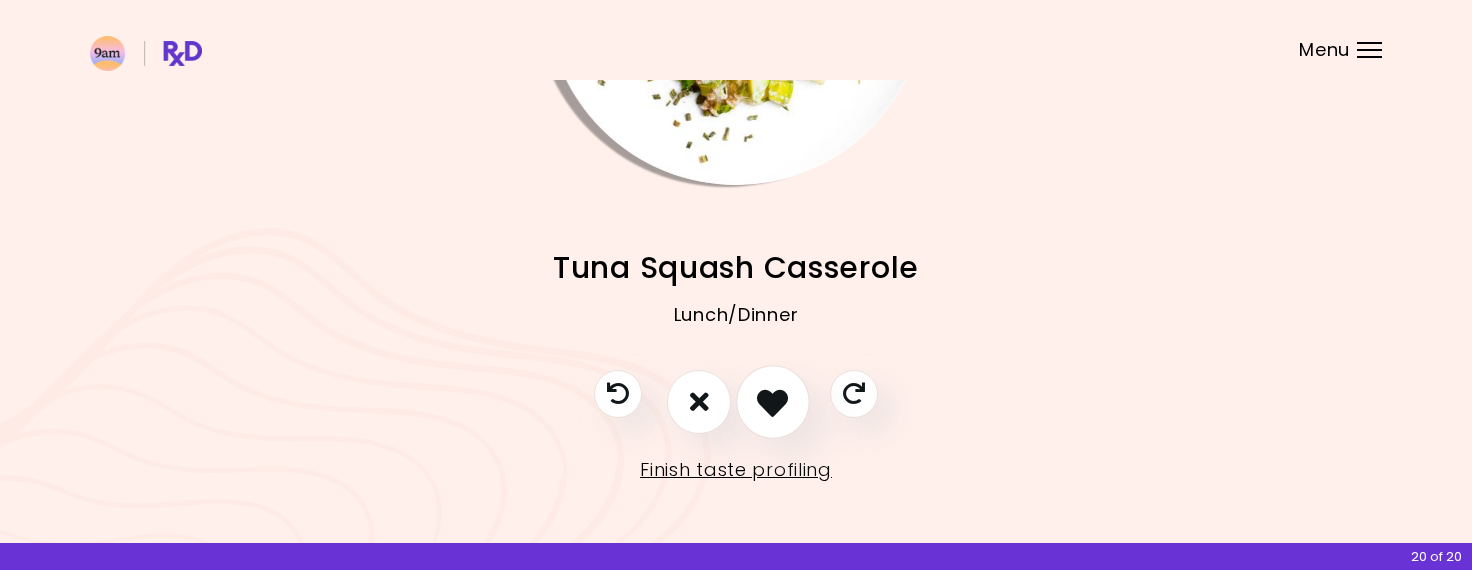 click at bounding box center (773, 402) 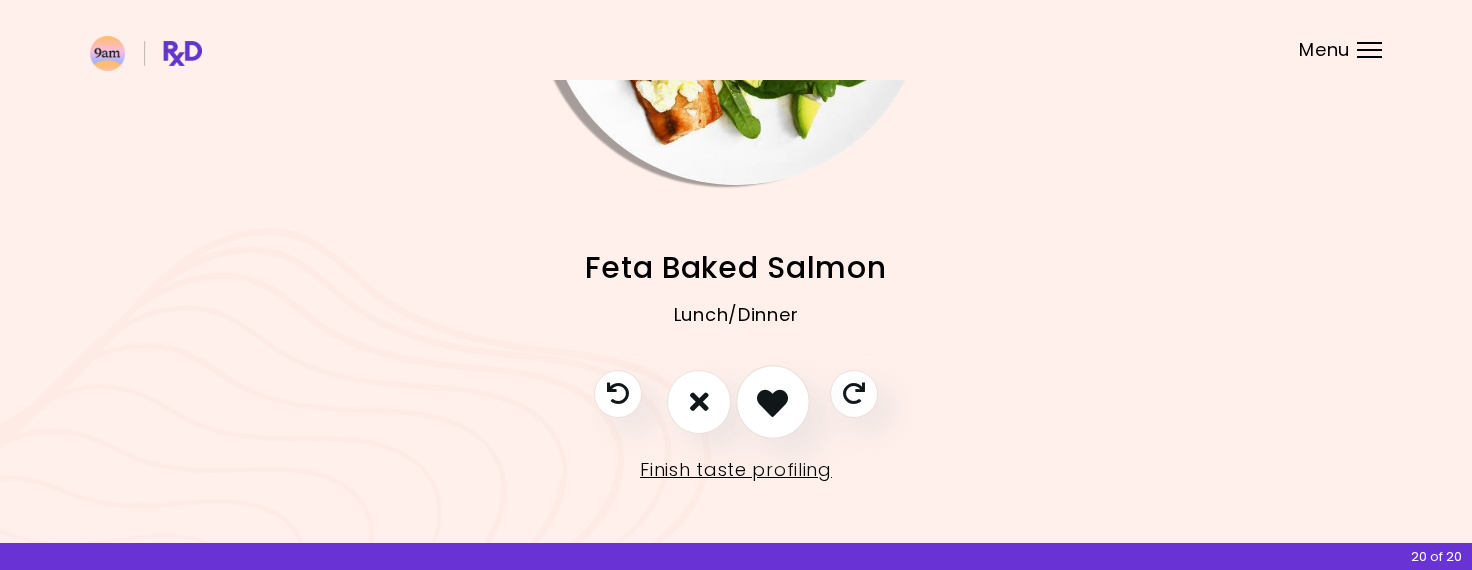 click at bounding box center [773, 402] 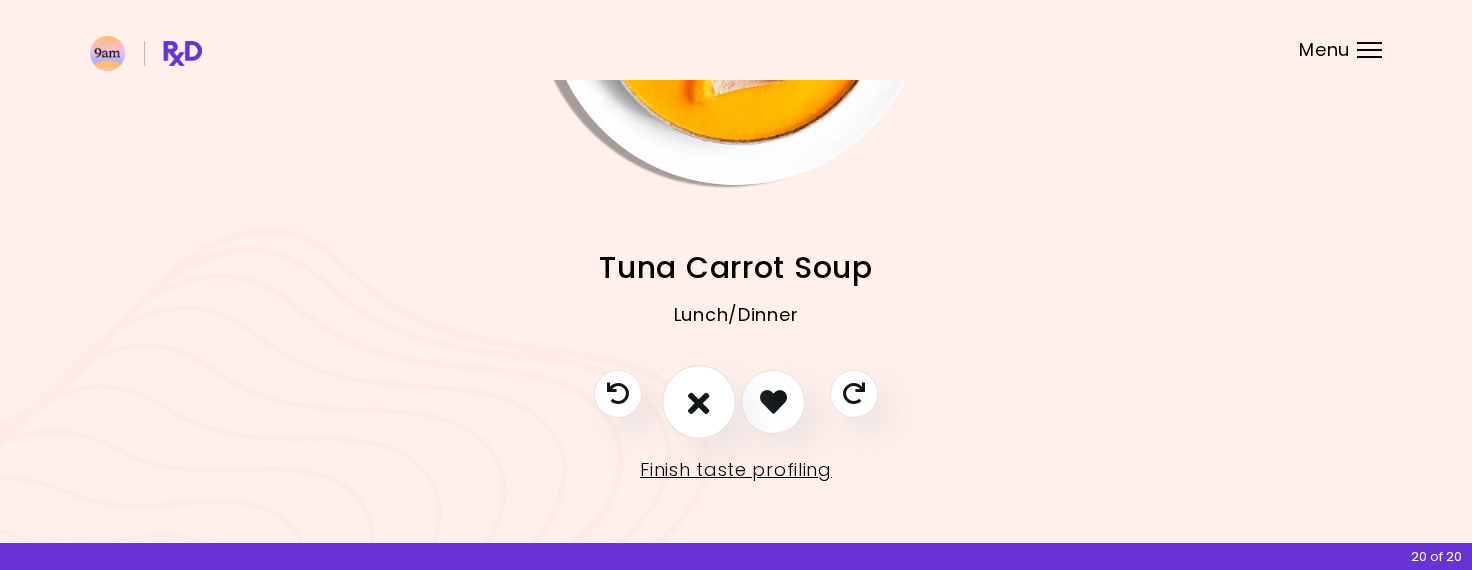 click at bounding box center (699, 402) 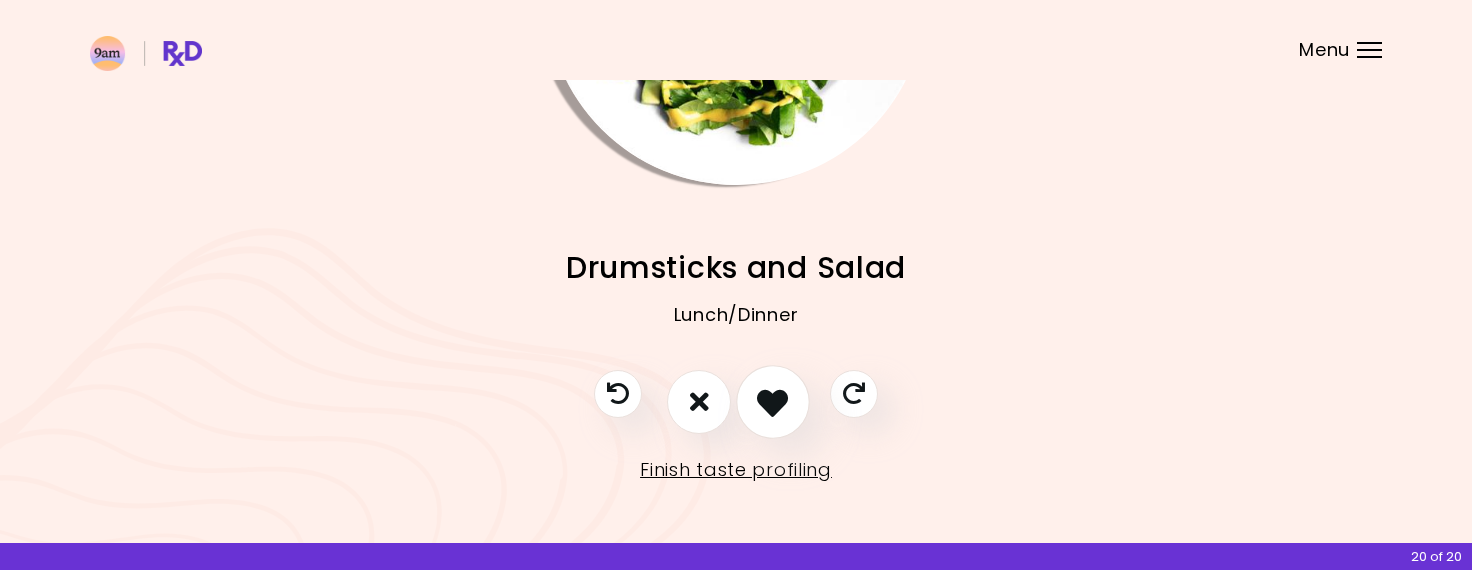 click at bounding box center (772, 401) 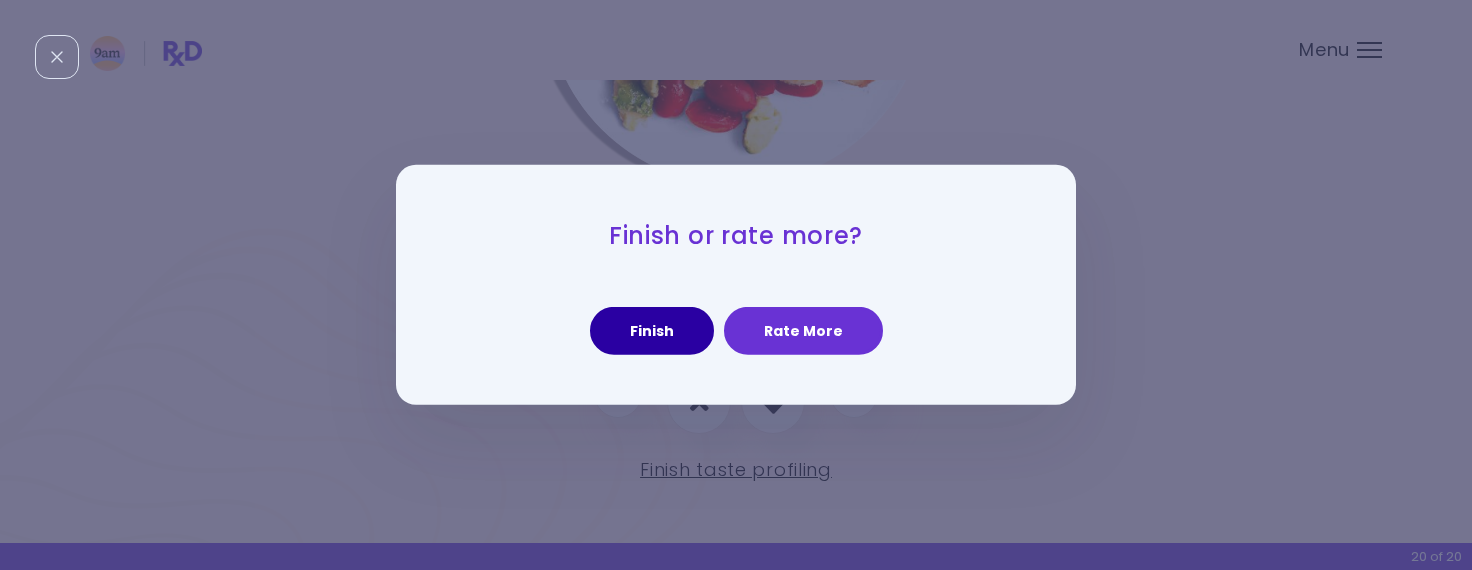 click on "Finish" at bounding box center [652, 331] 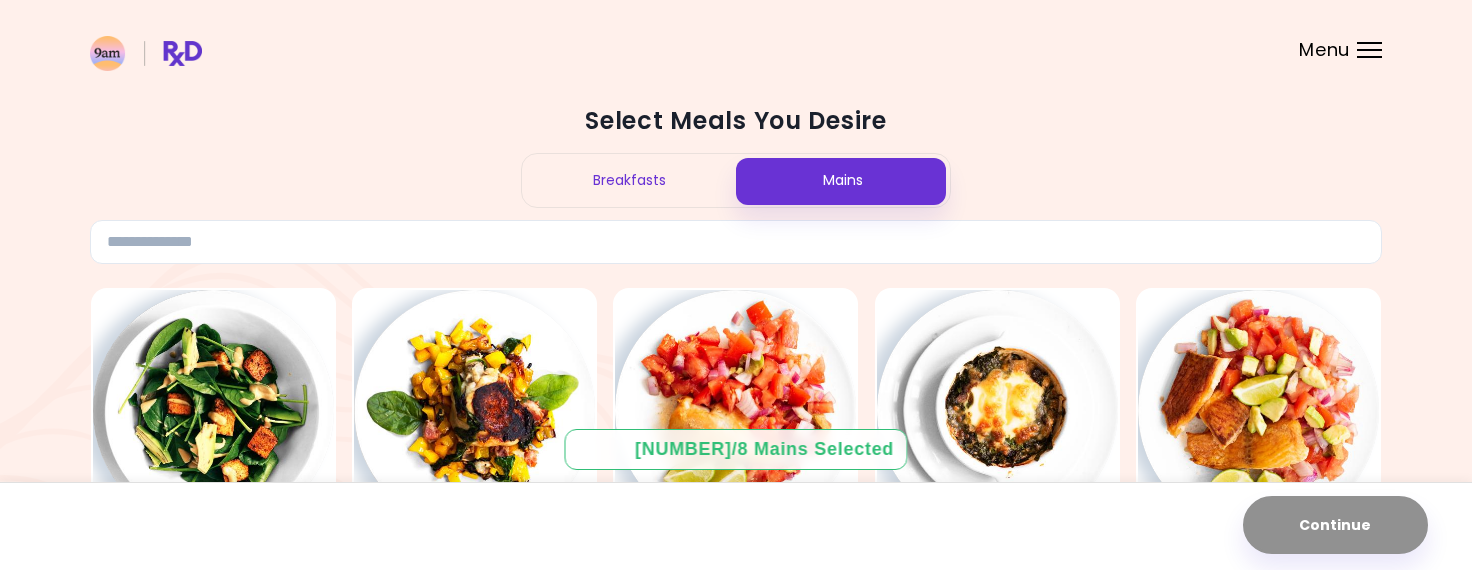 click on "Breakfasts" at bounding box center [629, 180] 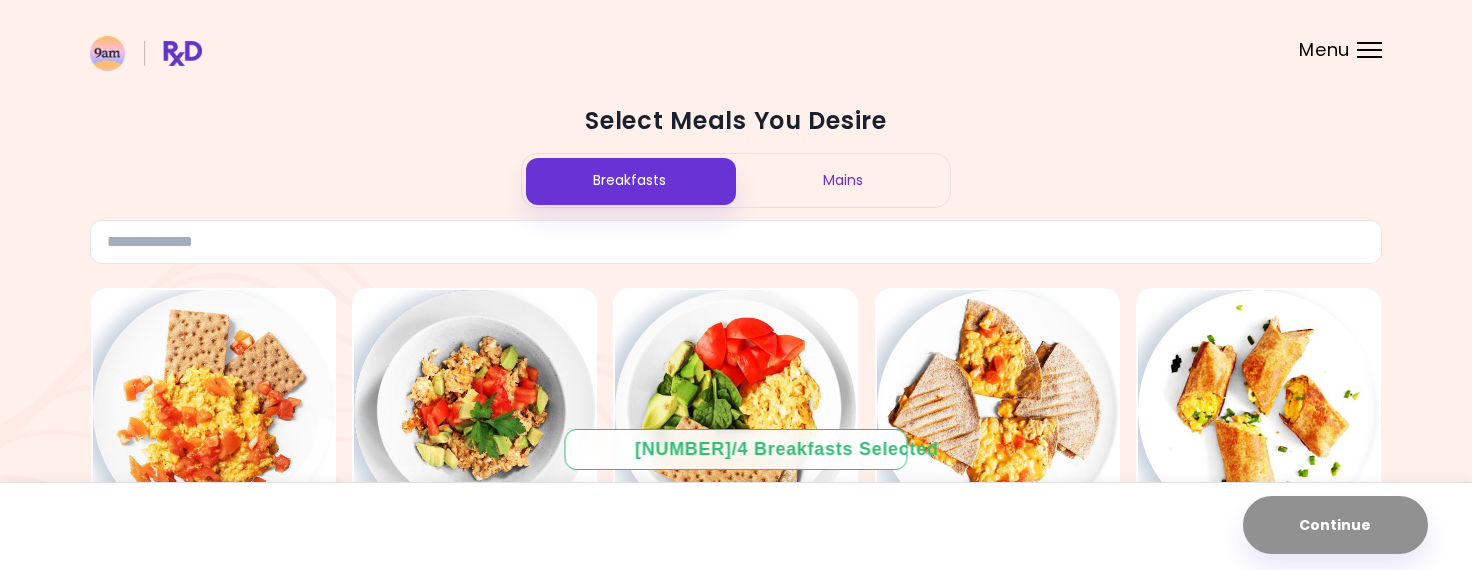 click on "Mains" at bounding box center [843, 180] 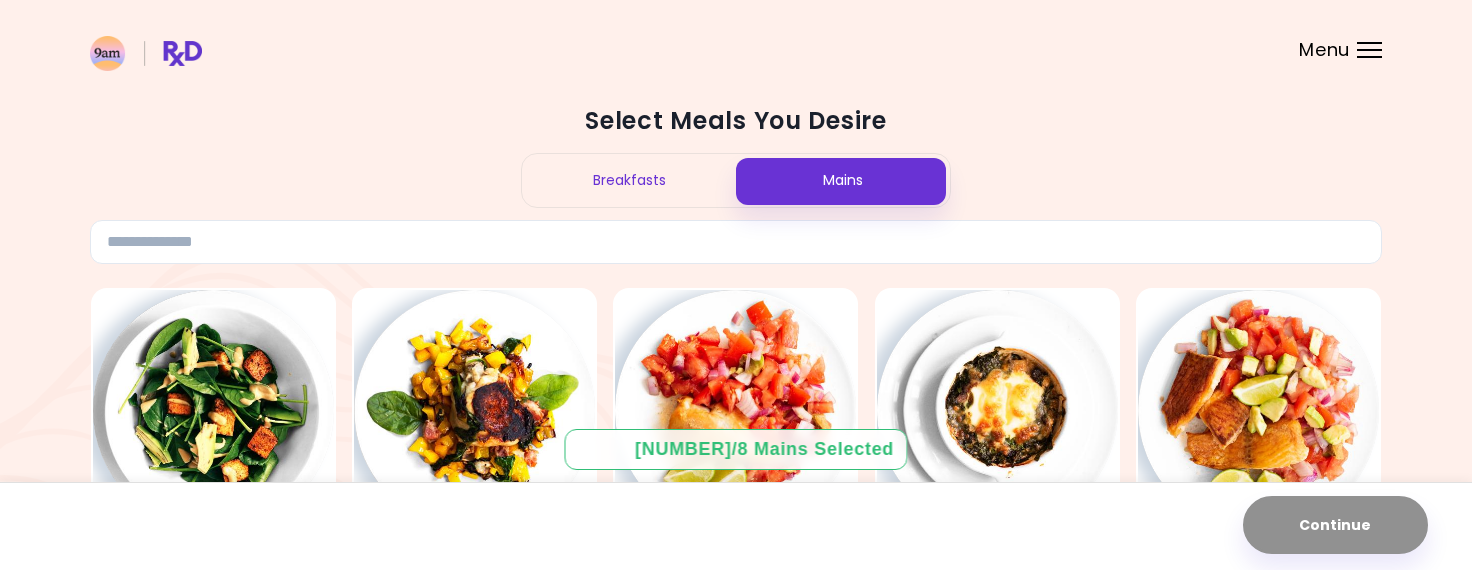 click on "Breakfasts" at bounding box center (629, 180) 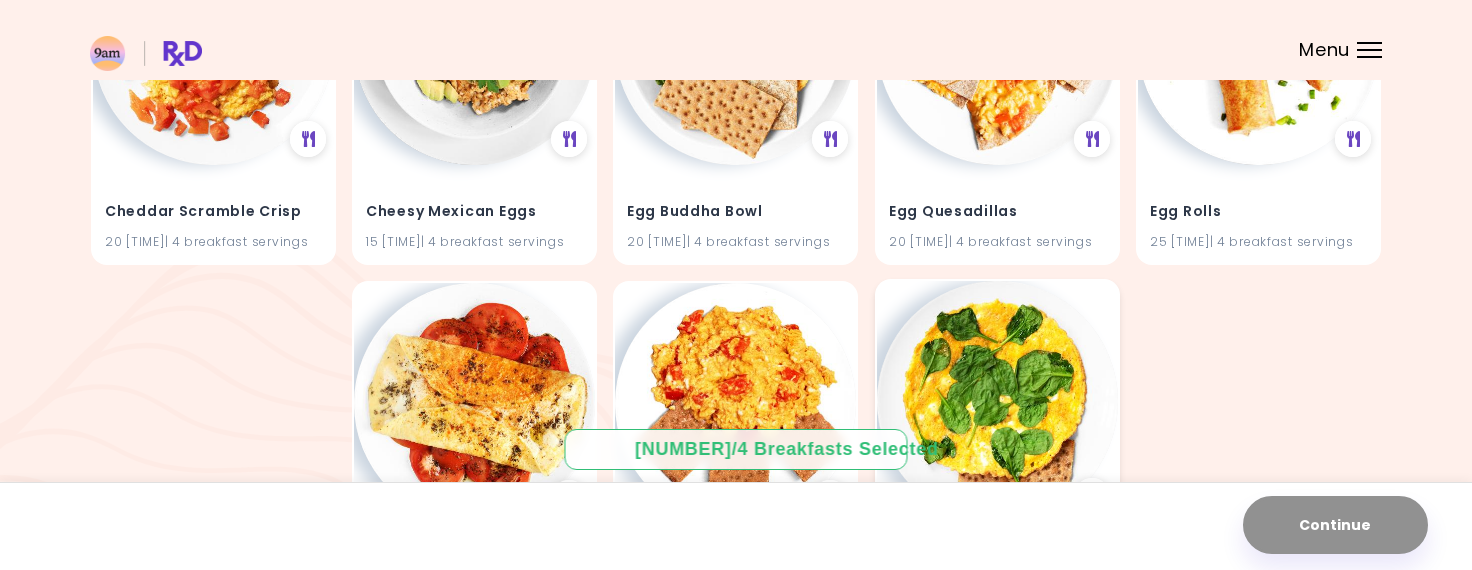 click at bounding box center [997, 401] 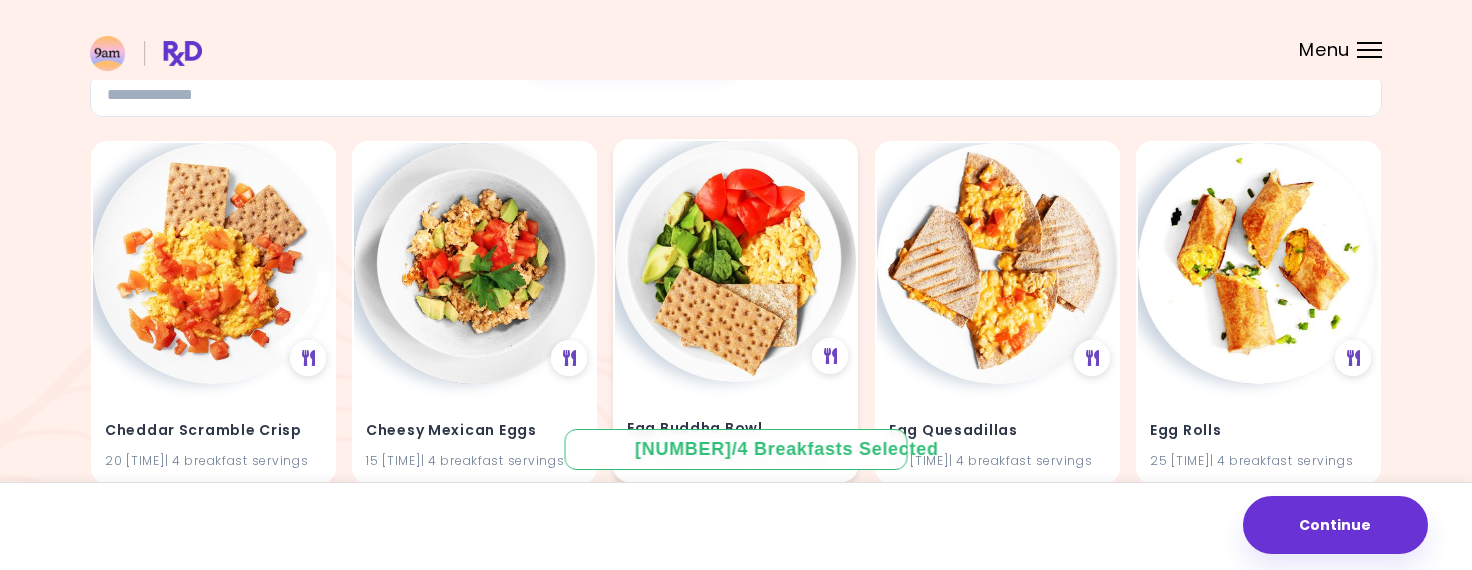 click at bounding box center (735, 261) 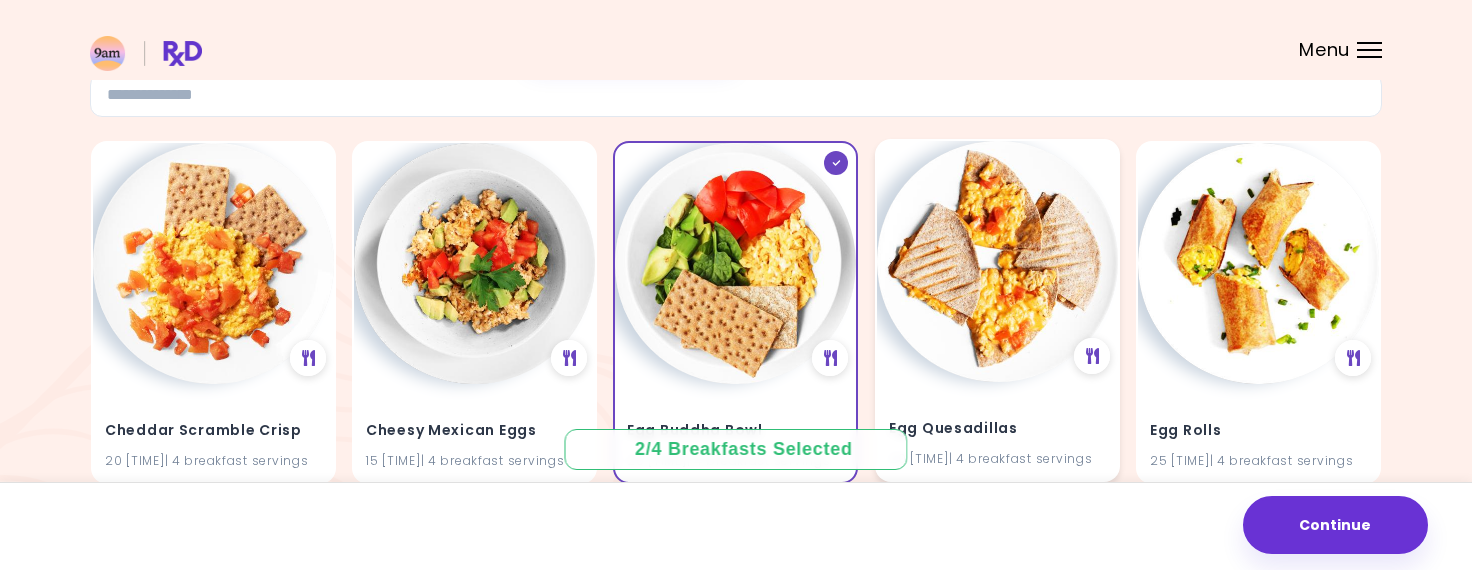 click at bounding box center [997, 261] 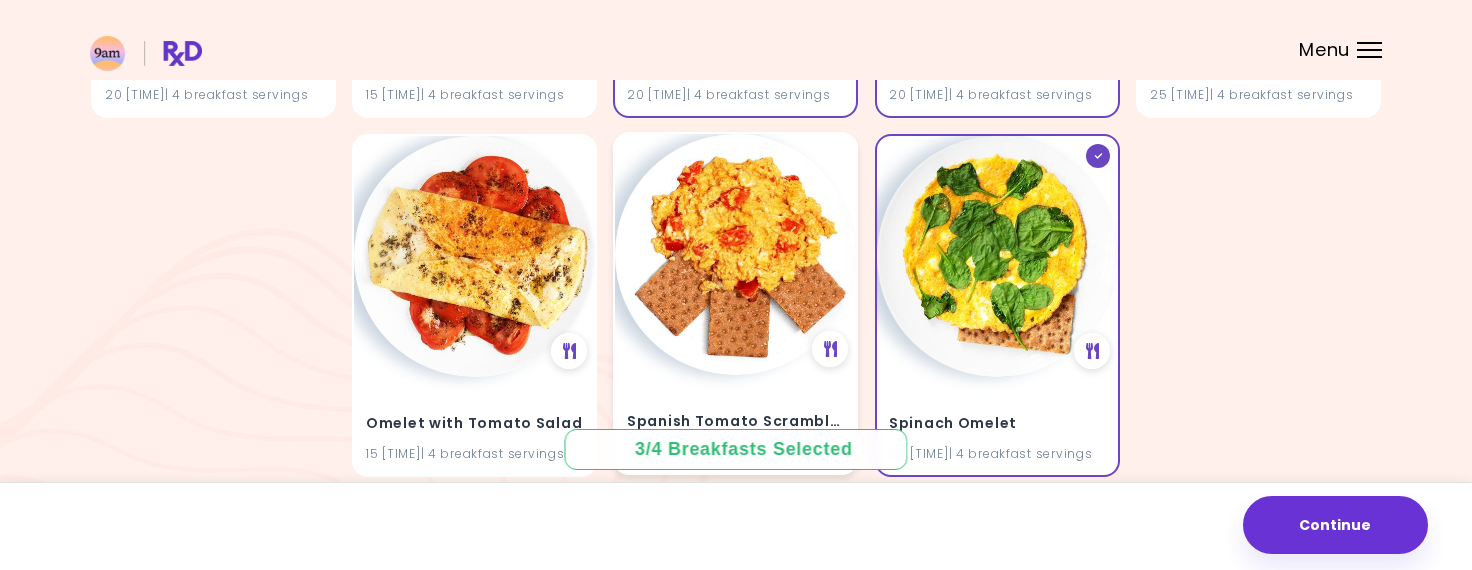 scroll, scrollTop: 147, scrollLeft: 0, axis: vertical 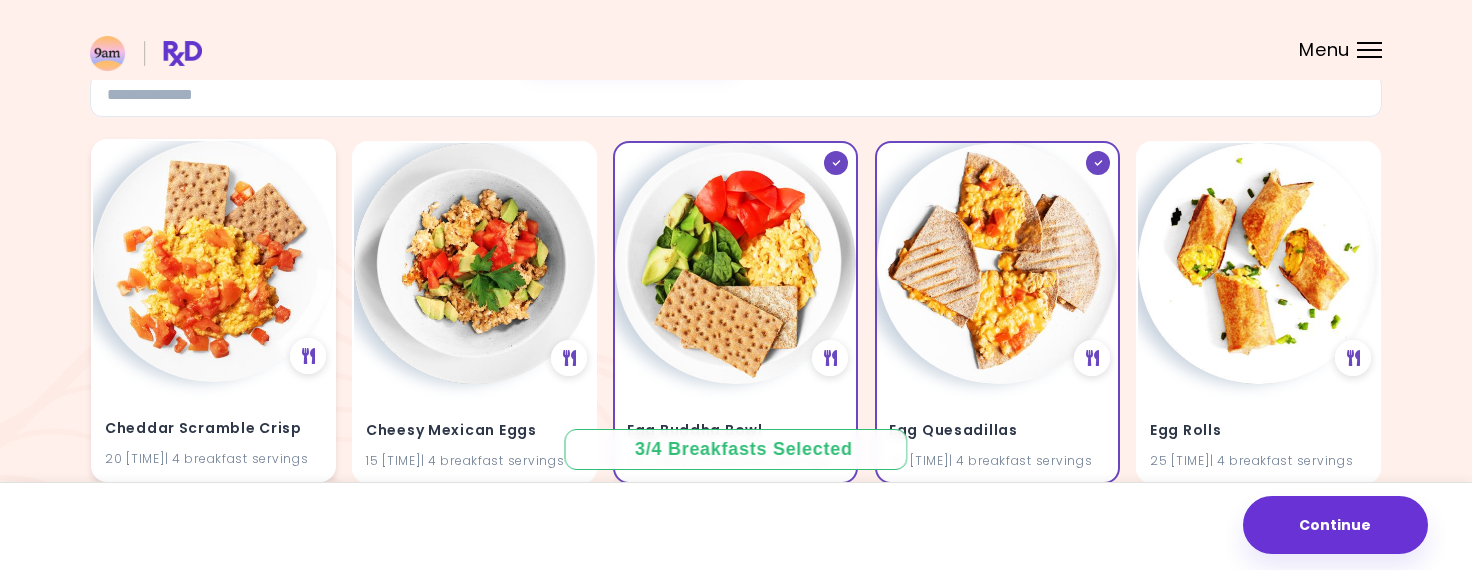 click at bounding box center (213, 261) 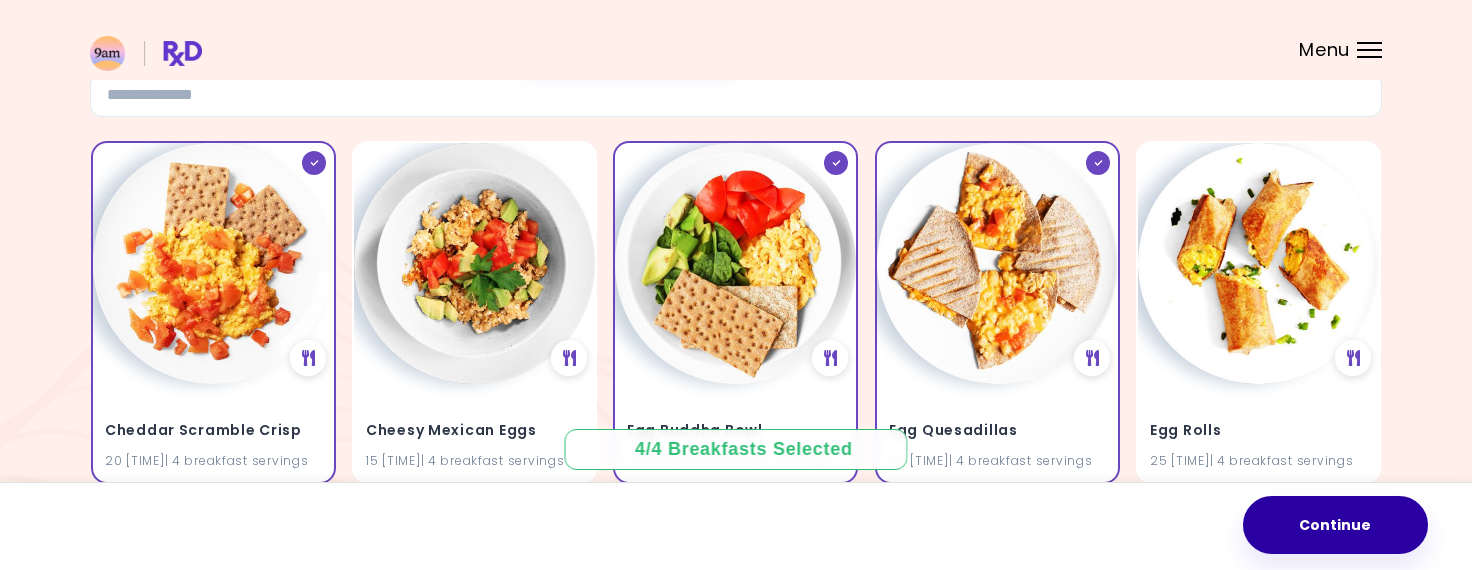 click on "Continue" at bounding box center (1335, 525) 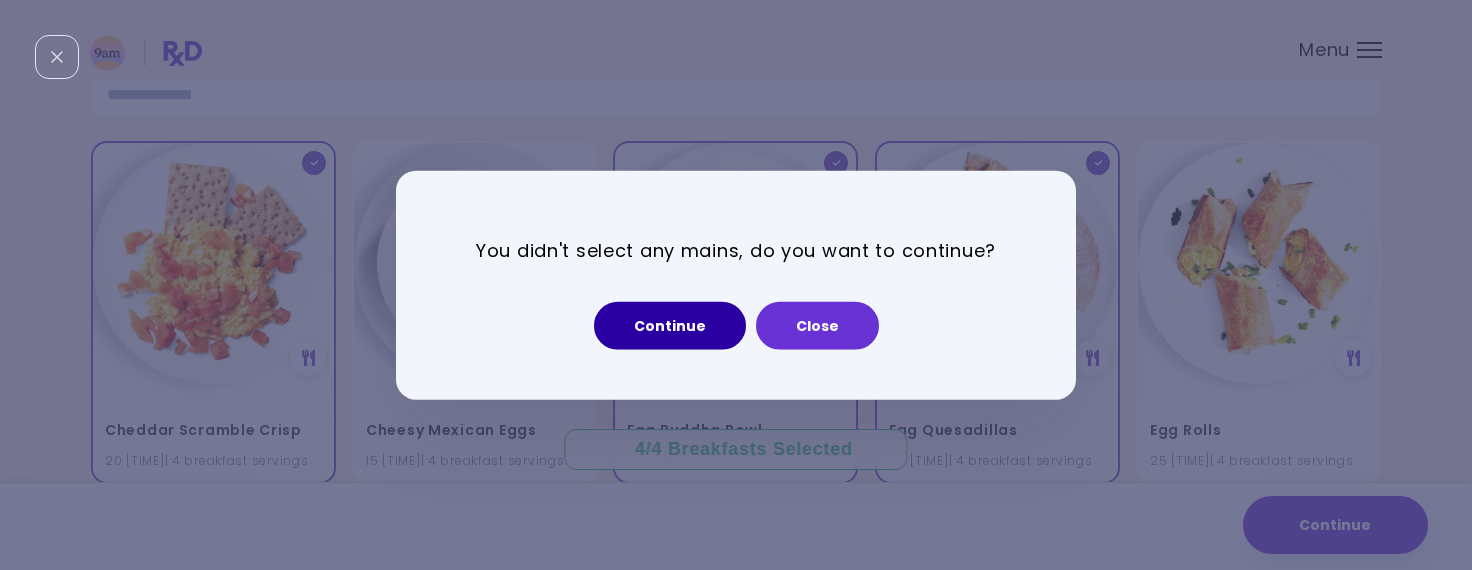 click on "Continue" at bounding box center [670, 325] 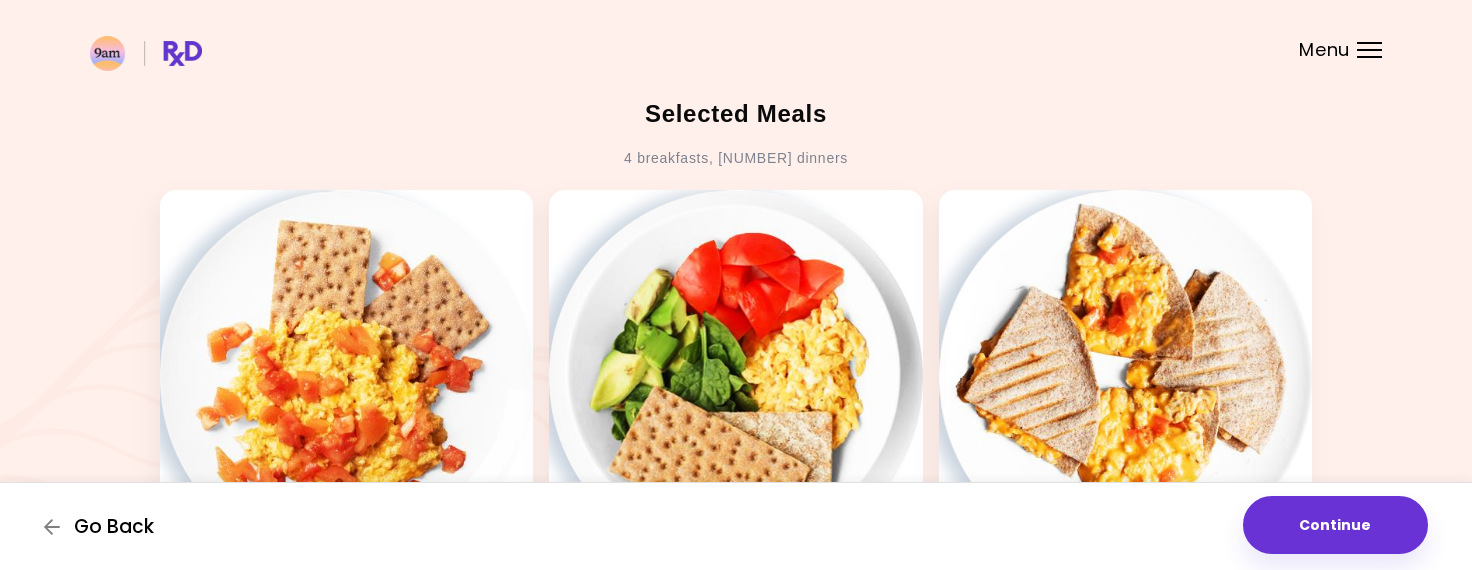 click on "Go Back" at bounding box center (104, 527) 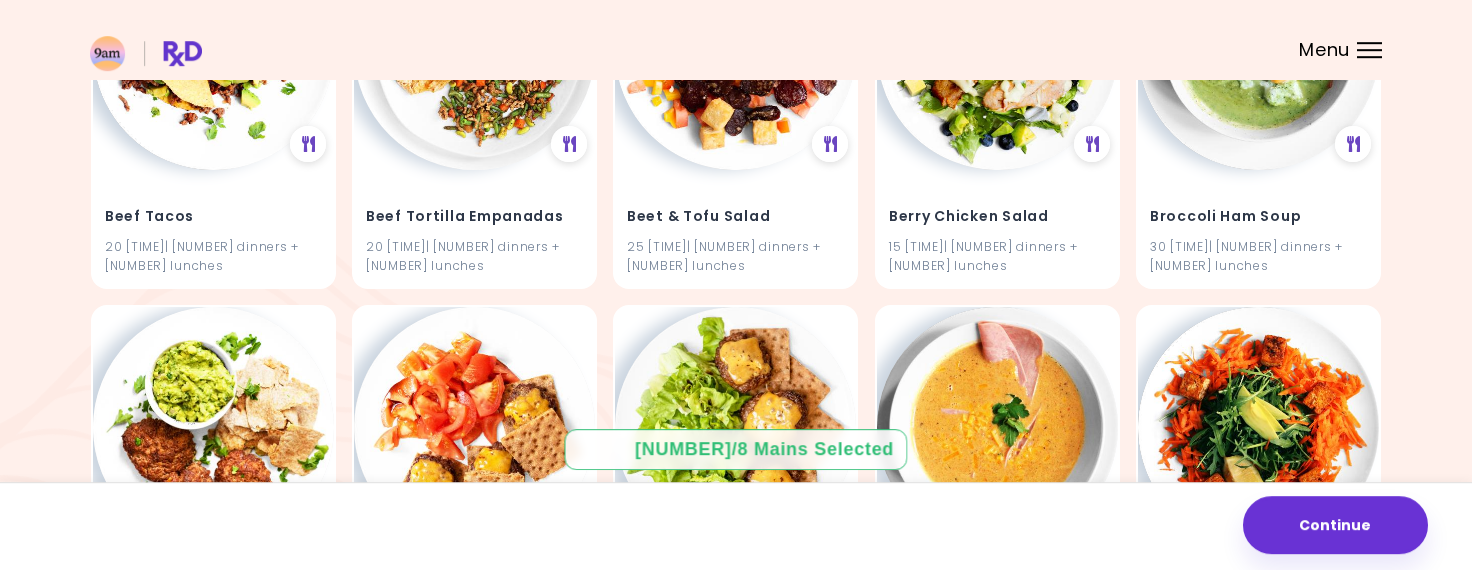 scroll, scrollTop: 2198, scrollLeft: 0, axis: vertical 